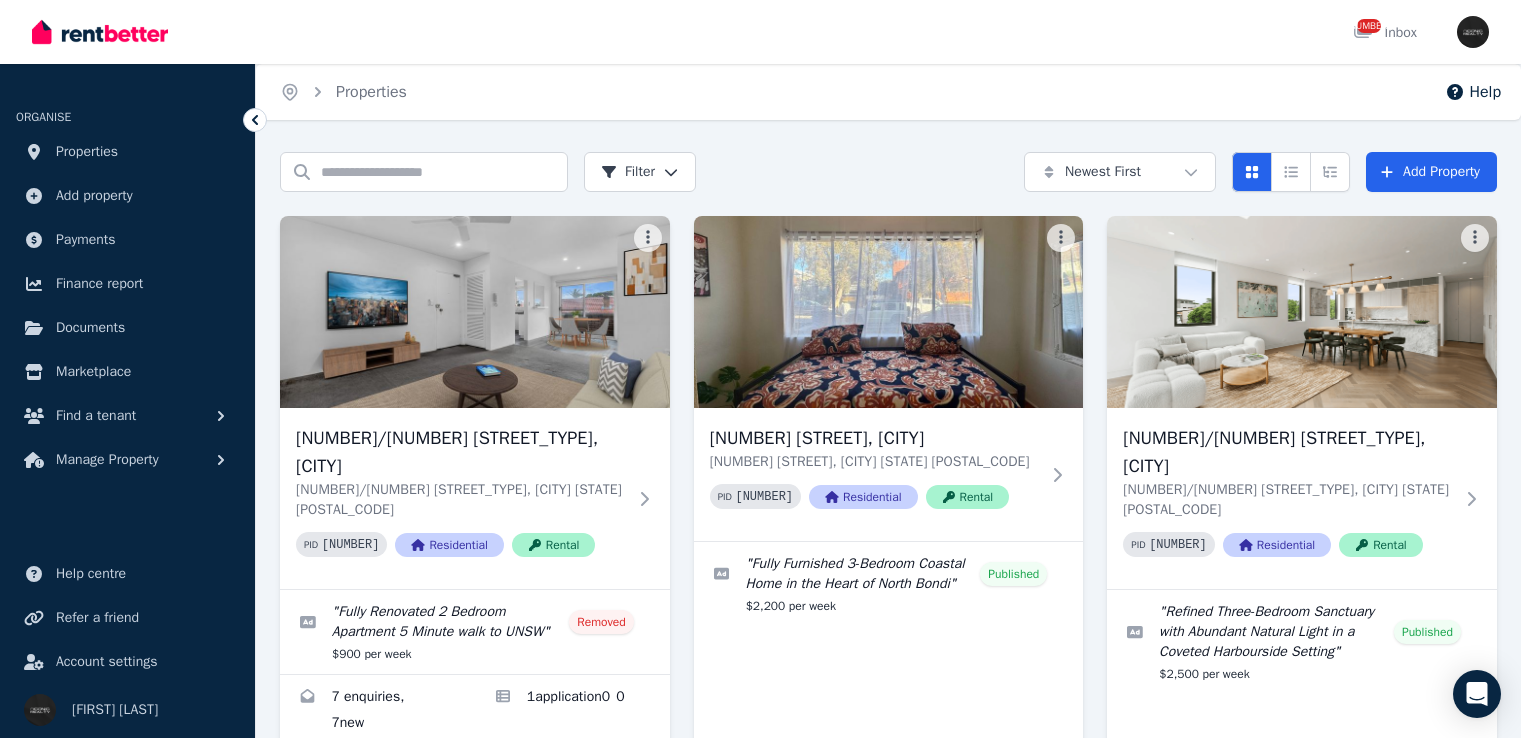 scroll, scrollTop: 0, scrollLeft: 0, axis: both 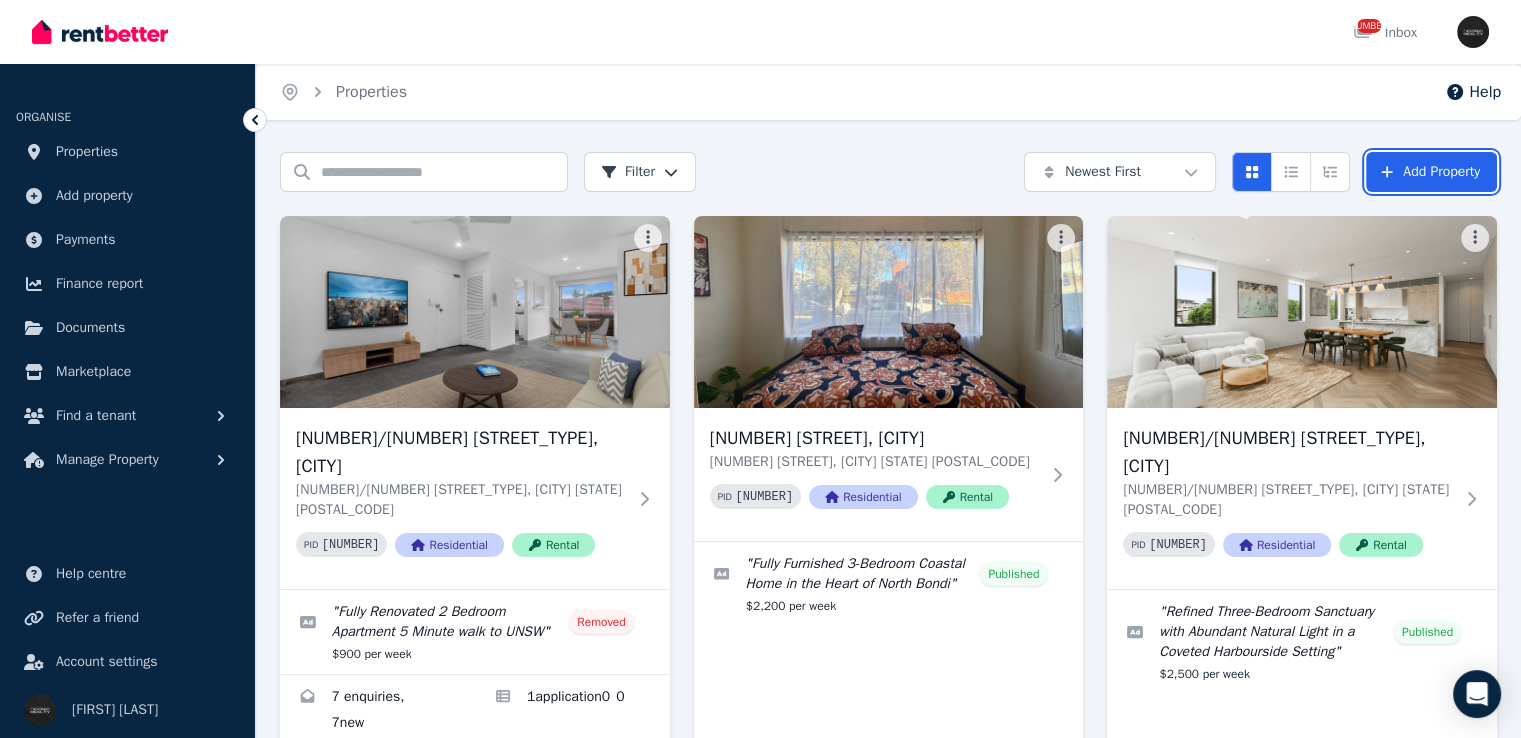 click on "Add Property" at bounding box center (1431, 172) 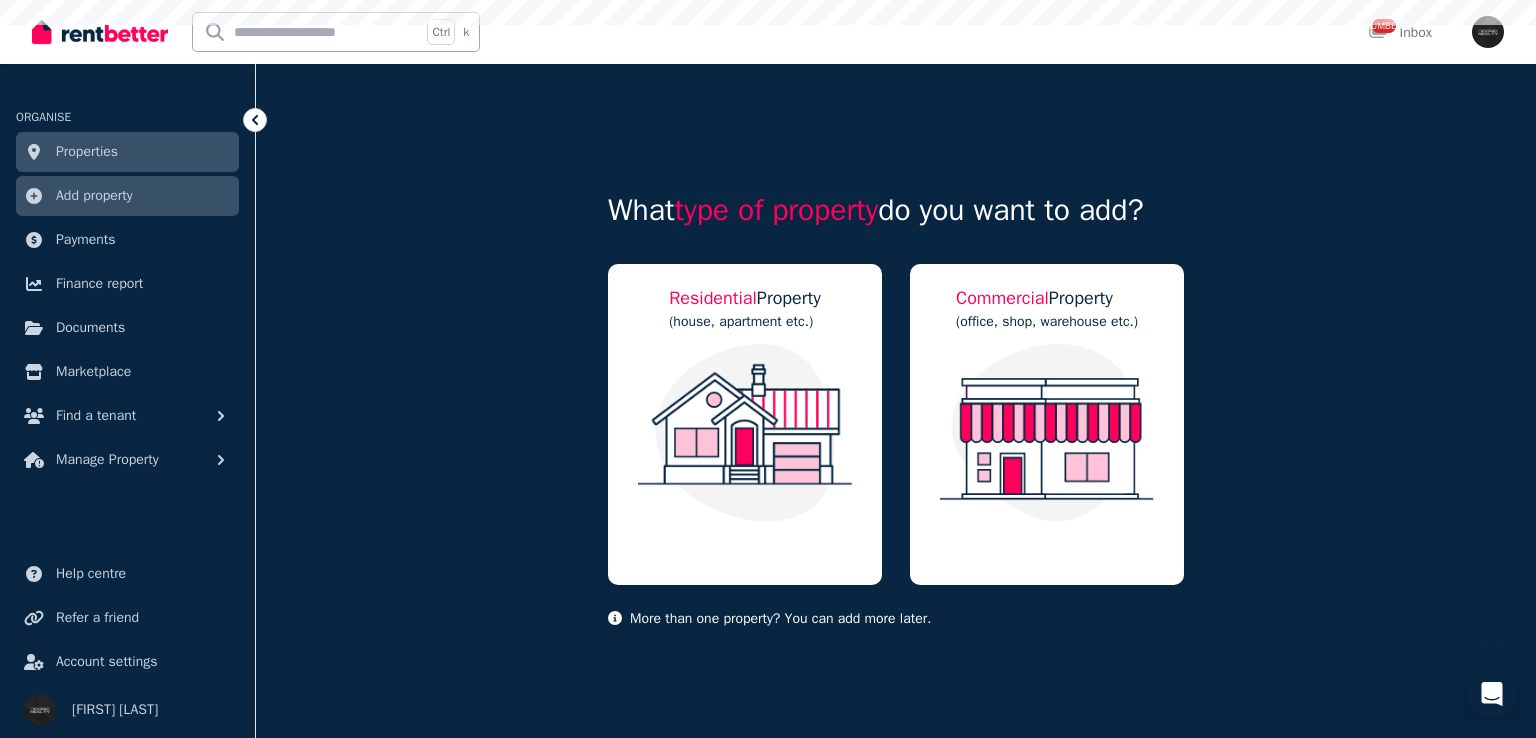 click at bounding box center [745, 433] 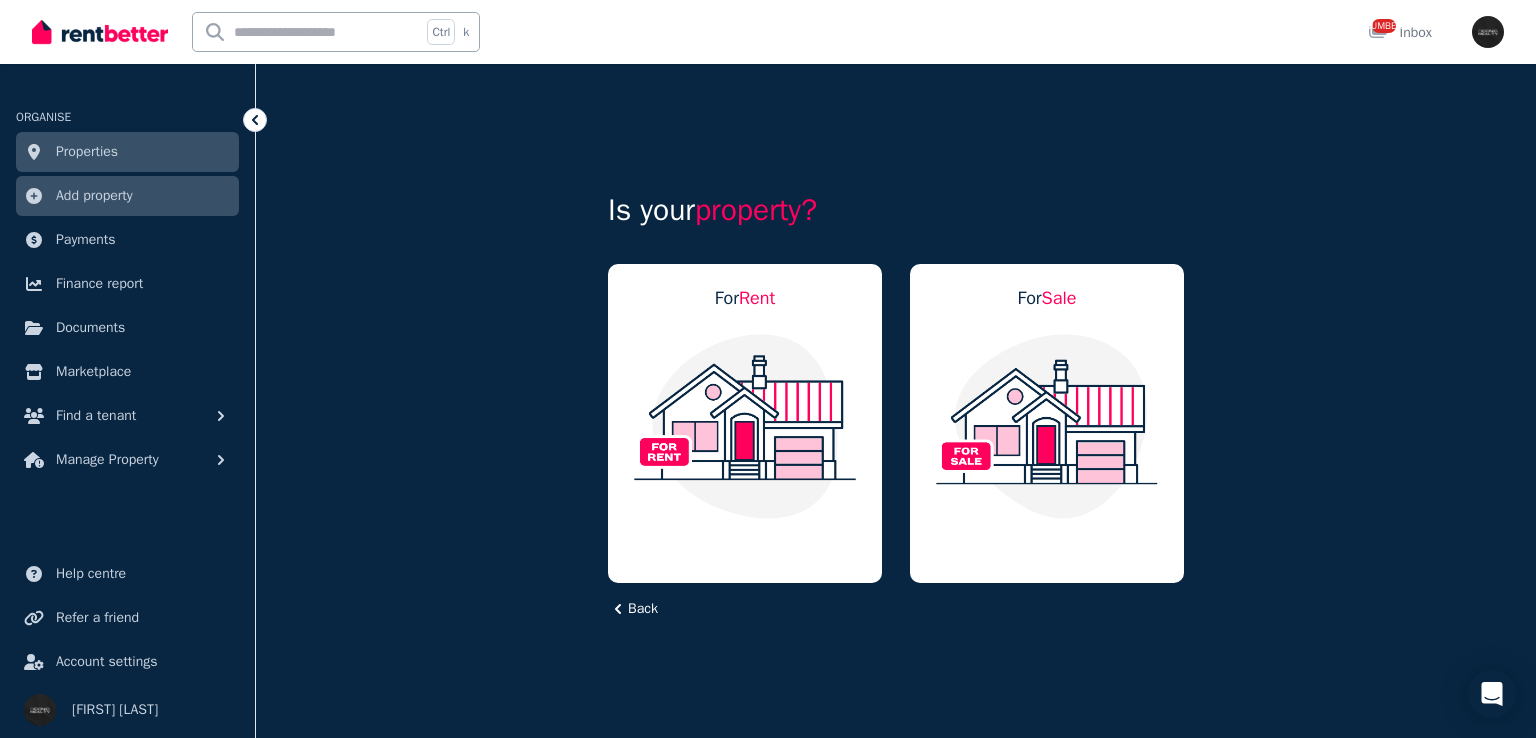 click at bounding box center (745, 426) 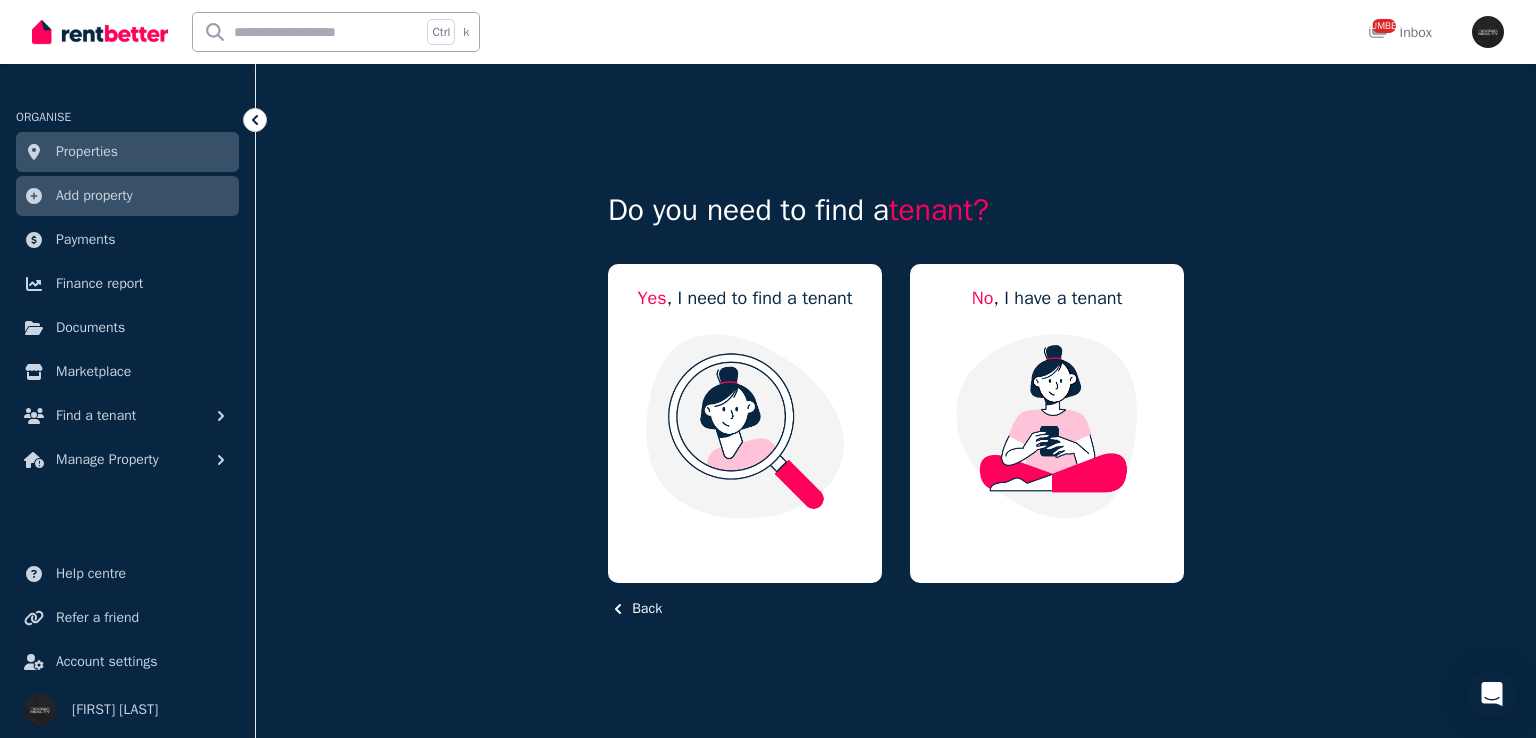 click at bounding box center [745, 426] 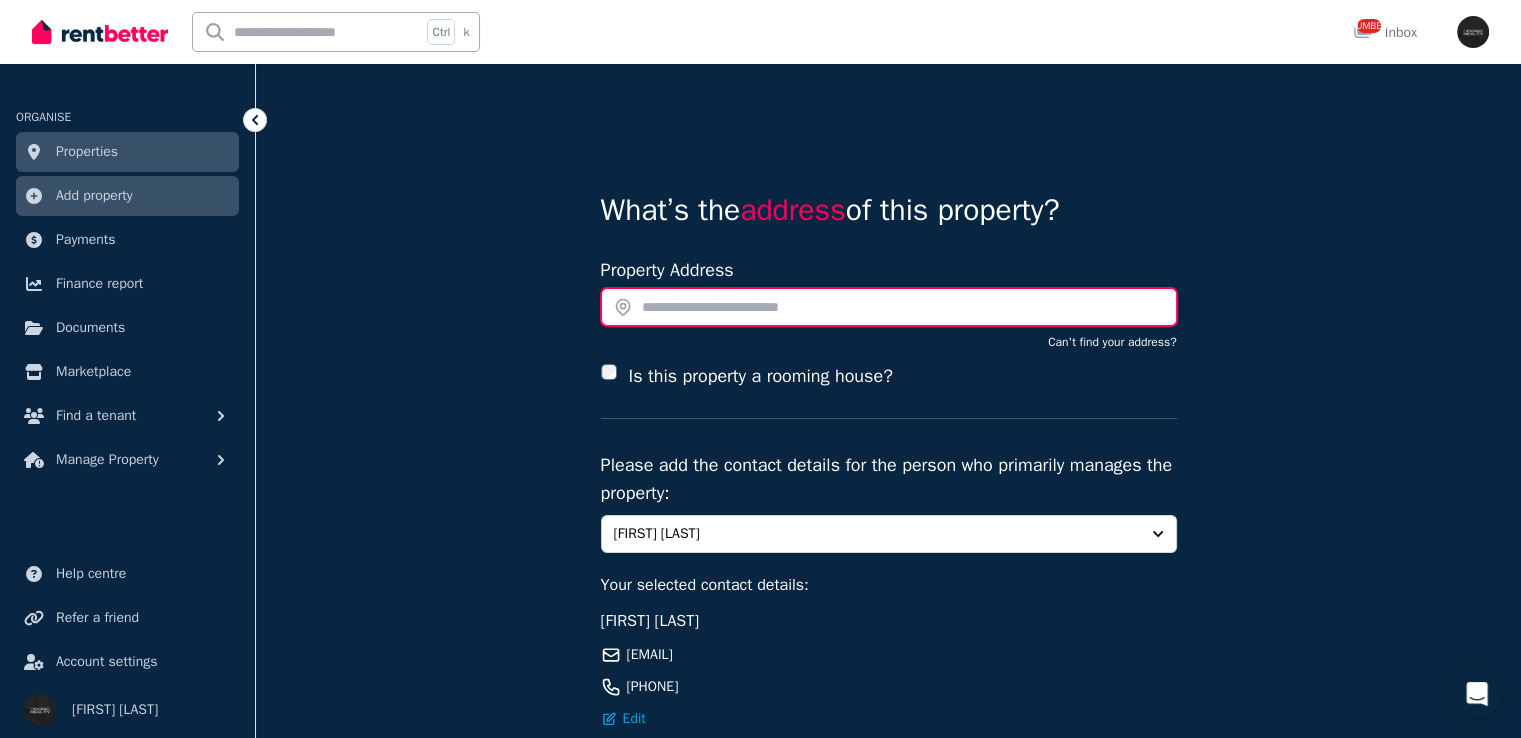 click at bounding box center (889, 307) 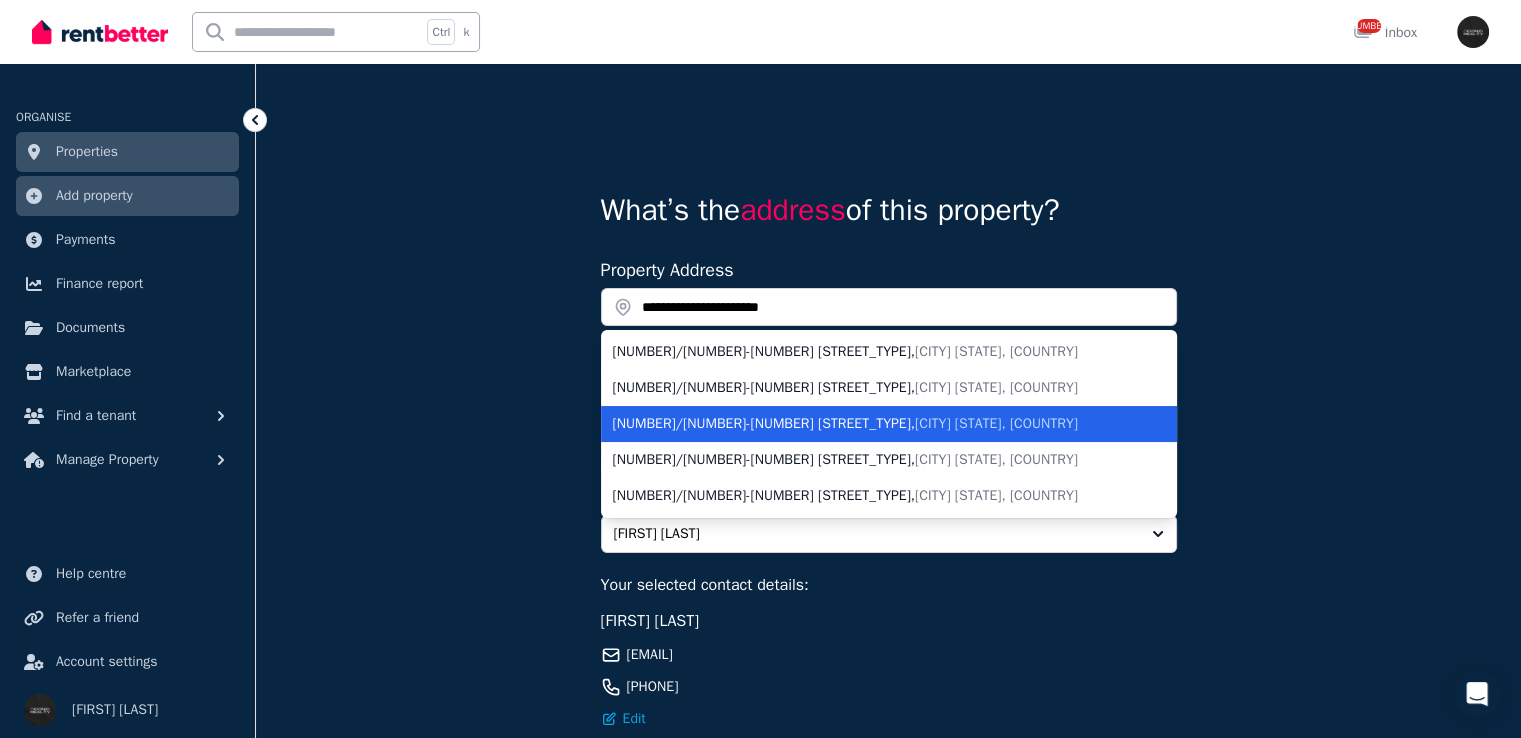 click on "[NUMBER]/[NUMBER] [STREET_TYPE] , [CITY] [STATE], [COUNTRY]" at bounding box center (877, 424) 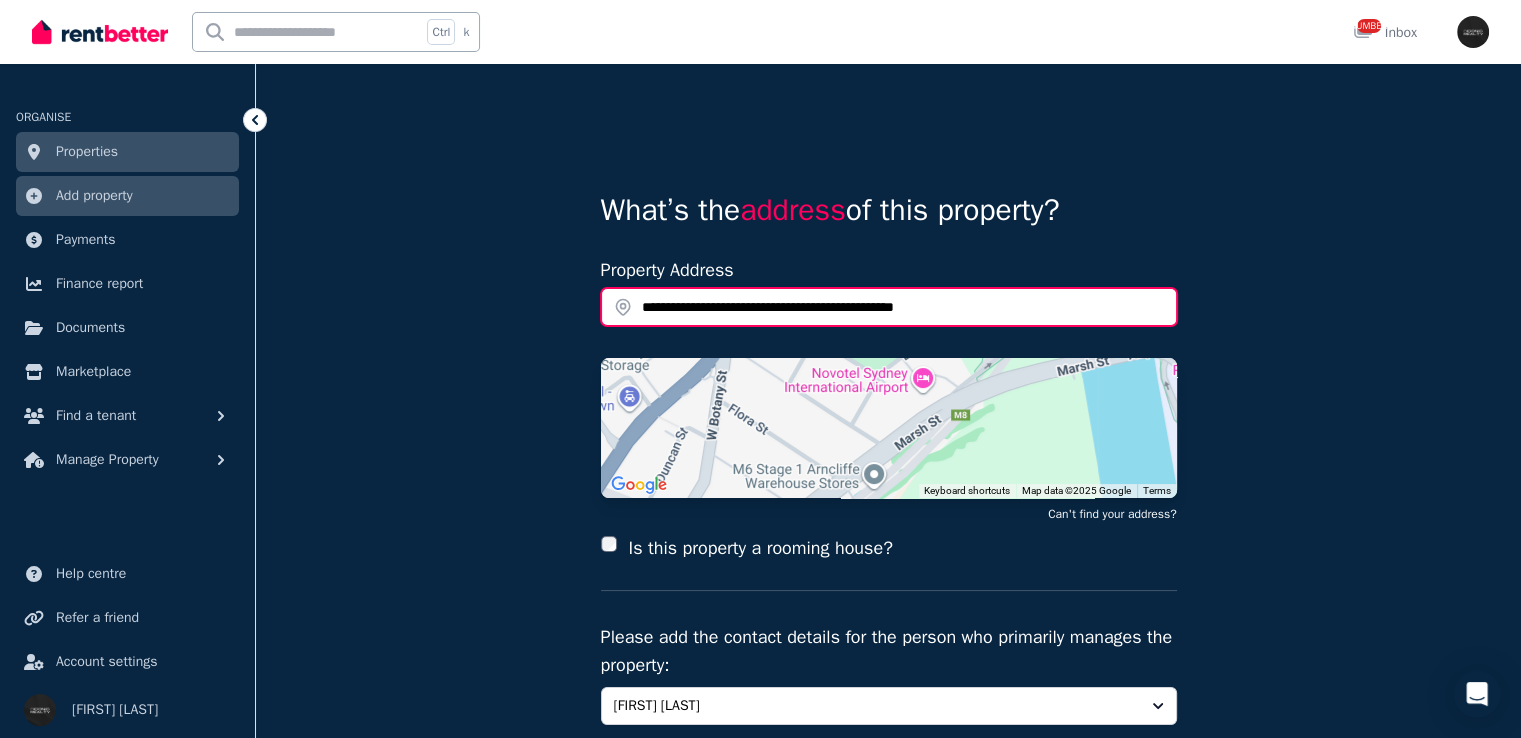 click on "**********" at bounding box center (889, 307) 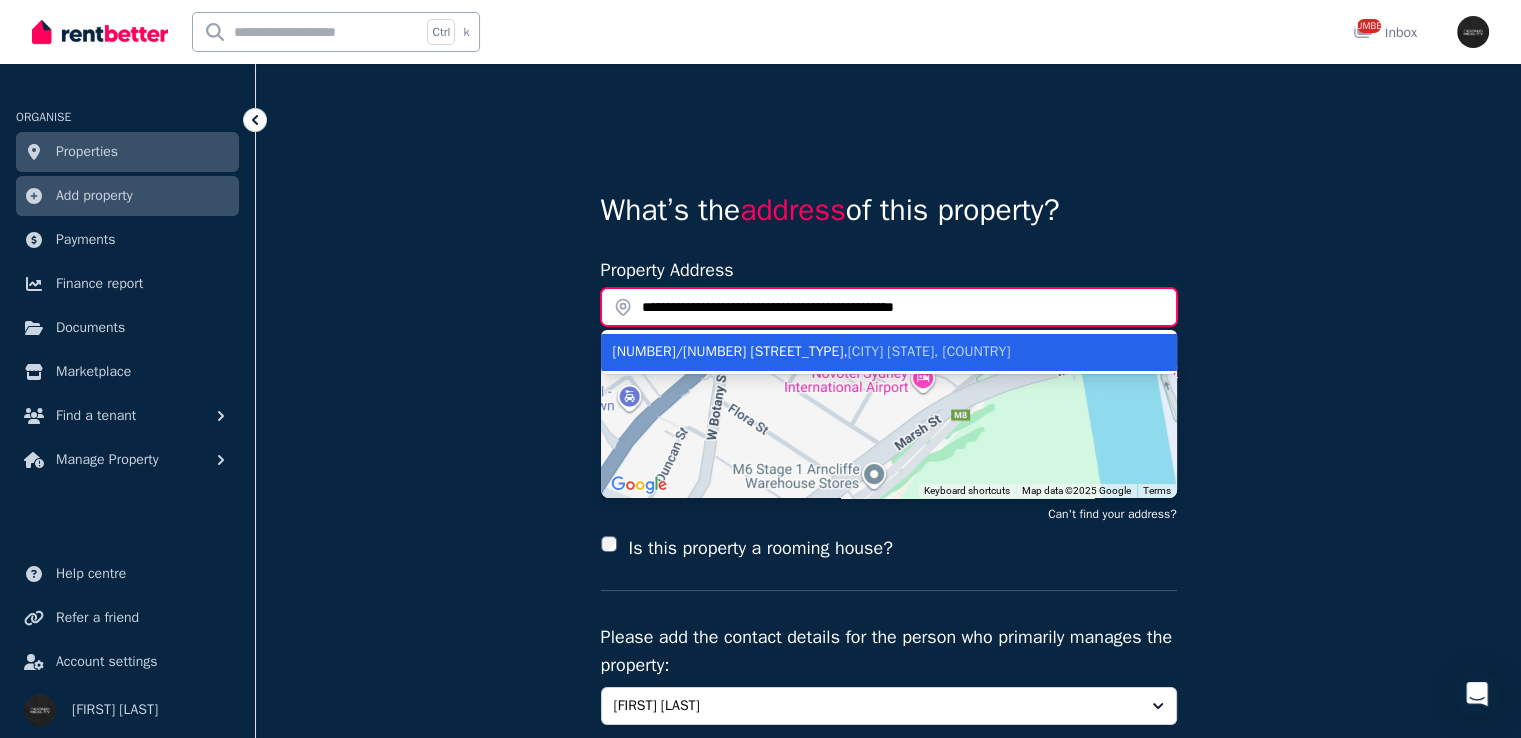 type on "**********" 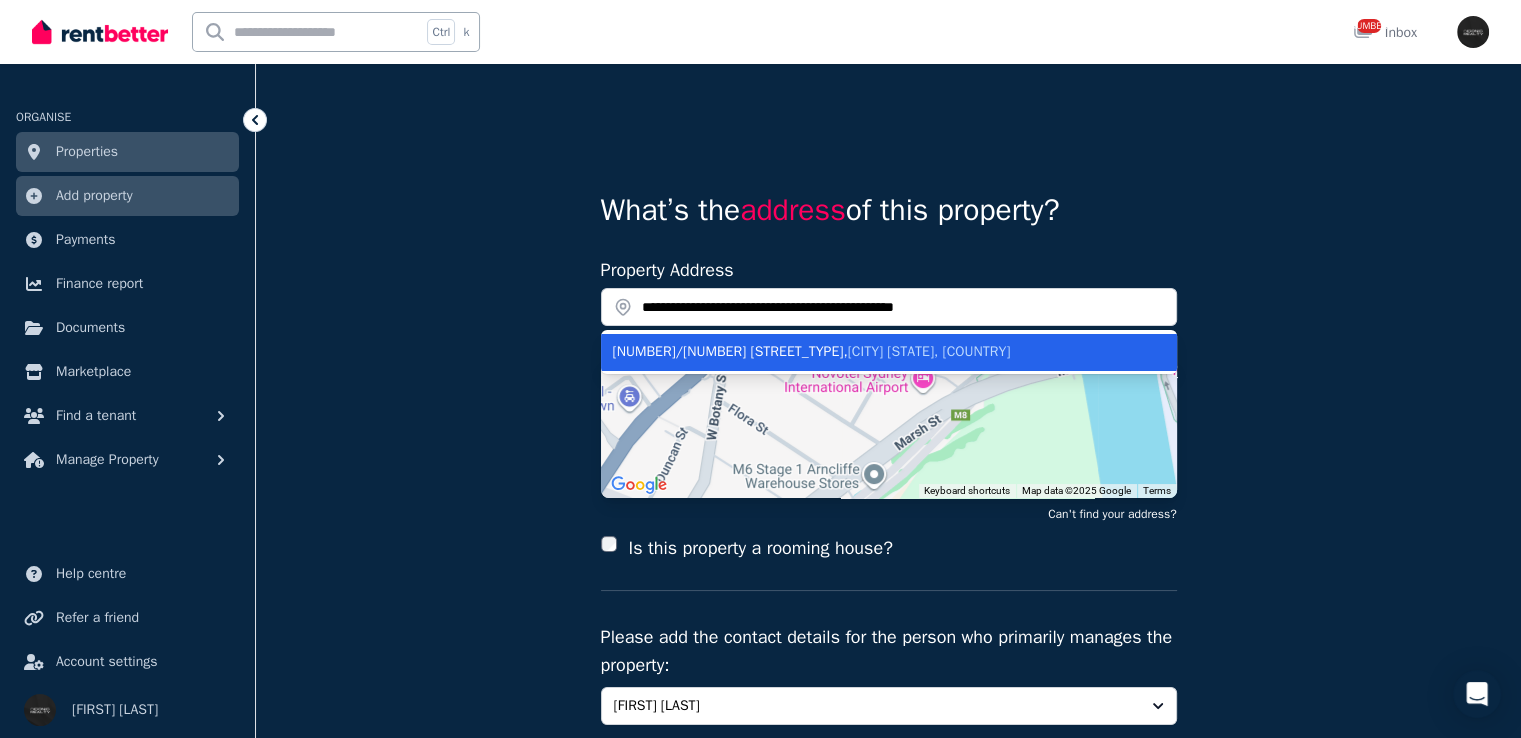 click on "[NUMBER]/[NUMBER] [STREET_TYPE] , [CITY], [STATE], [COUNTRY]" at bounding box center [877, 352] 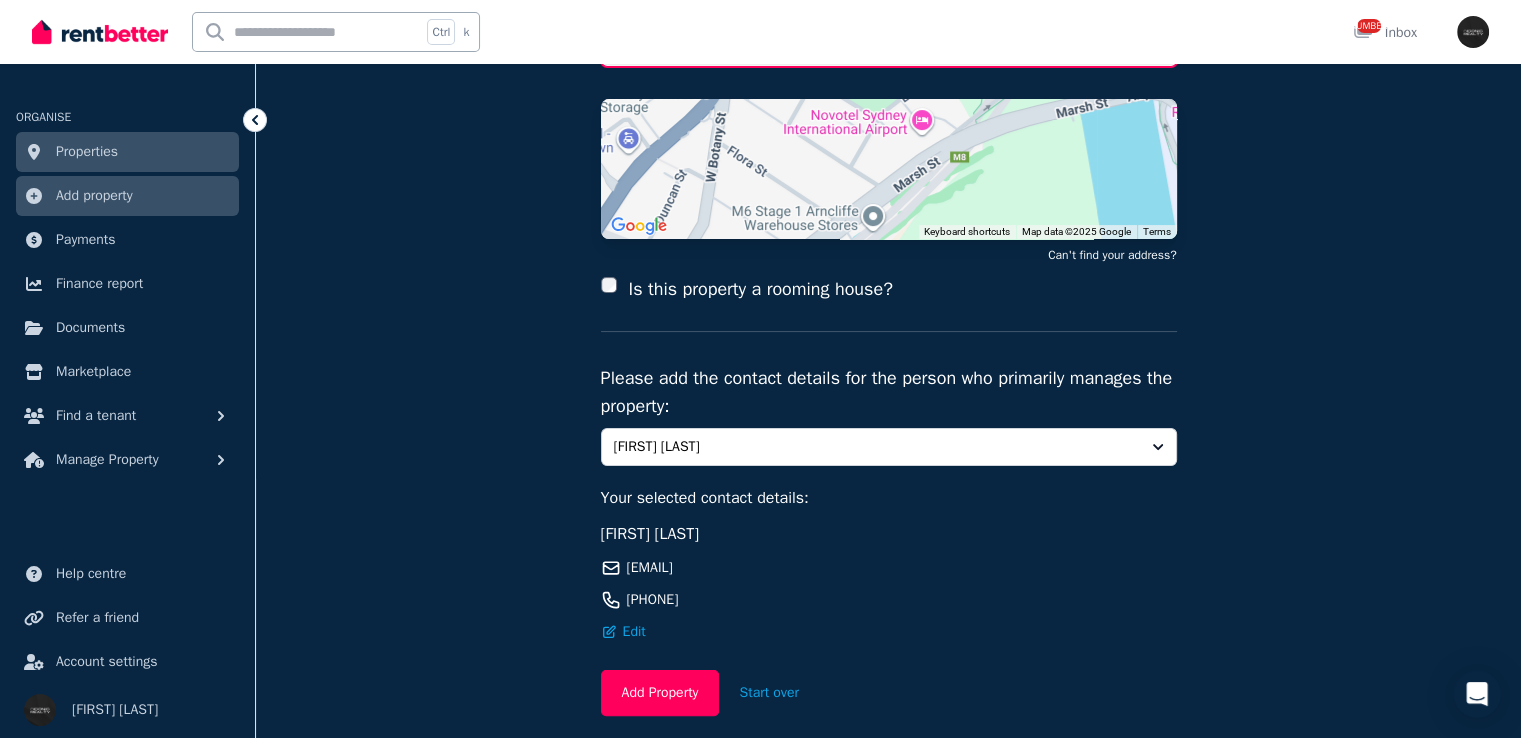 scroll, scrollTop: 300, scrollLeft: 0, axis: vertical 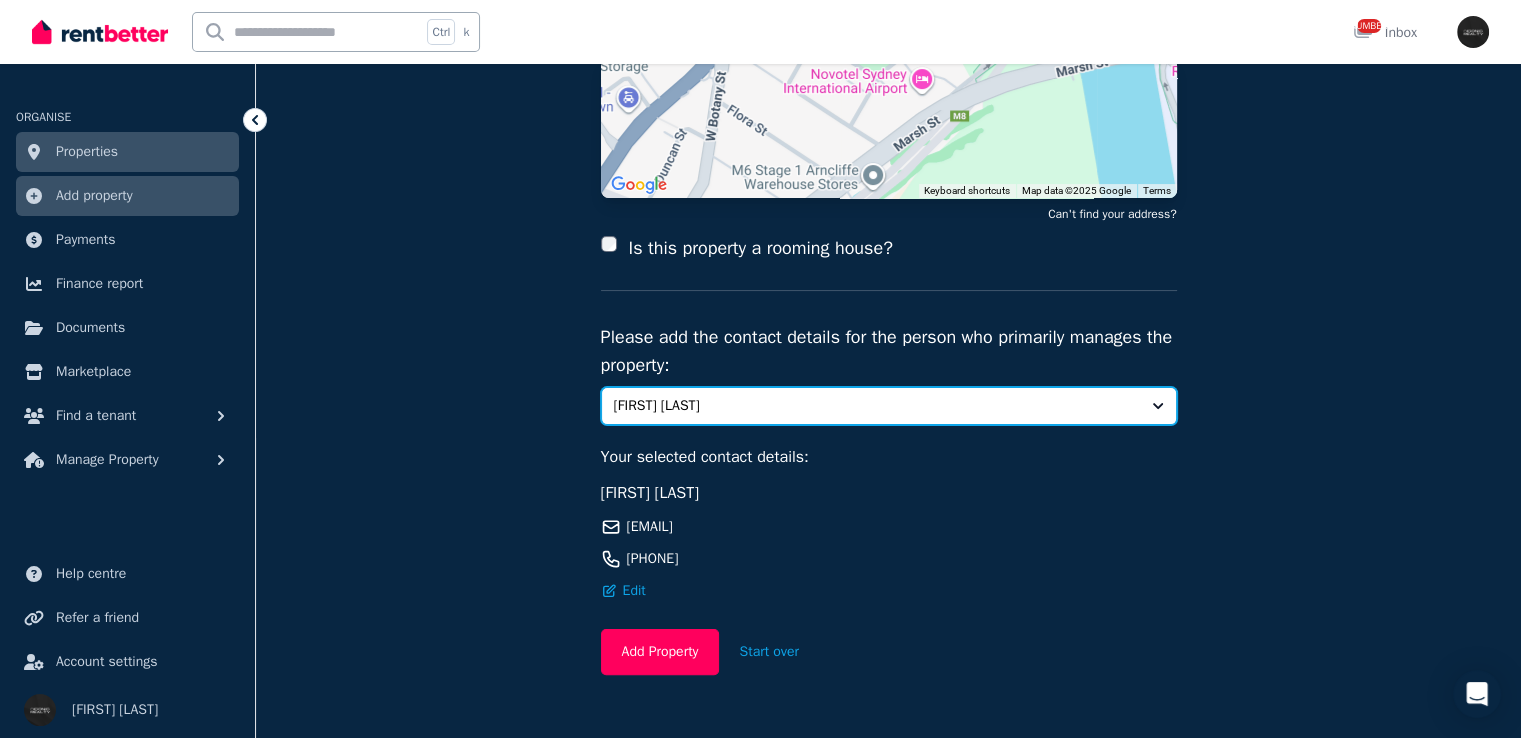 click on "[FIRST] [LAST]" at bounding box center (875, 406) 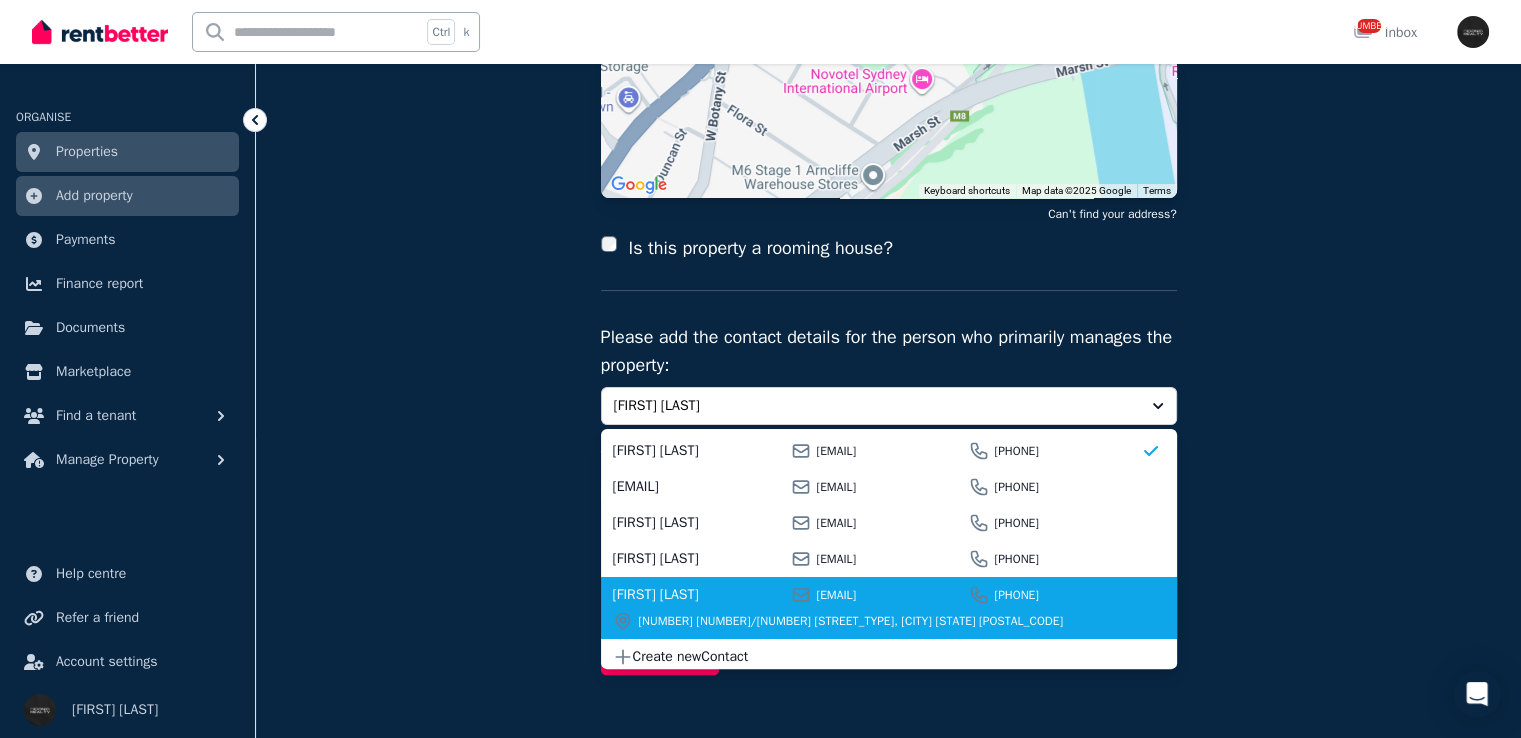 click on "[FIRST] [LAST]" at bounding box center (699, 595) 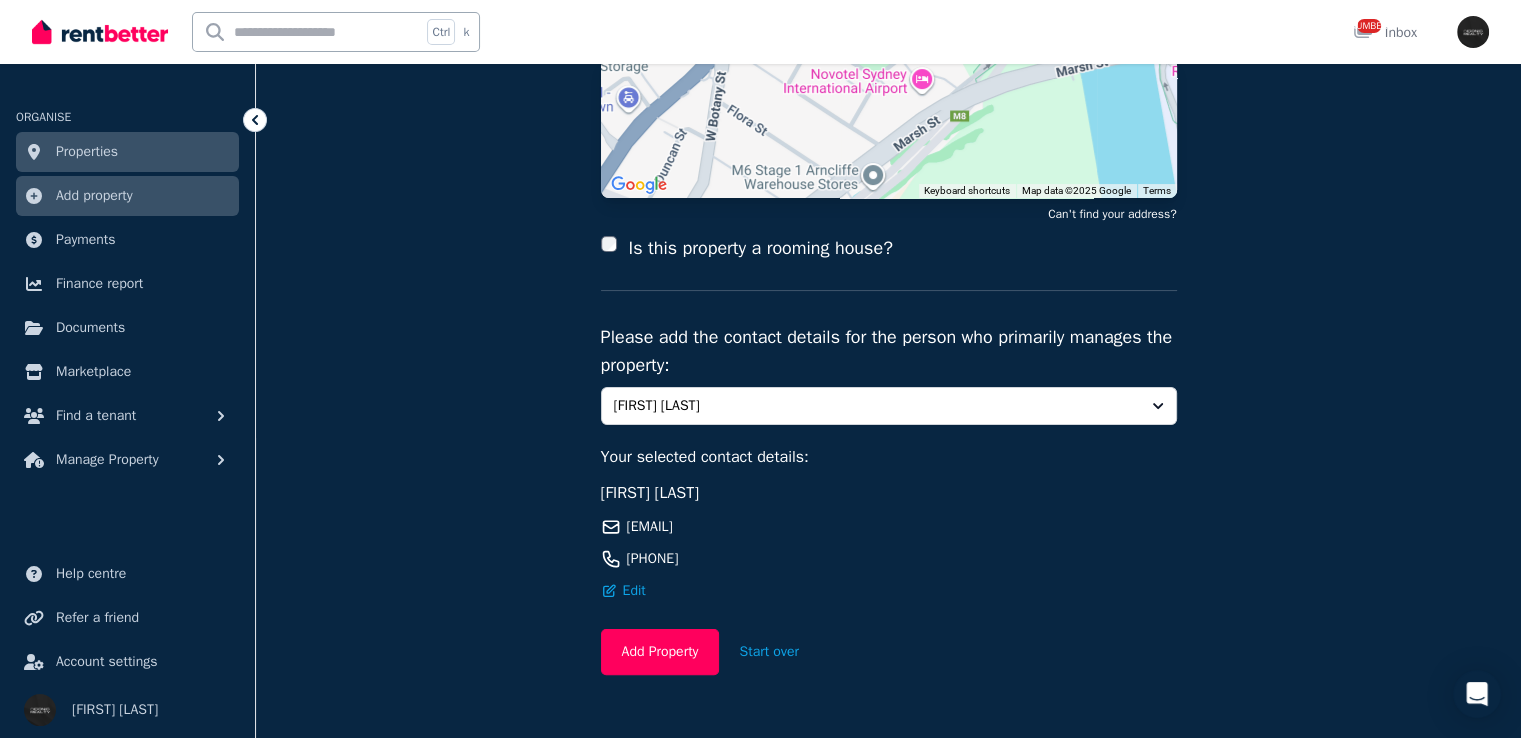 click on "**********" at bounding box center (888, 275) 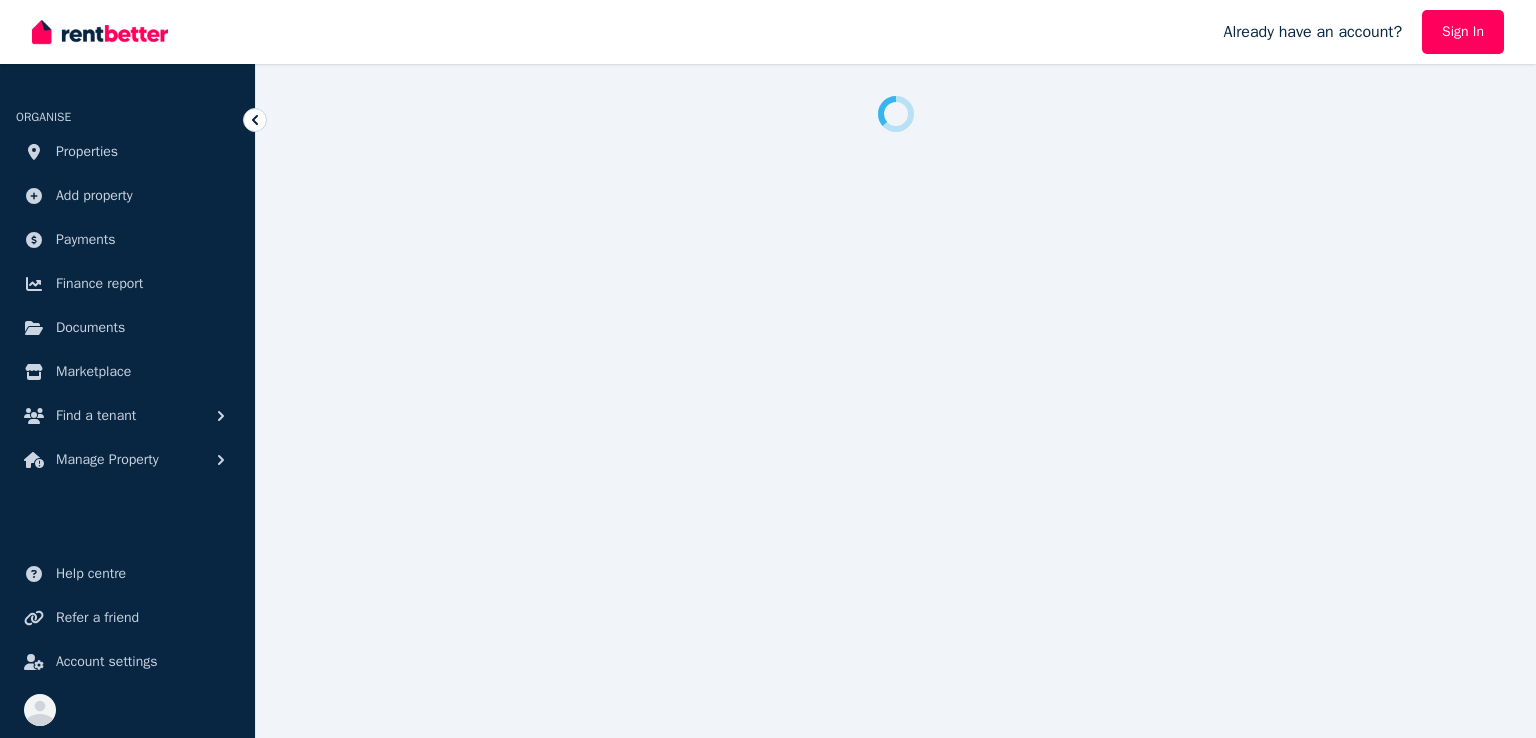 scroll, scrollTop: 0, scrollLeft: 0, axis: both 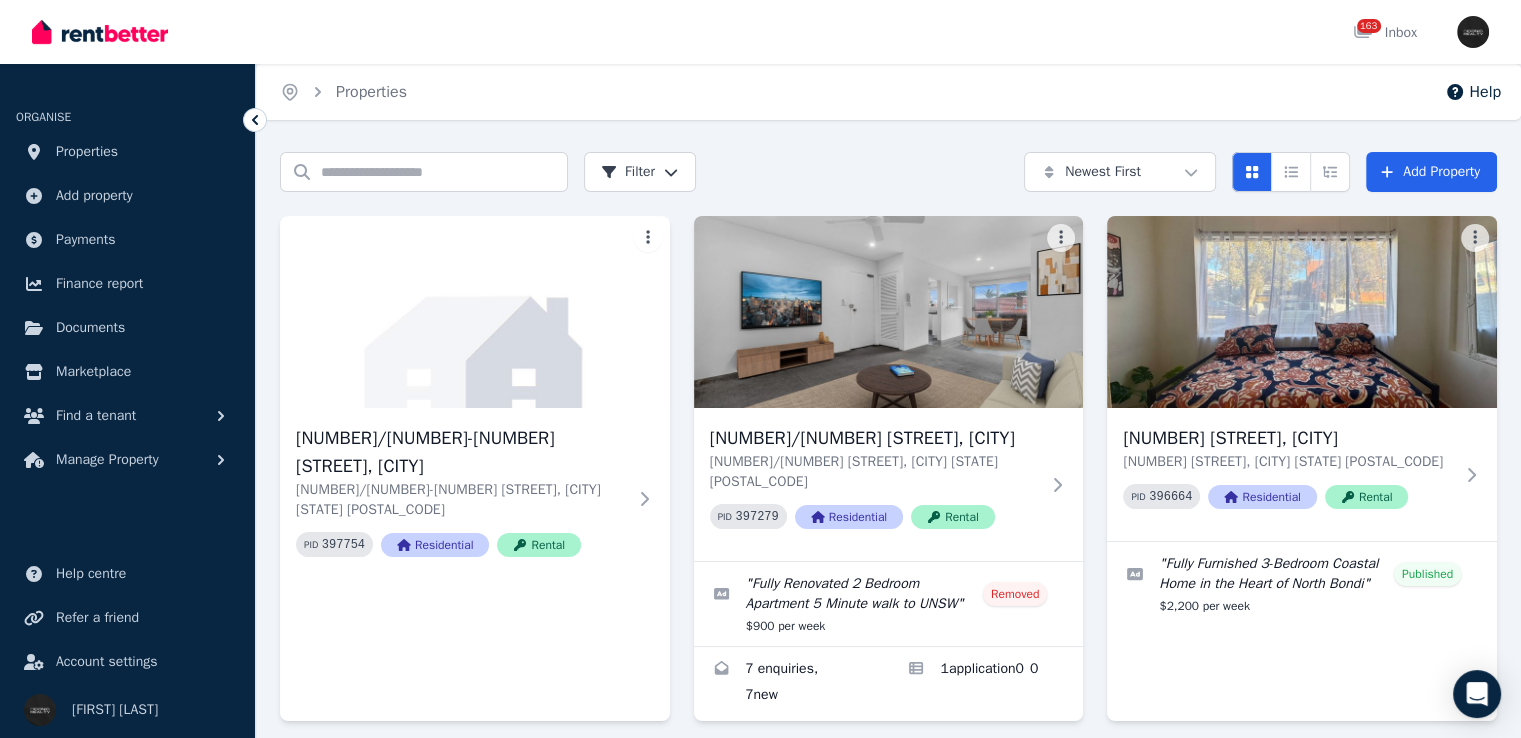 click on "610/26-32 Marsh St, Wolli Creek NSW 2205" at bounding box center (461, 500) 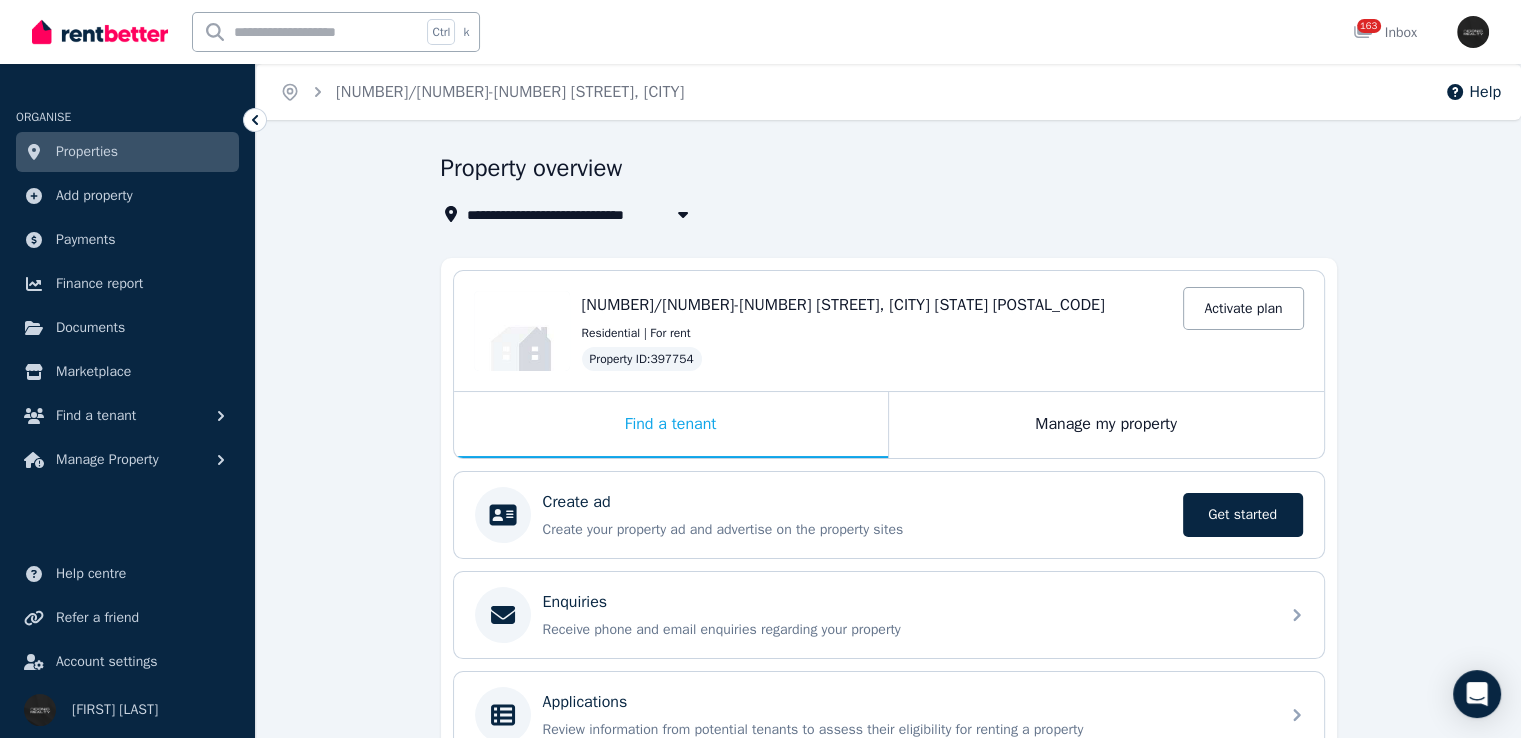 scroll, scrollTop: 100, scrollLeft: 0, axis: vertical 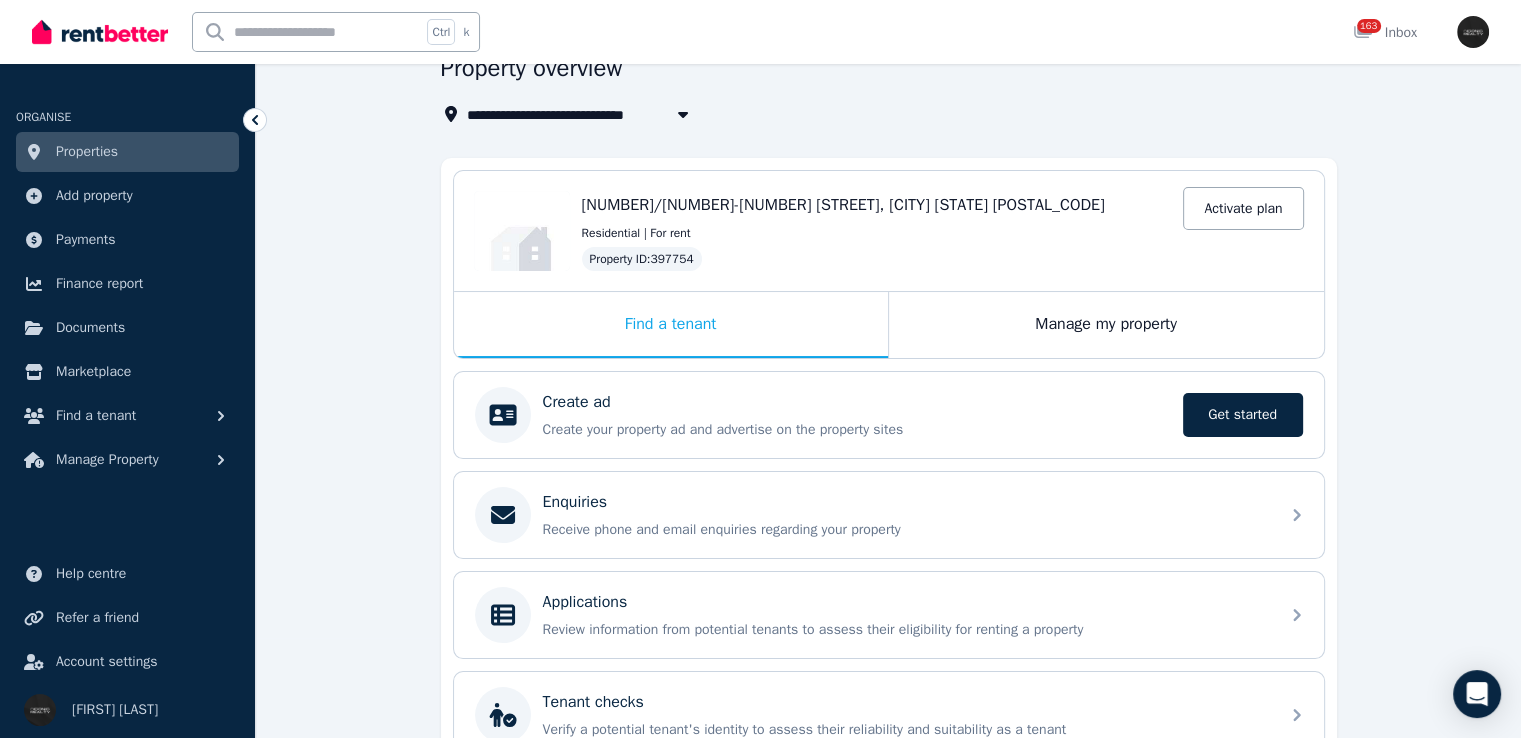 click on "Get started" at bounding box center [1243, 415] 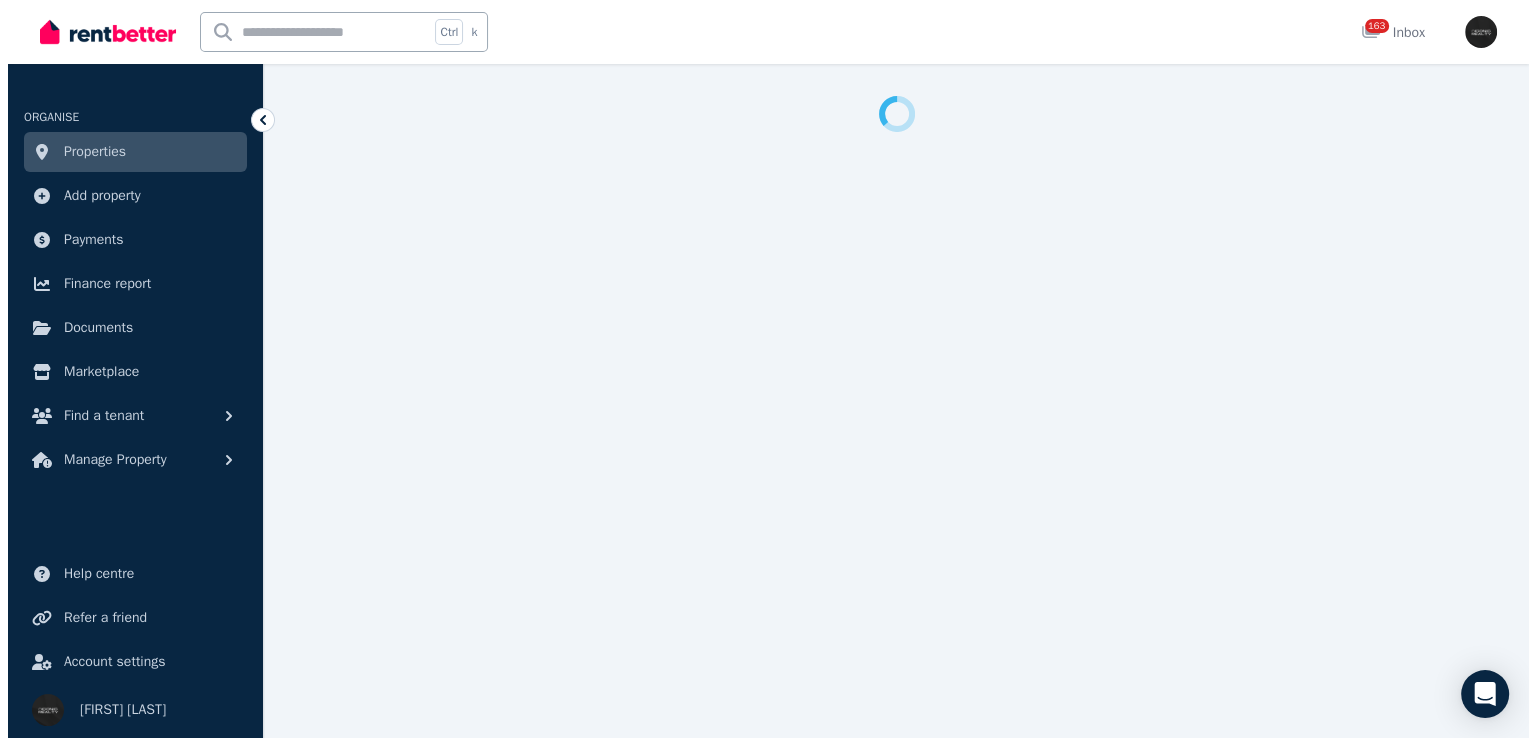 scroll, scrollTop: 0, scrollLeft: 0, axis: both 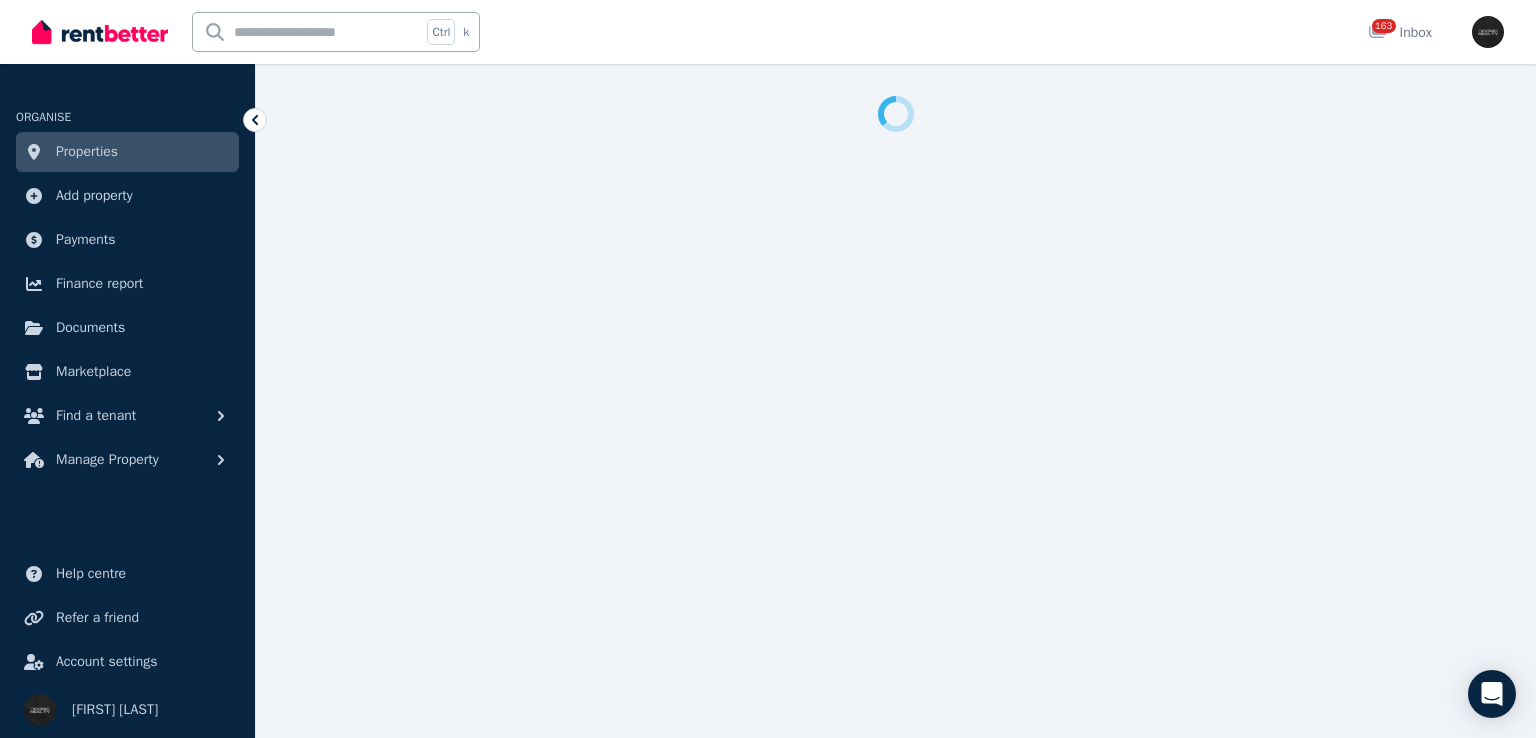 select on "***" 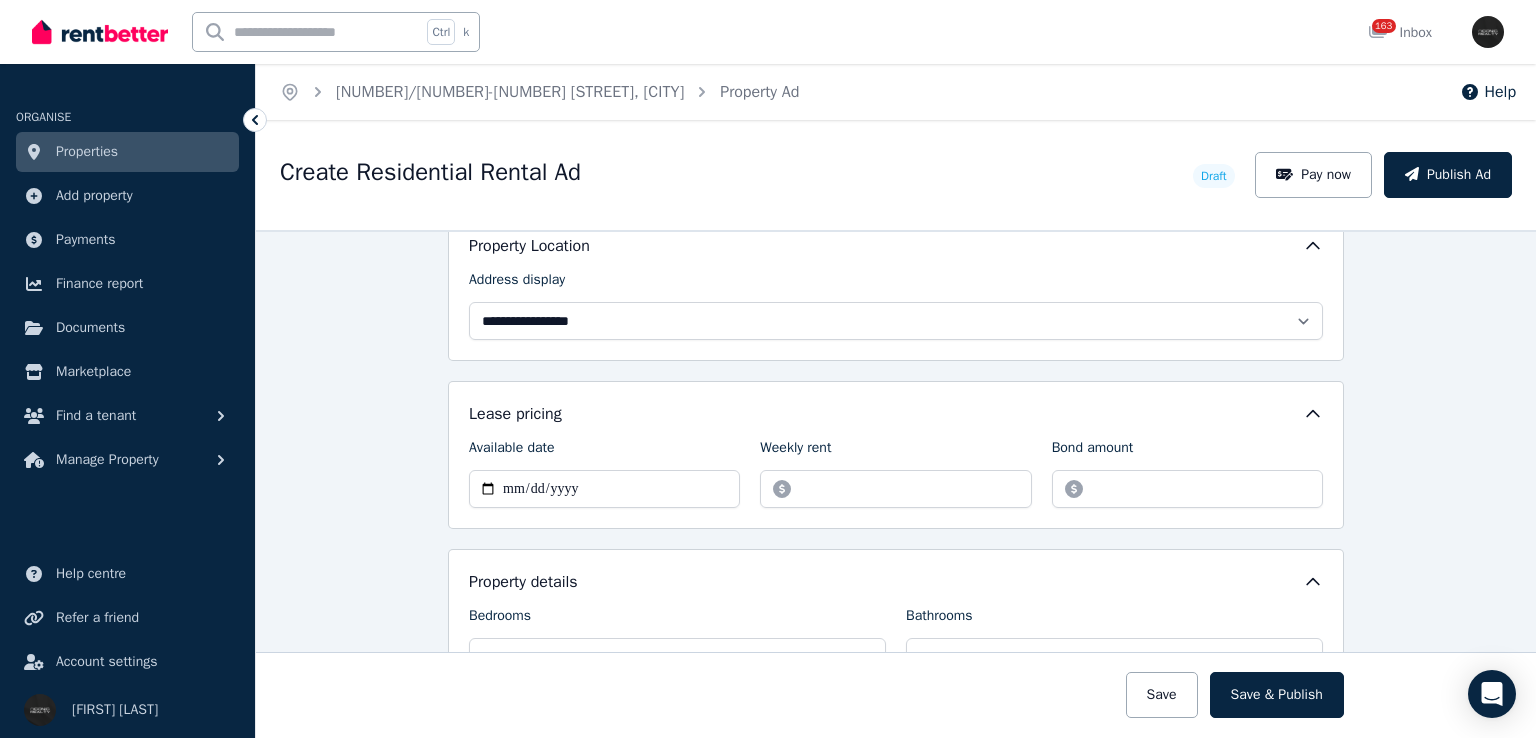 scroll, scrollTop: 600, scrollLeft: 0, axis: vertical 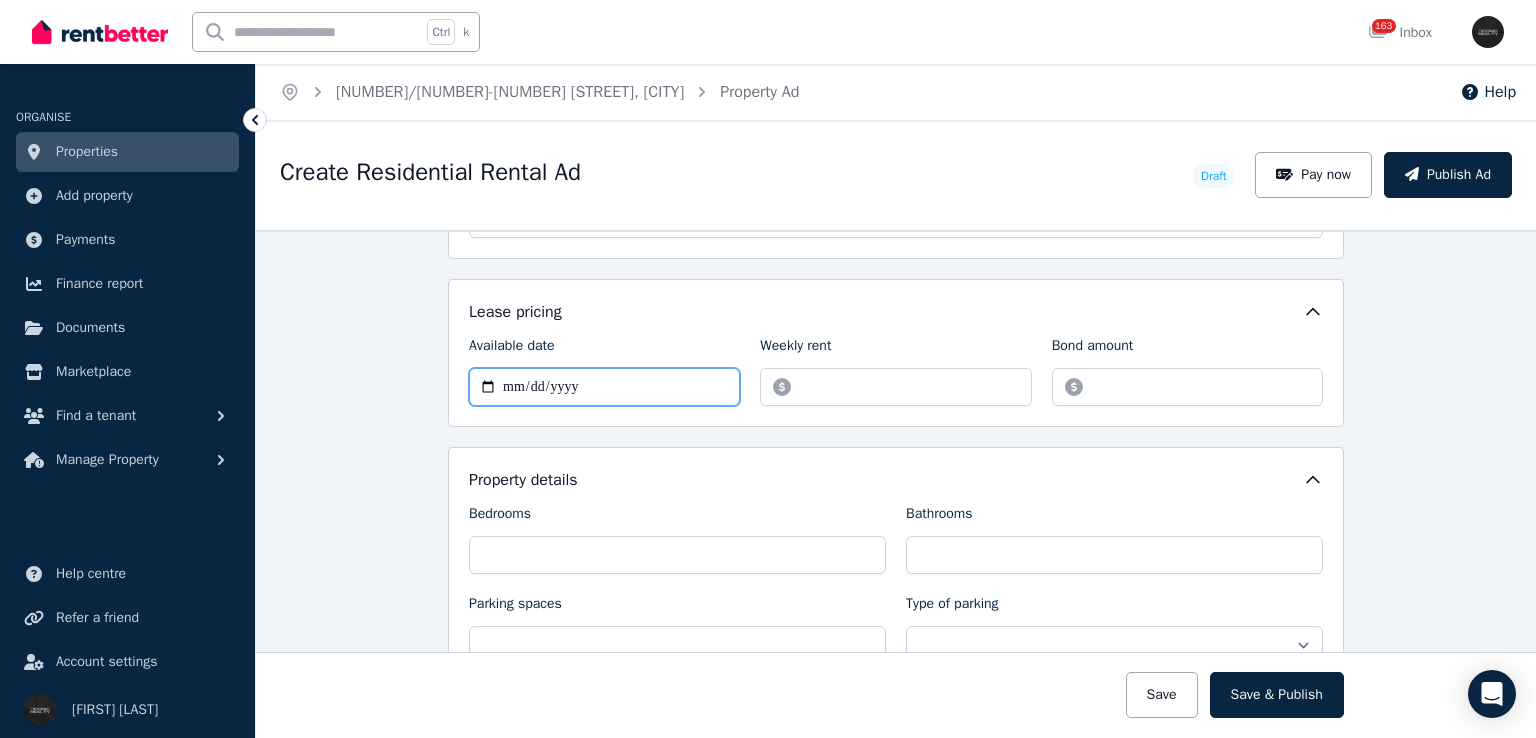 click on "Available date" at bounding box center [604, 387] 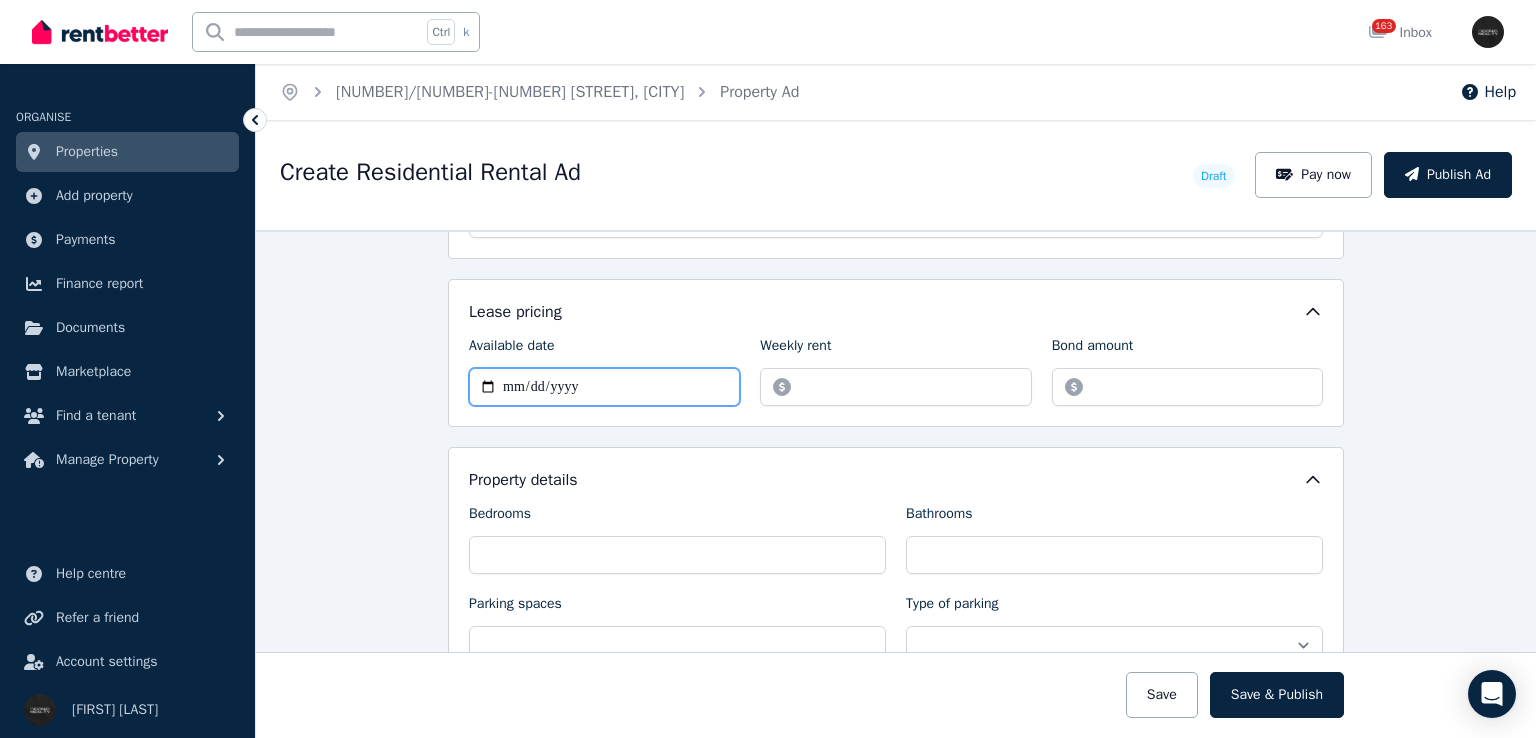 type on "**********" 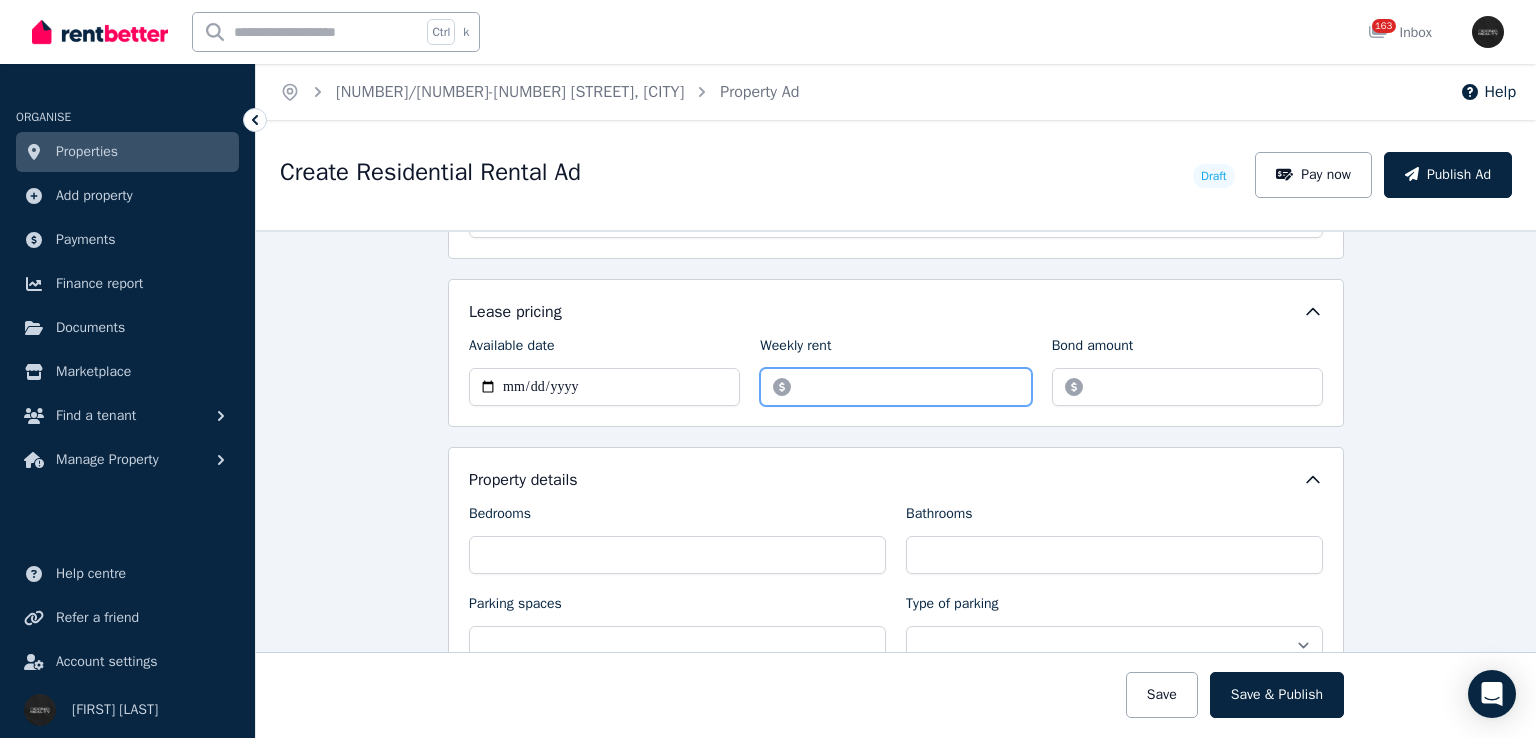 click on "Weekly rent" at bounding box center (895, 387) 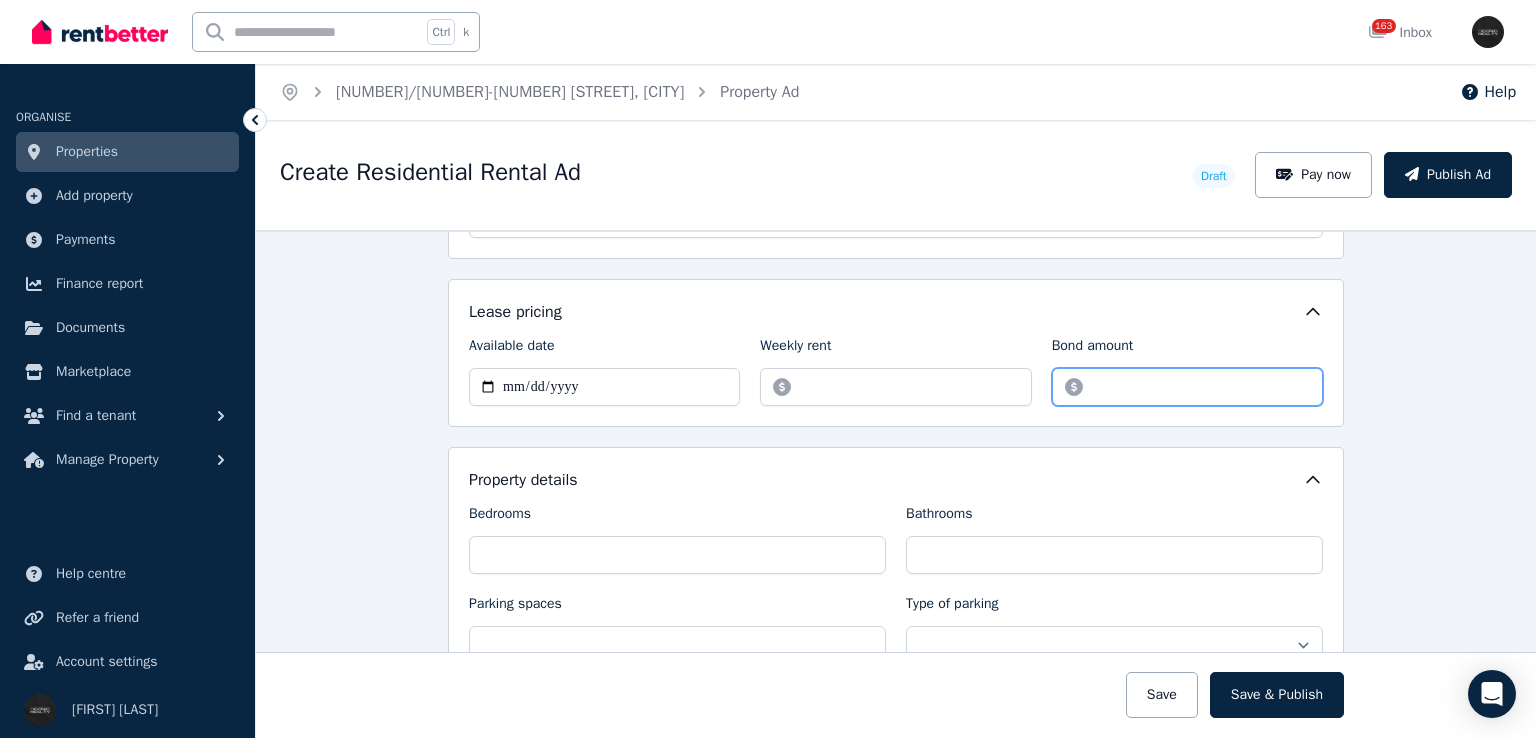 click on "Bond amount" at bounding box center (1187, 387) 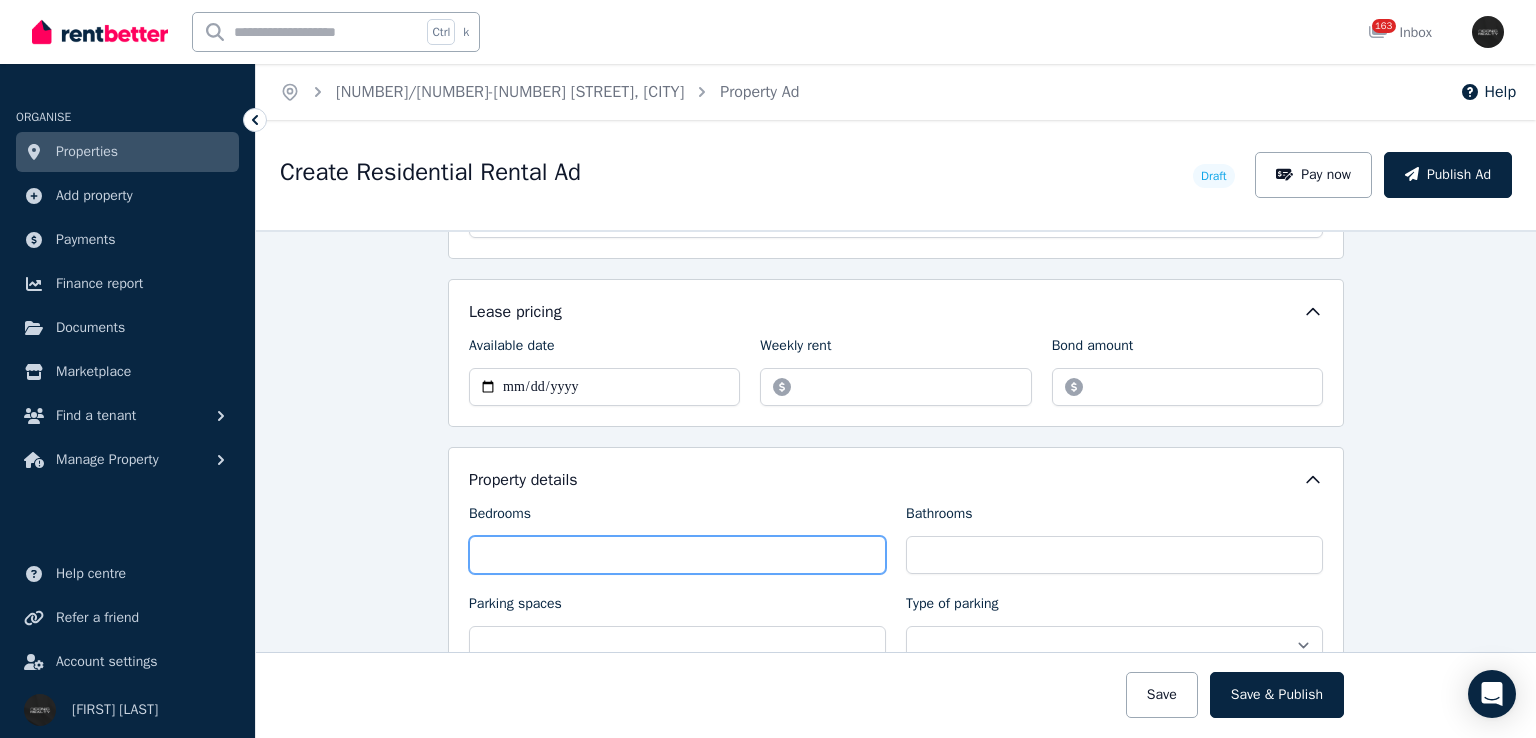 click on "Bedrooms" at bounding box center [677, 555] 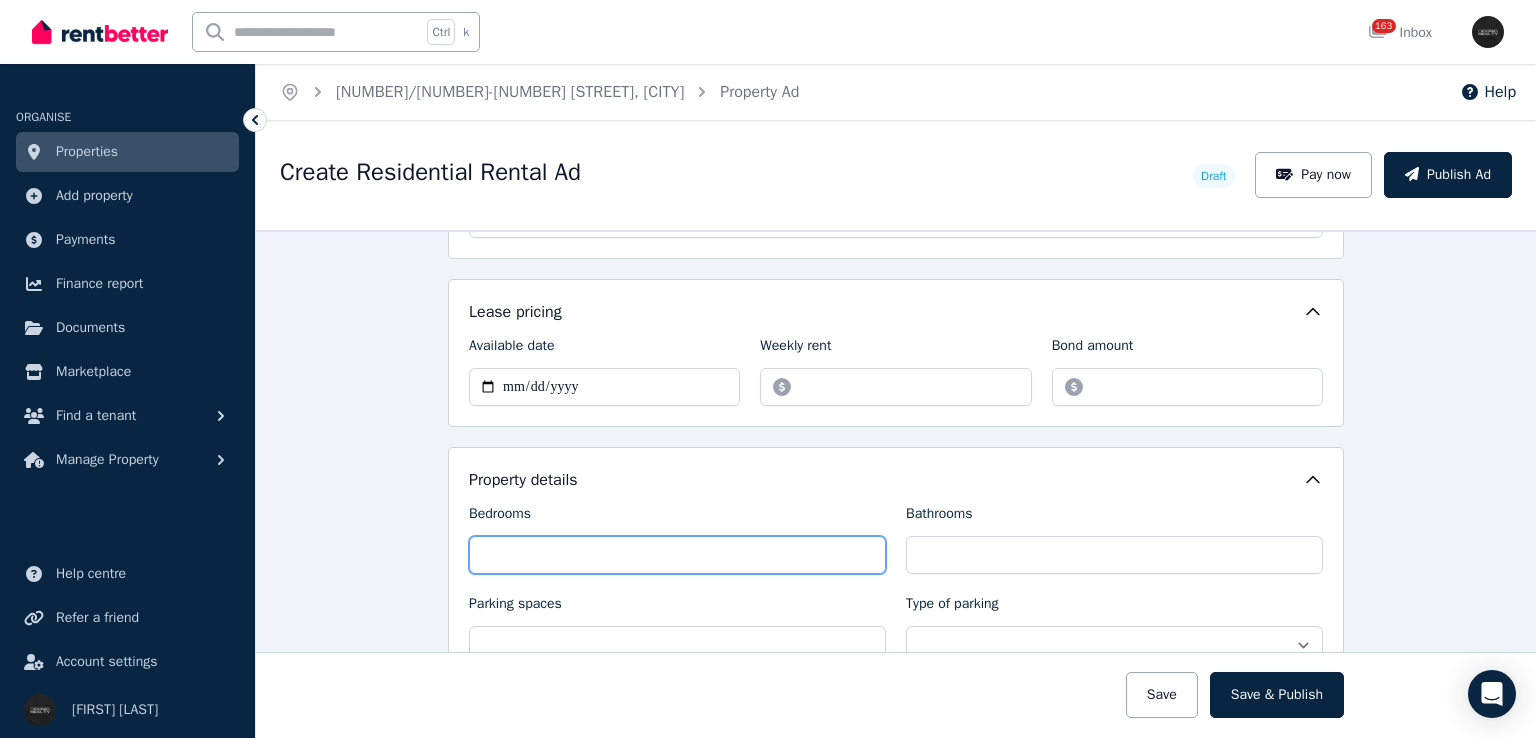 type on "*" 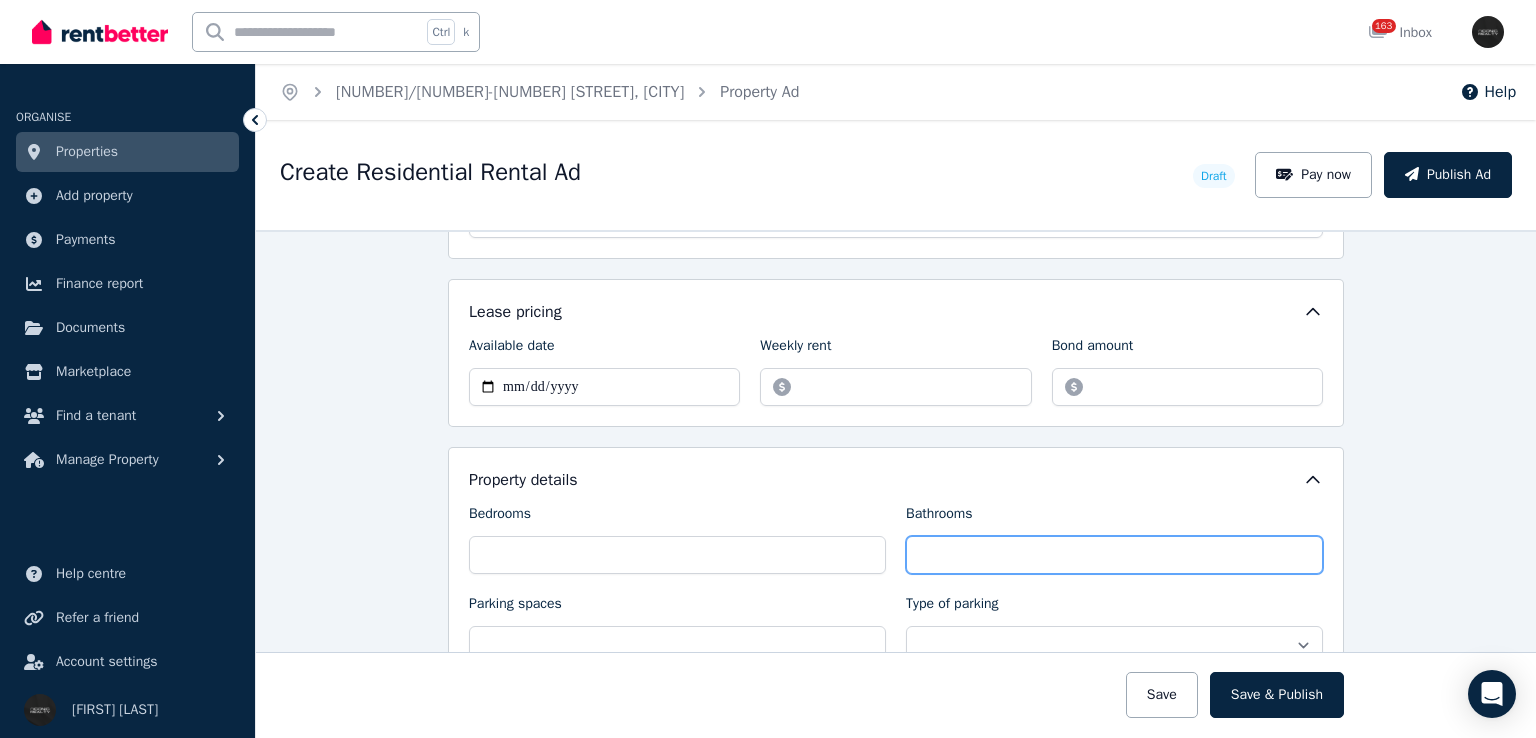 type on "*" 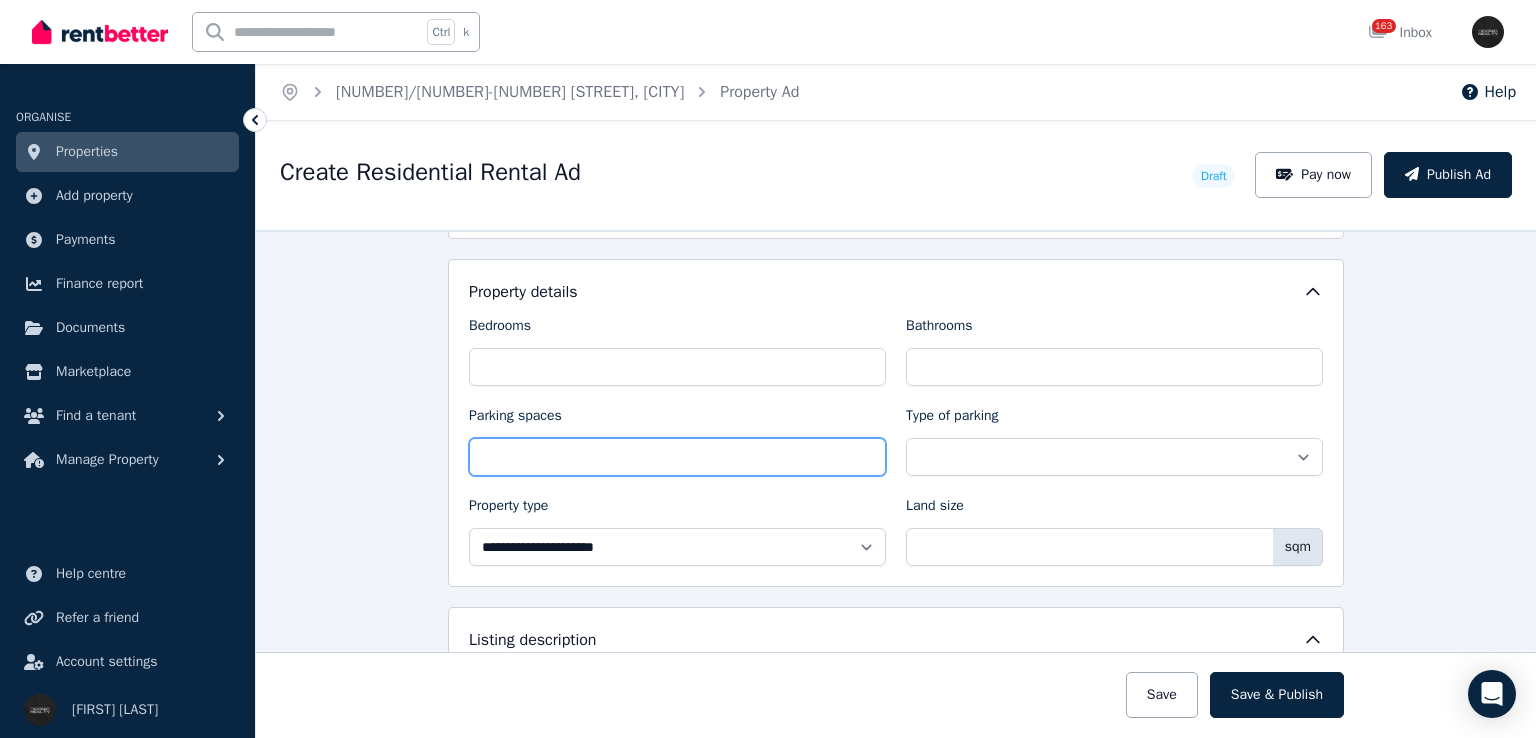 scroll, scrollTop: 800, scrollLeft: 0, axis: vertical 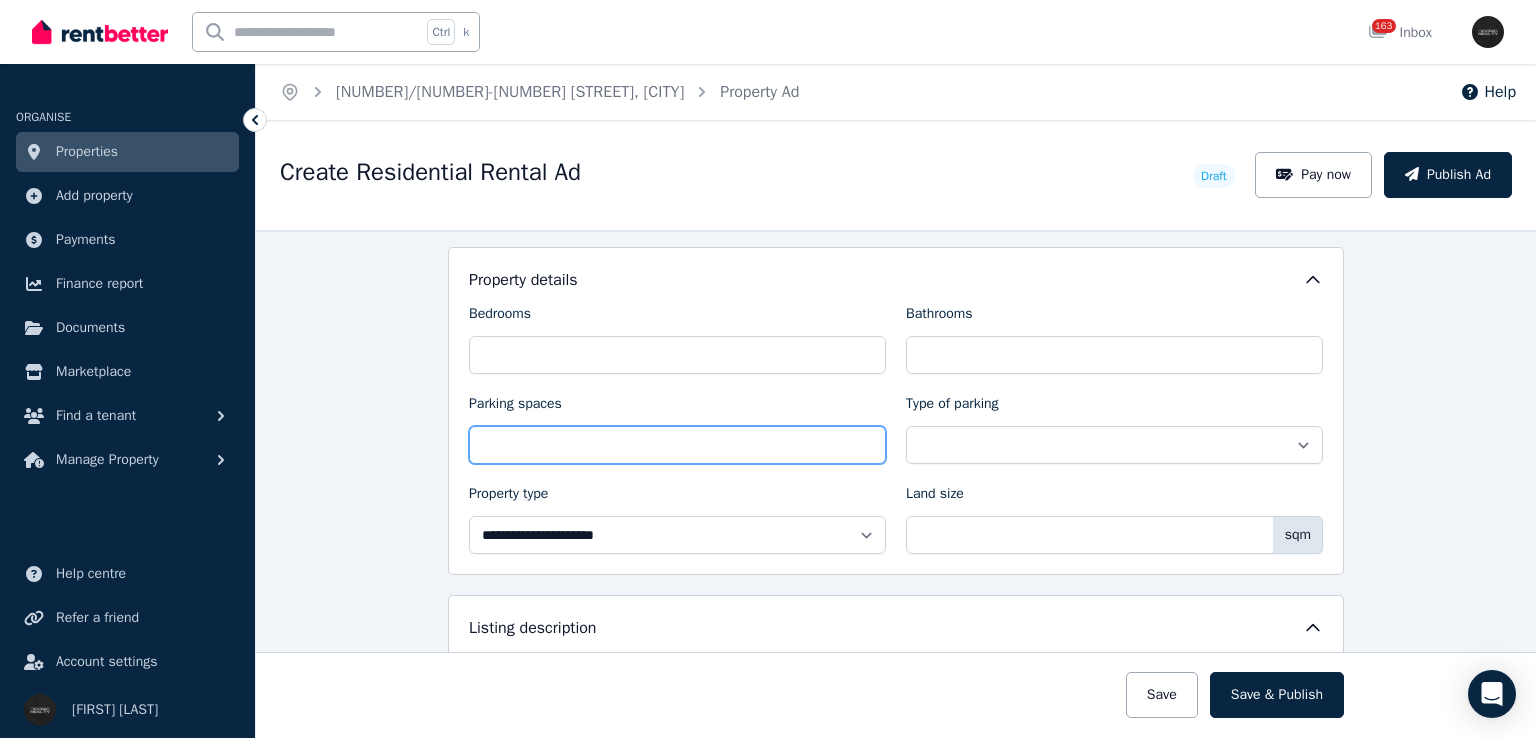 type on "*" 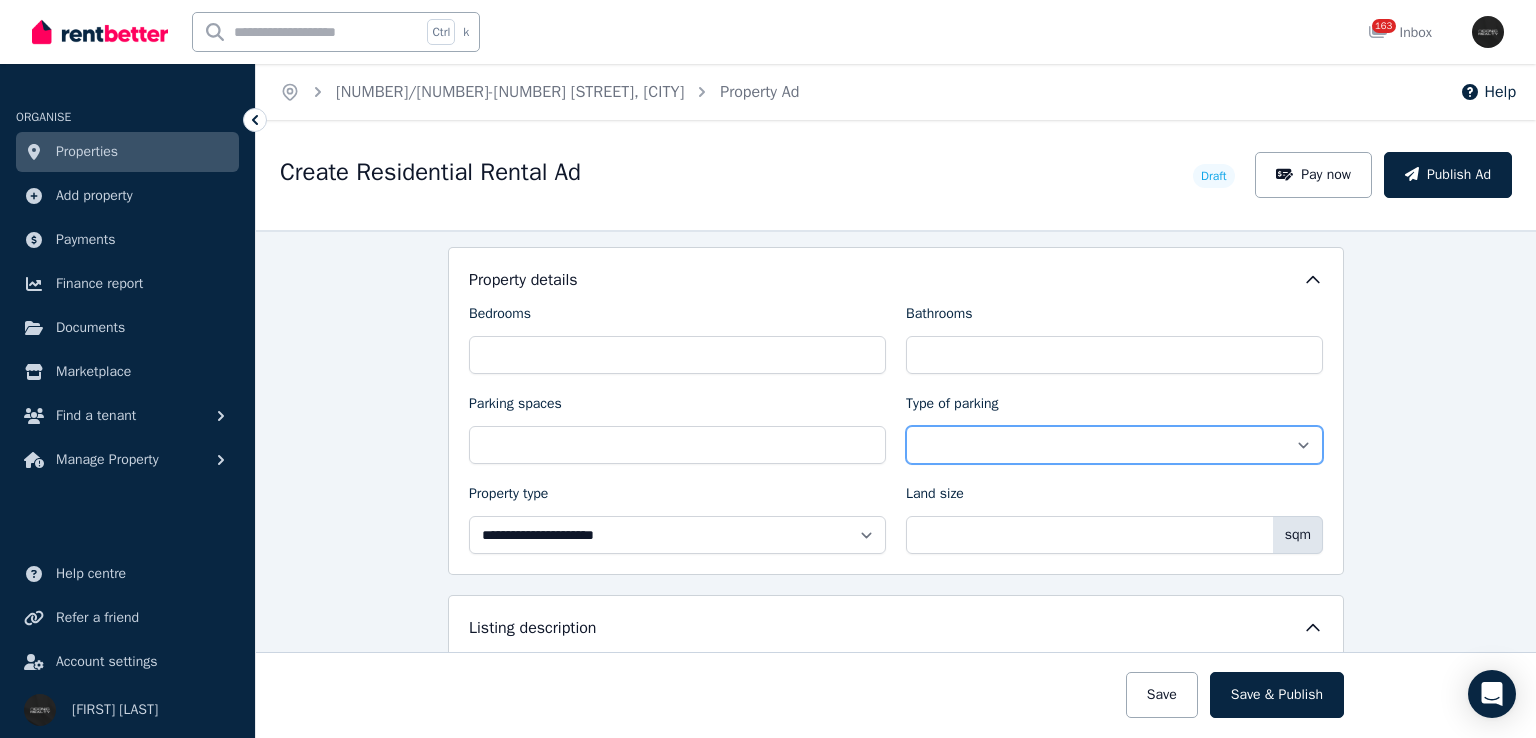 click on "**********" at bounding box center [1114, 445] 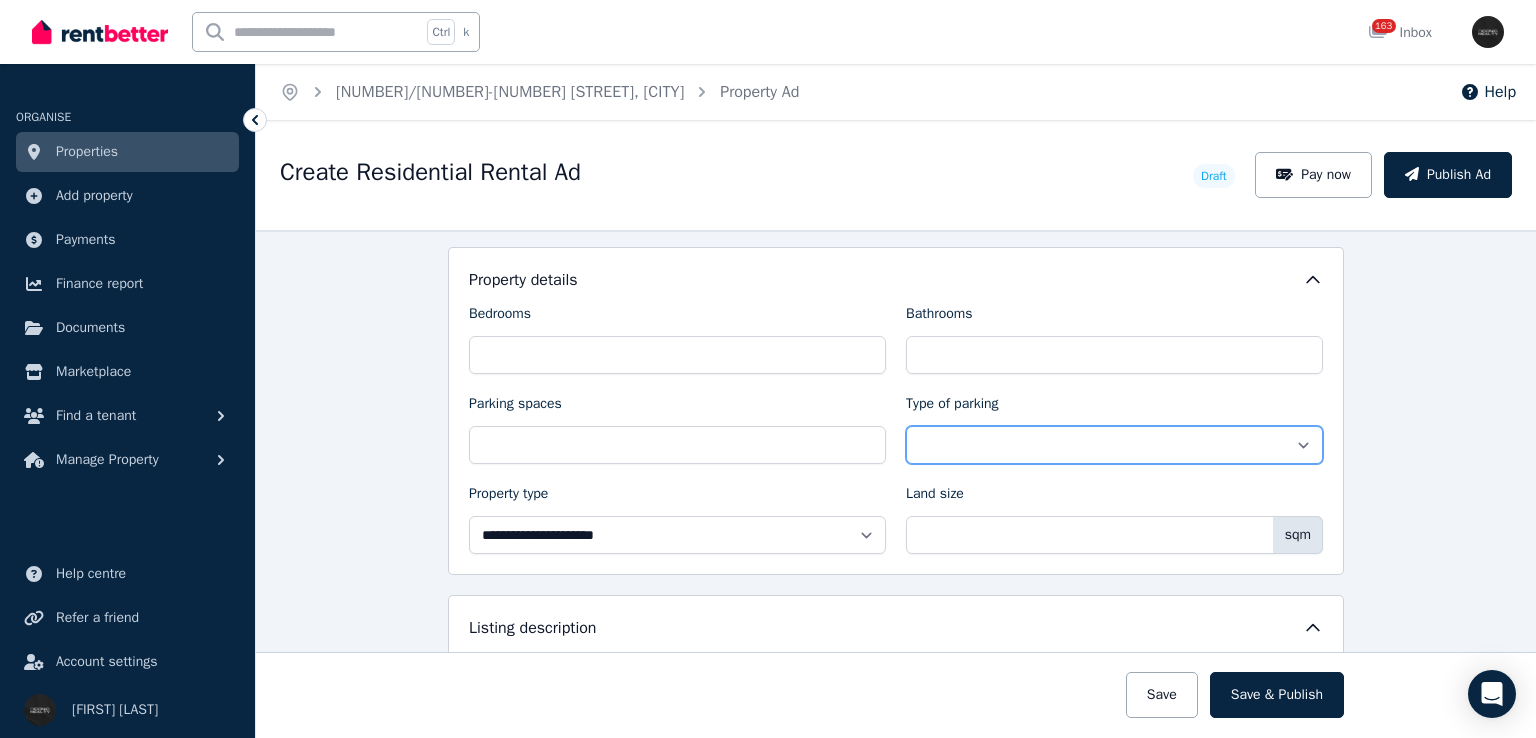 select on "**********" 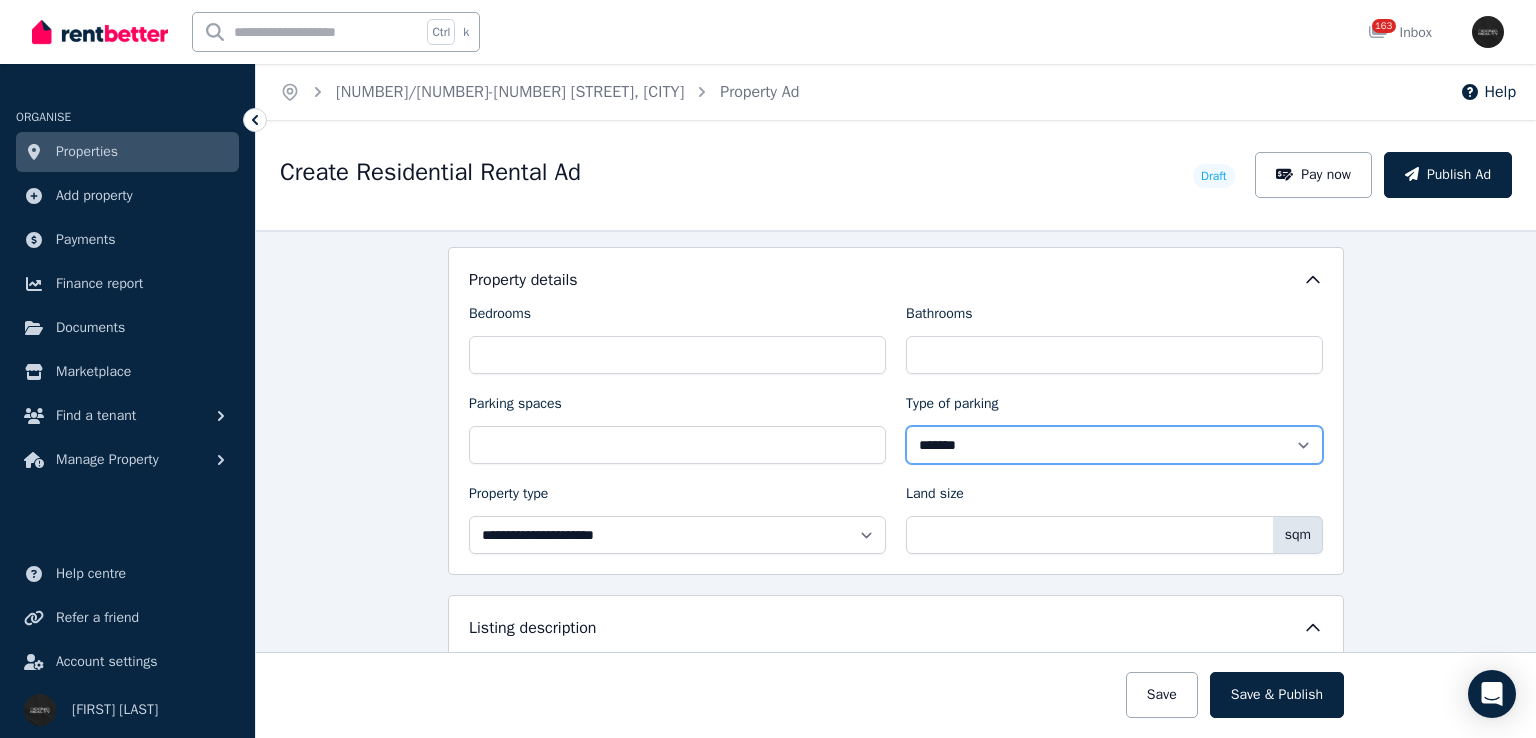 click on "**********" at bounding box center (1114, 445) 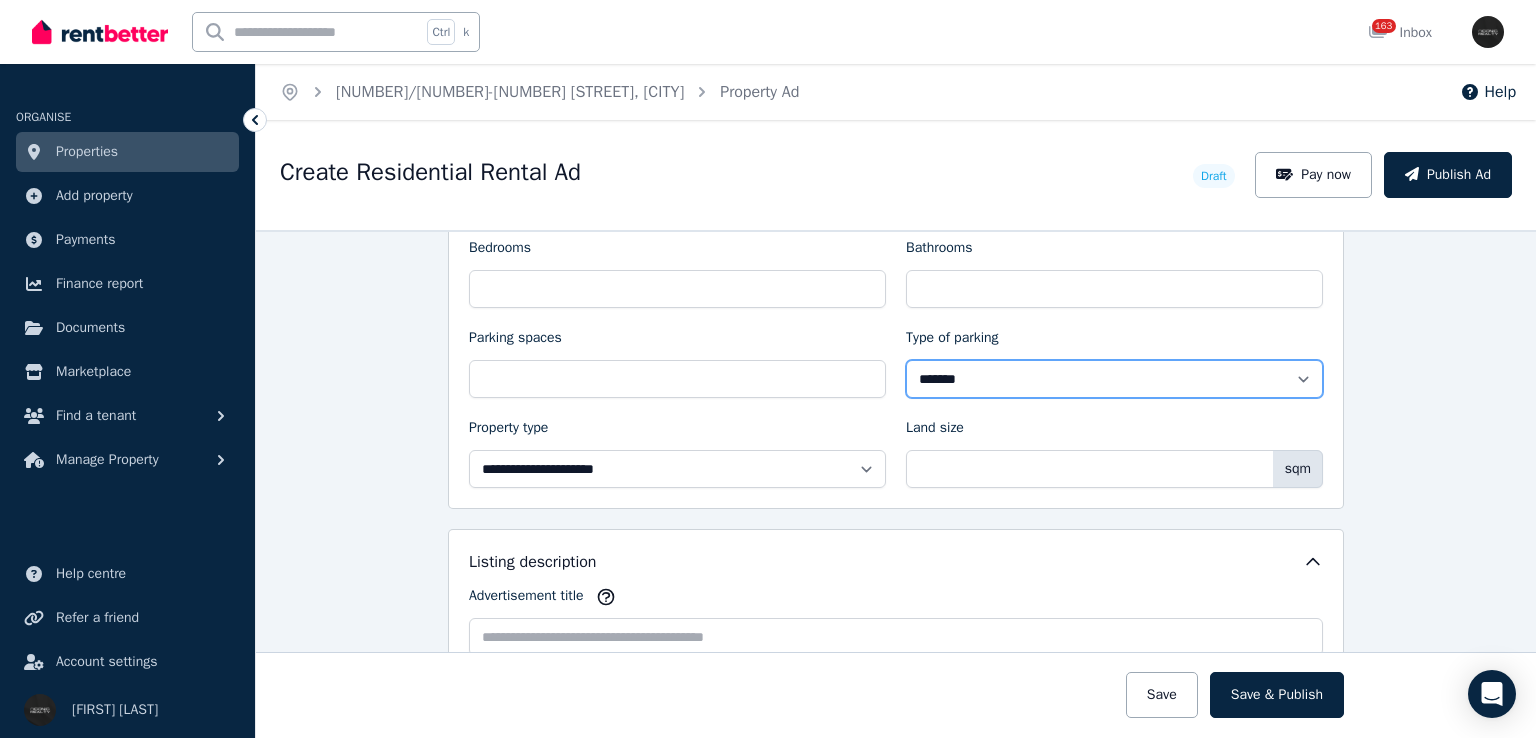 scroll, scrollTop: 900, scrollLeft: 0, axis: vertical 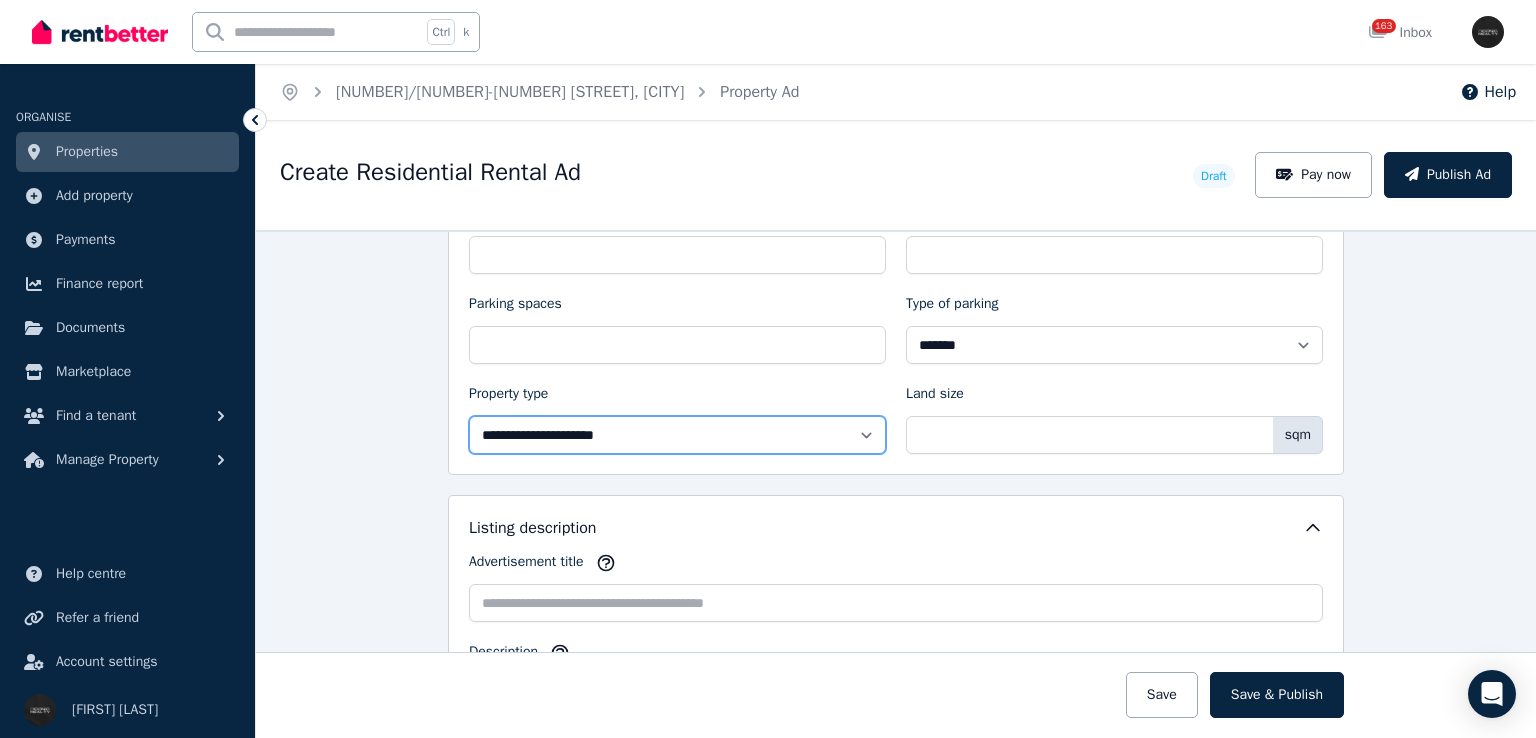 click on "**********" at bounding box center (677, 435) 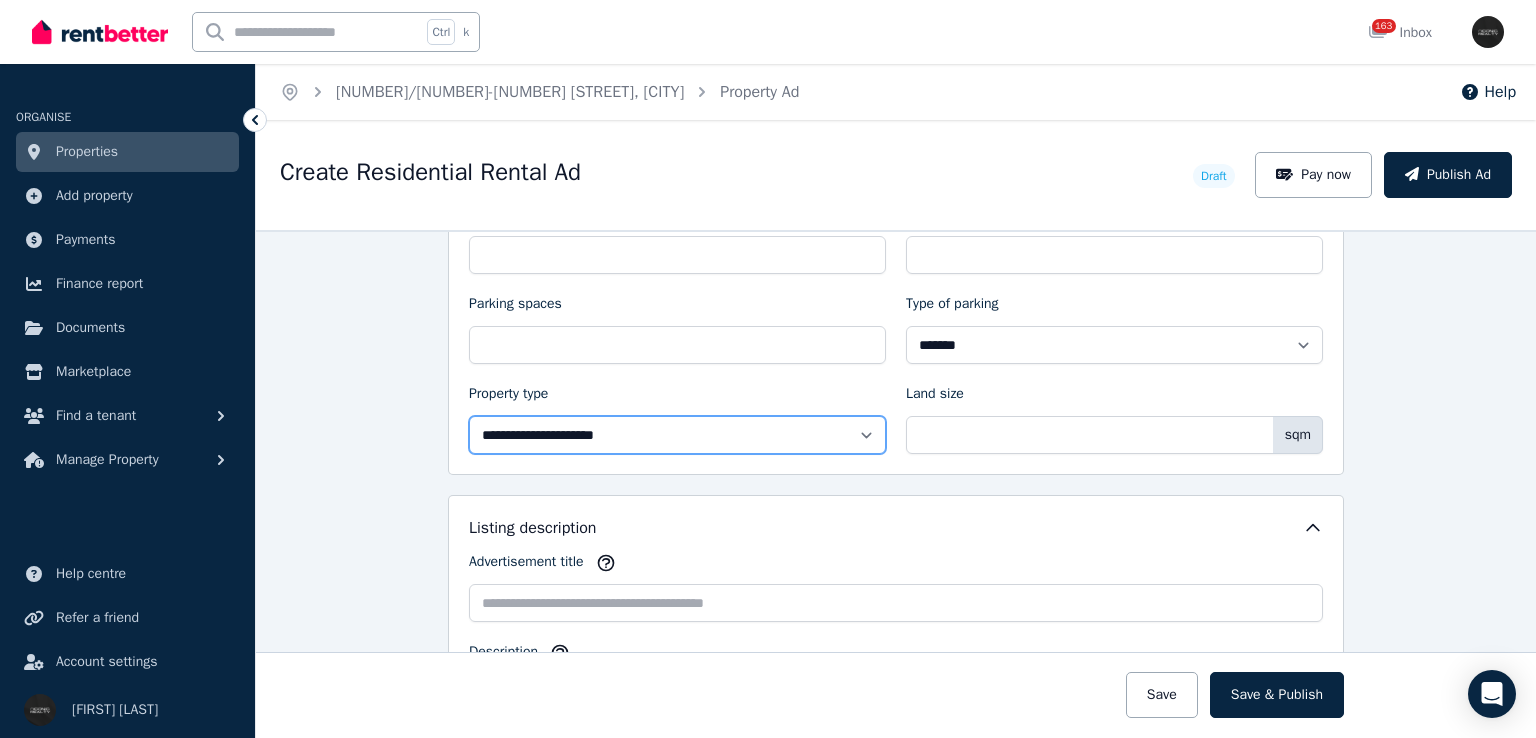 select on "**********" 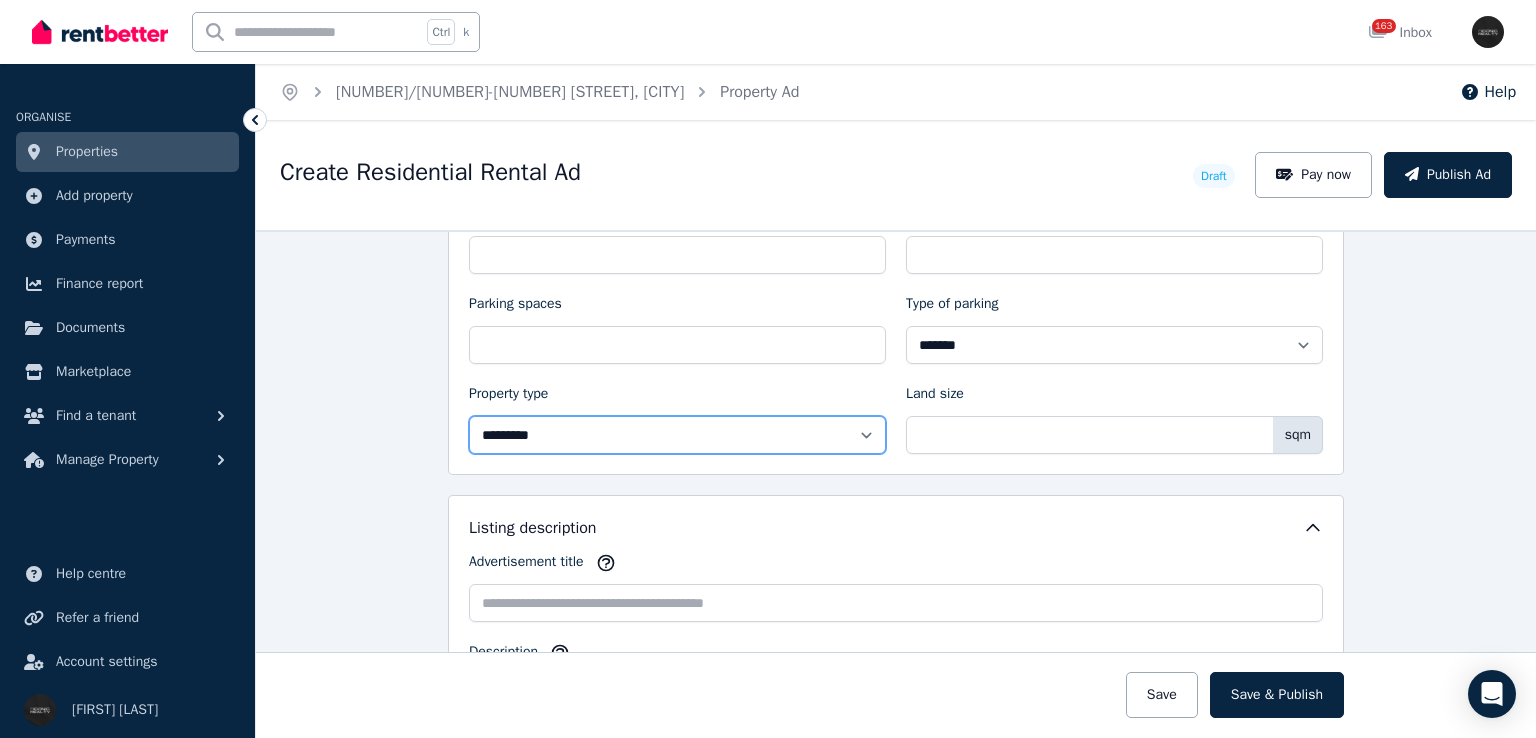 click on "**********" at bounding box center [677, 435] 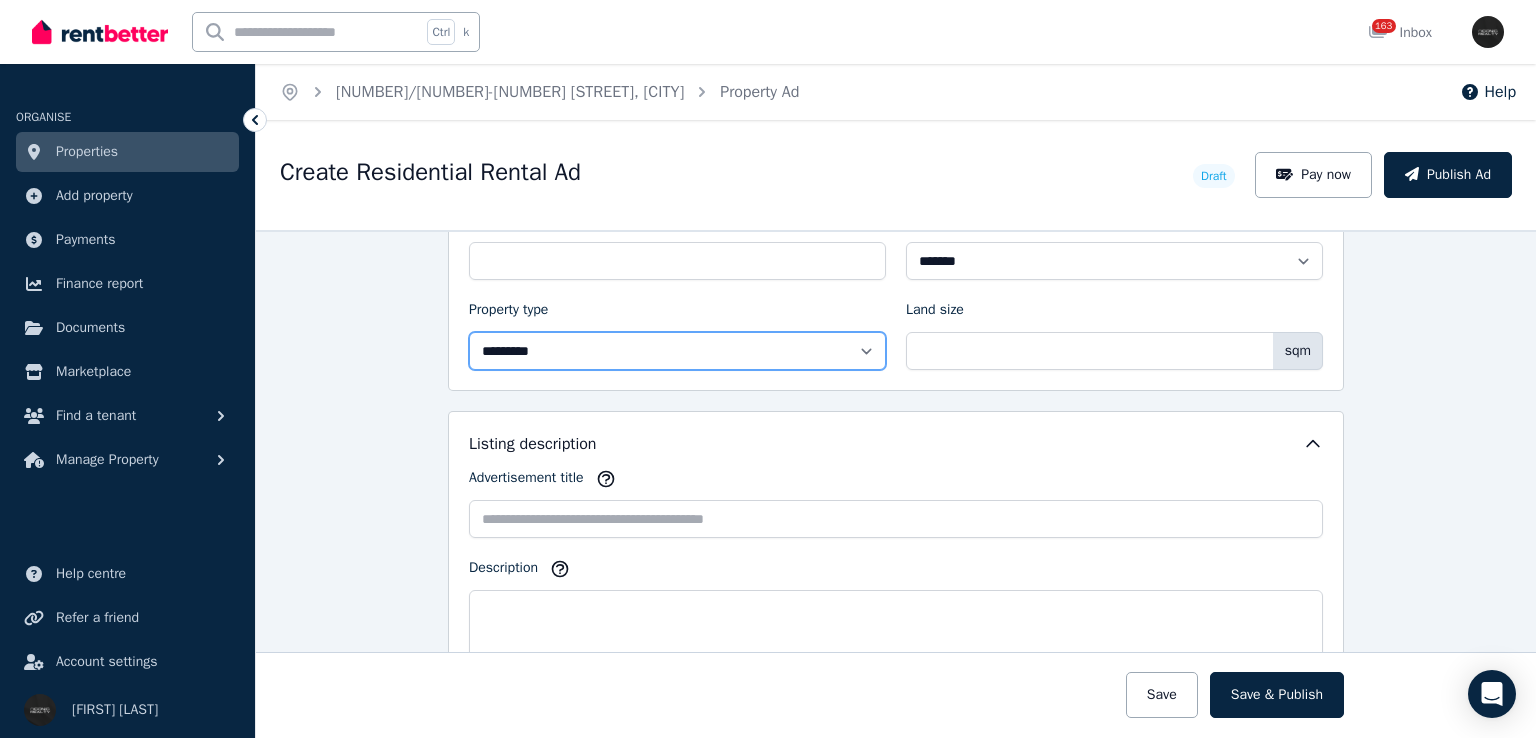 scroll, scrollTop: 1100, scrollLeft: 0, axis: vertical 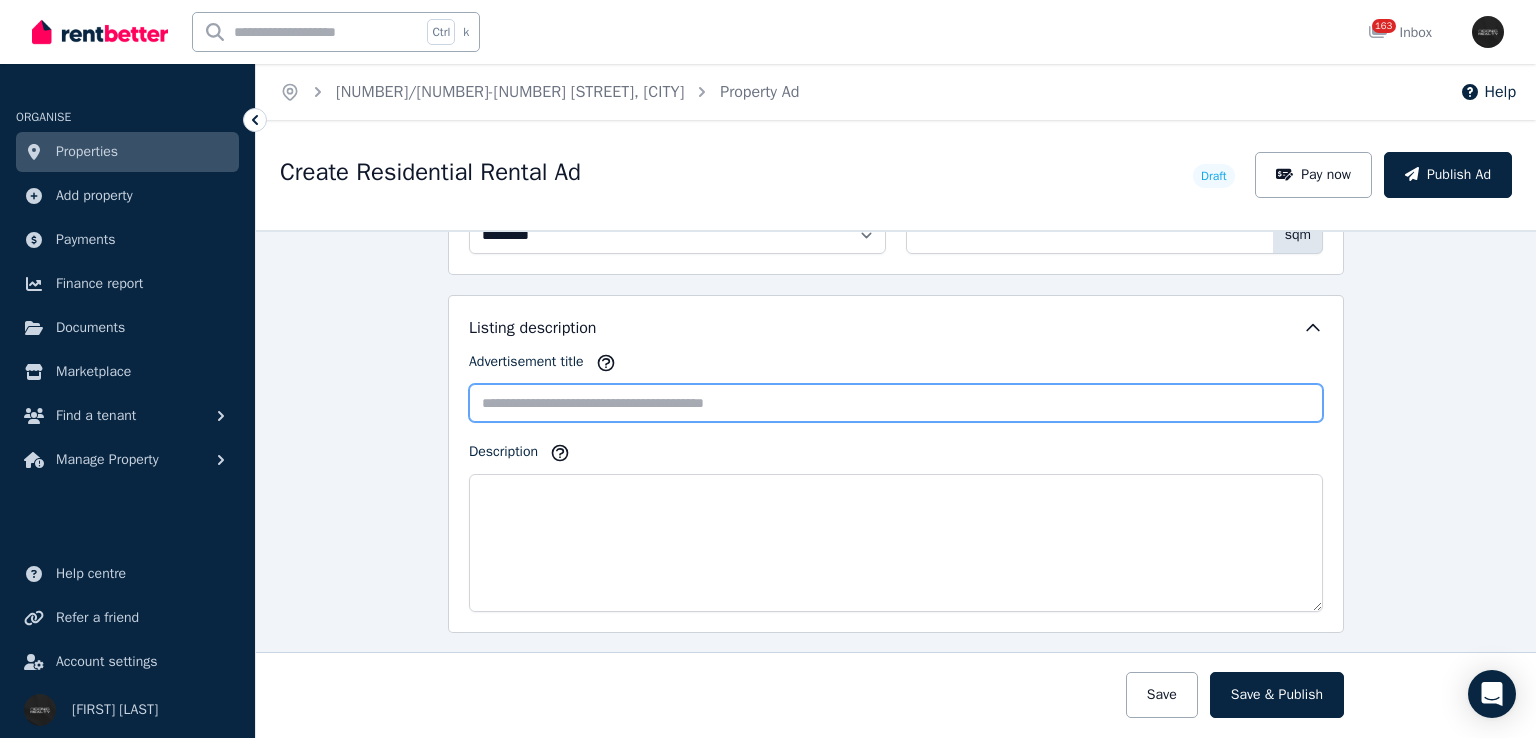 click on "Advertisement title" at bounding box center (896, 403) 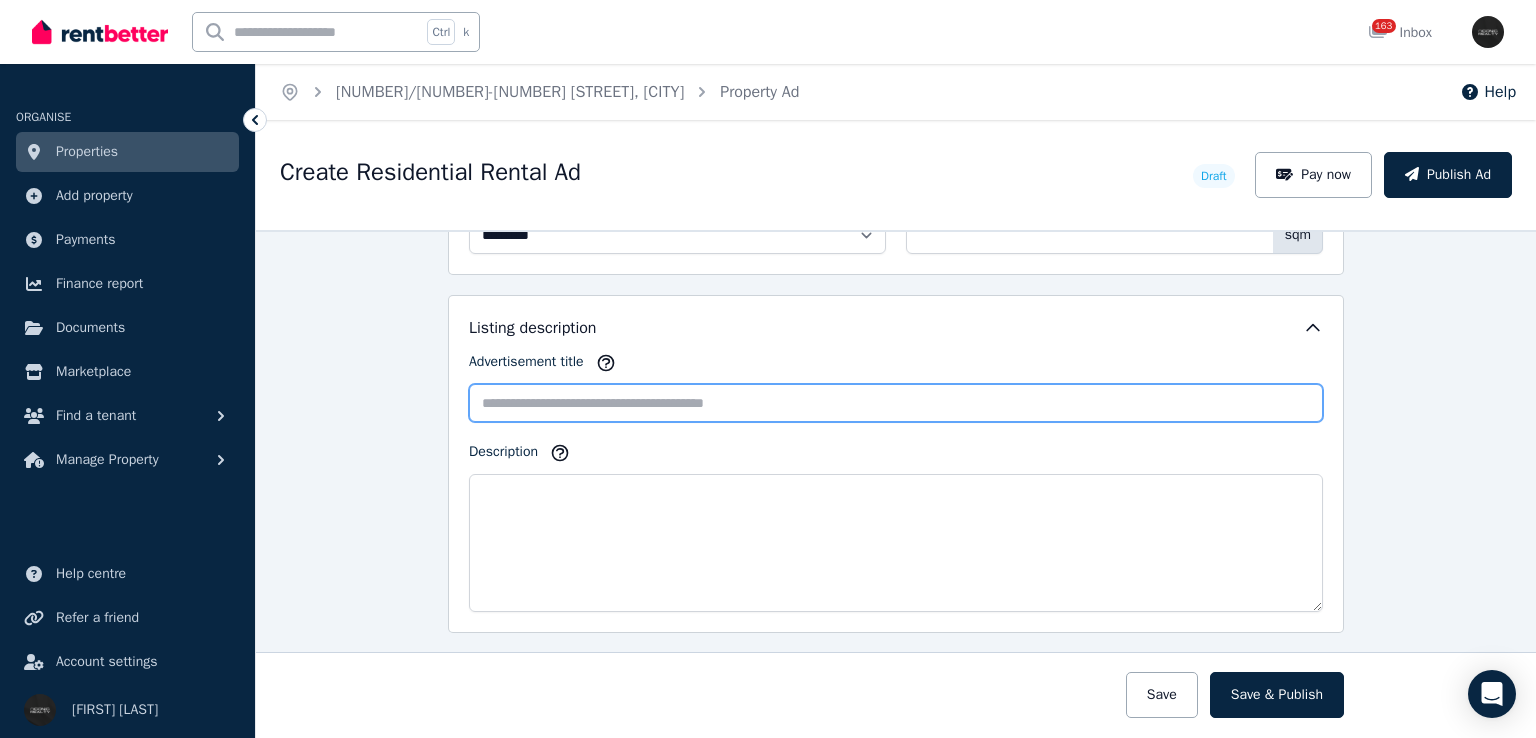 paste on "**********" 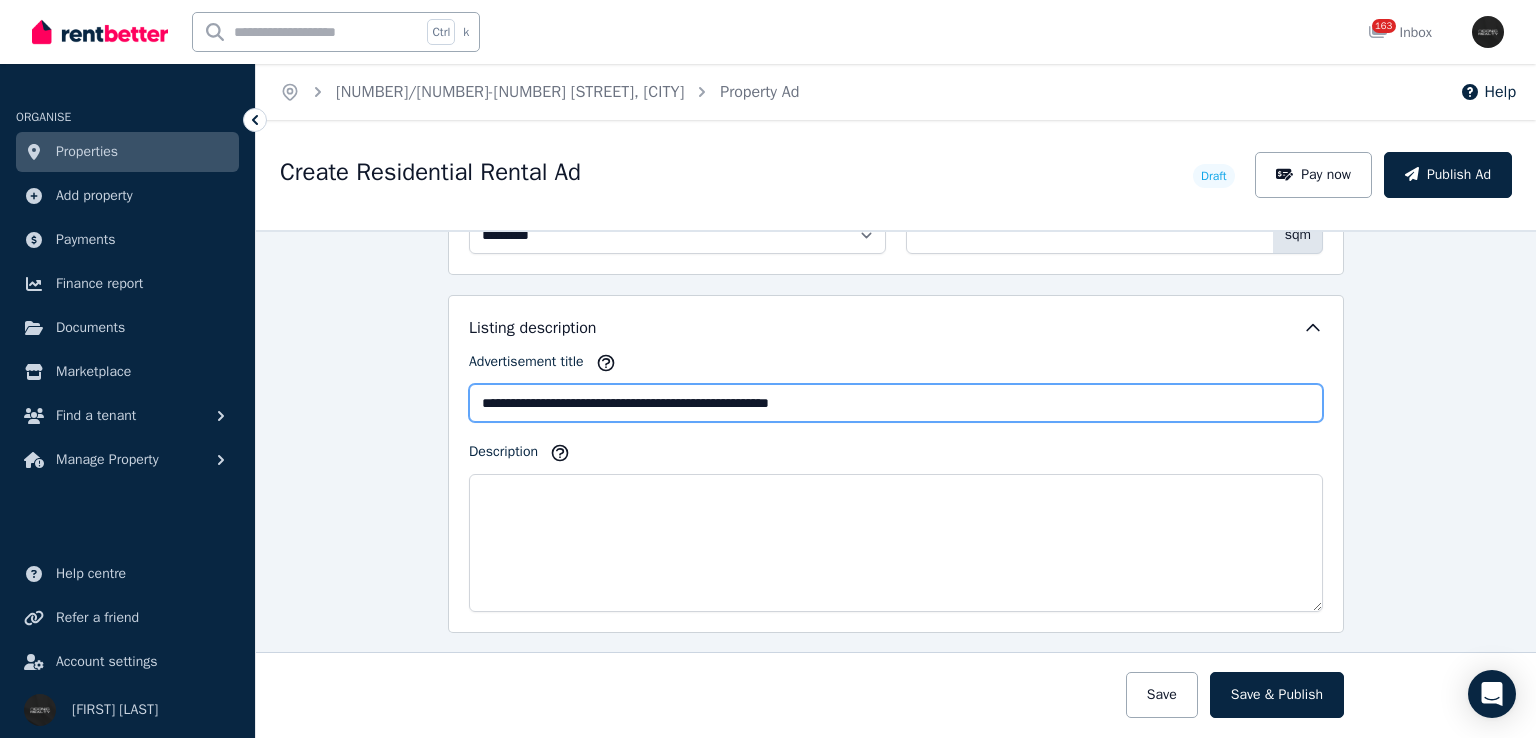 click on "**********" at bounding box center (896, 403) 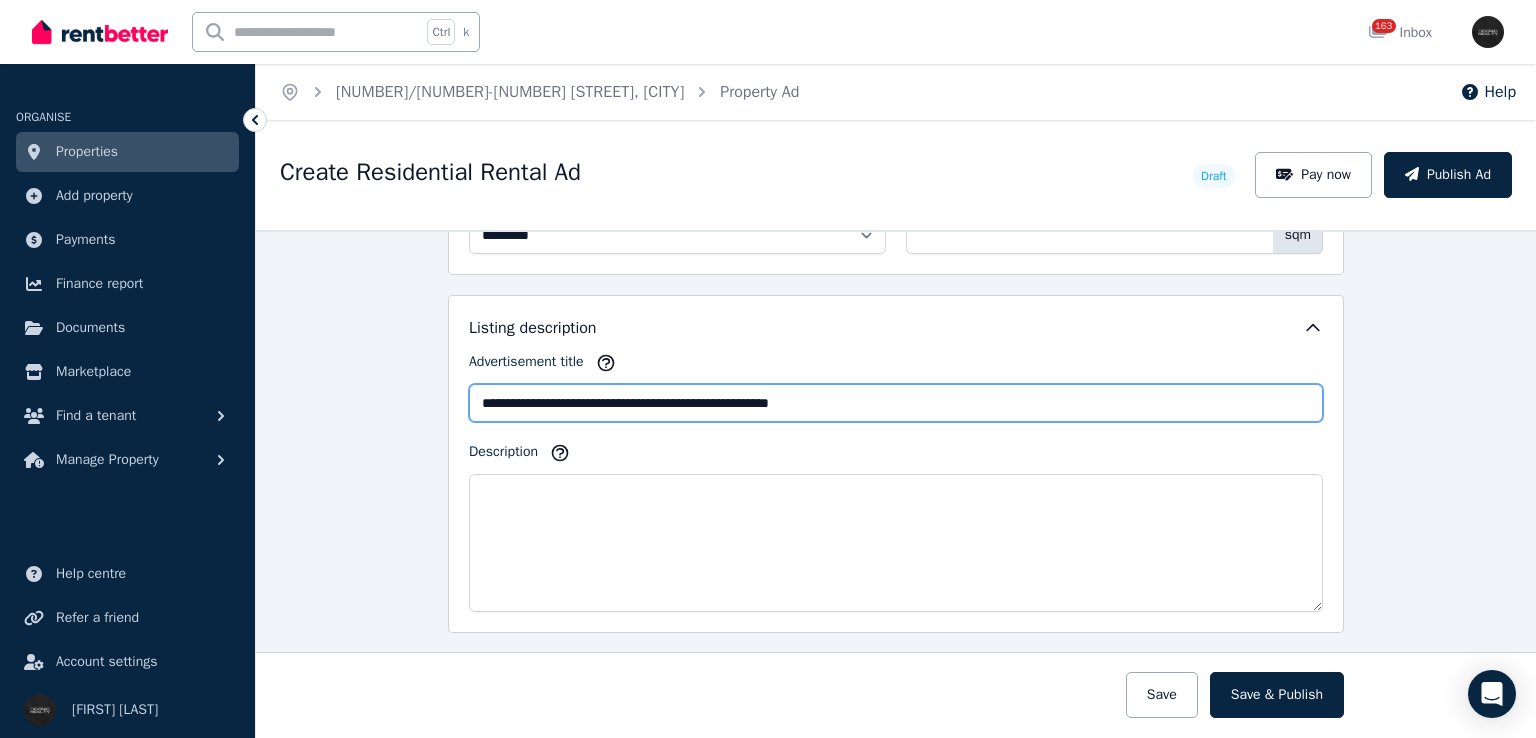 type on "**********" 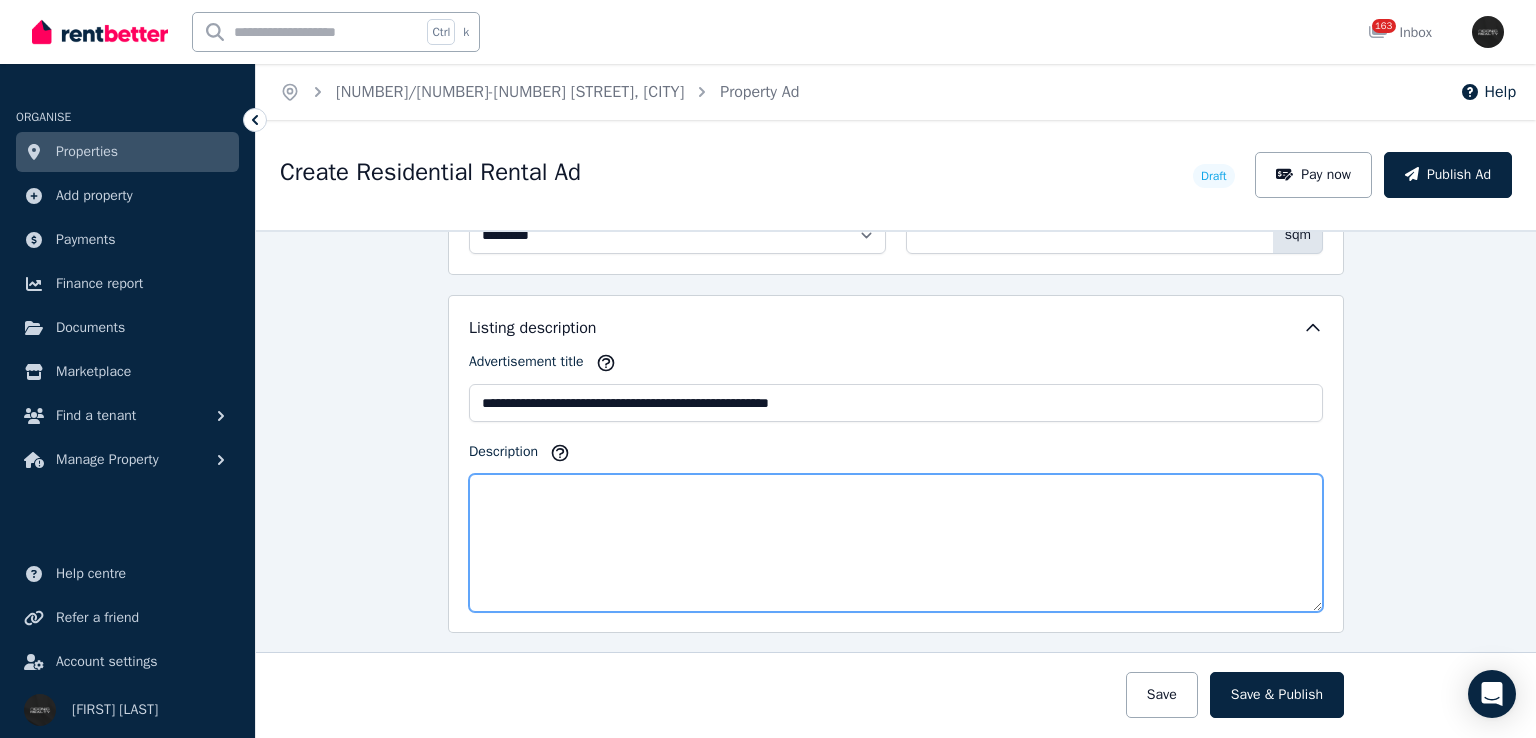 click on "Description" at bounding box center (896, 543) 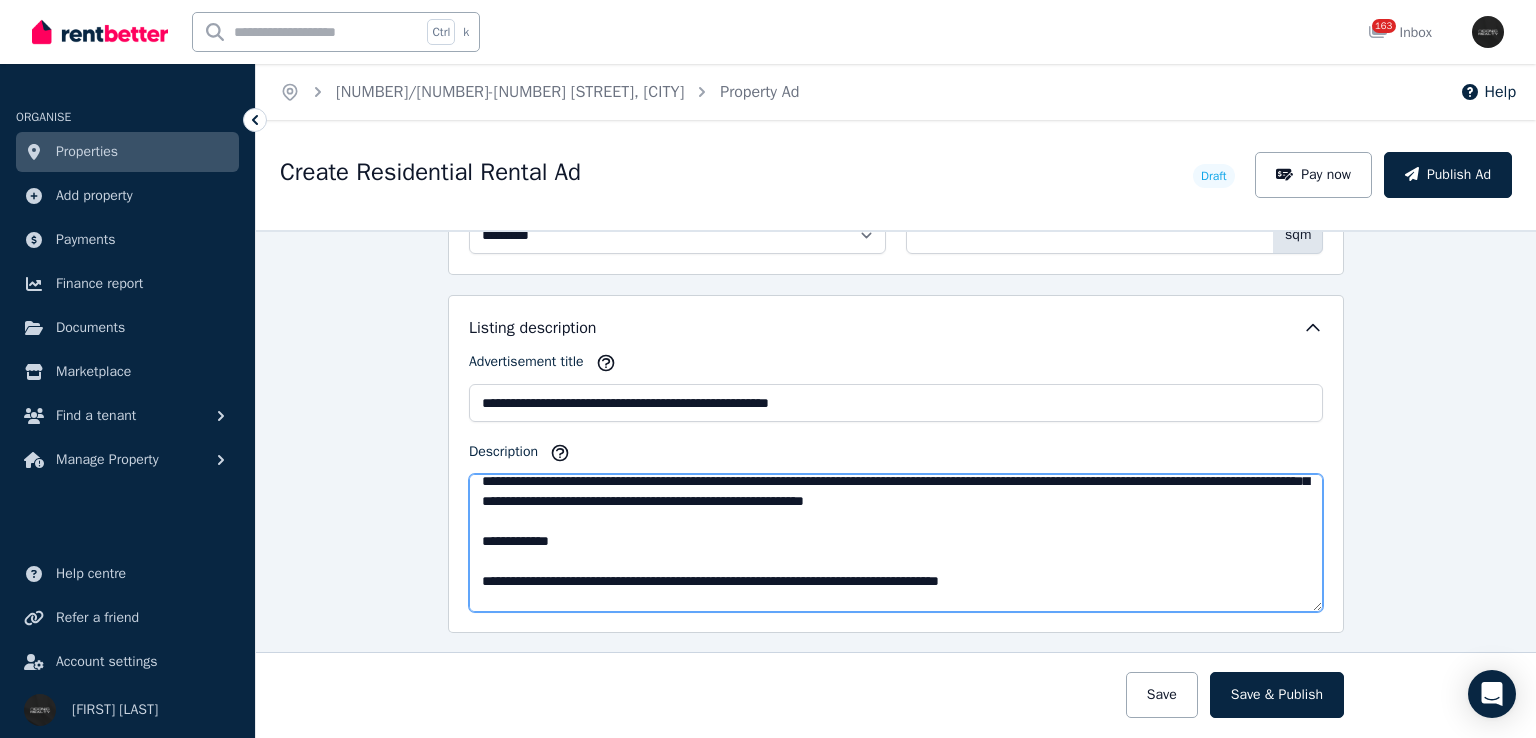 scroll, scrollTop: 0, scrollLeft: 0, axis: both 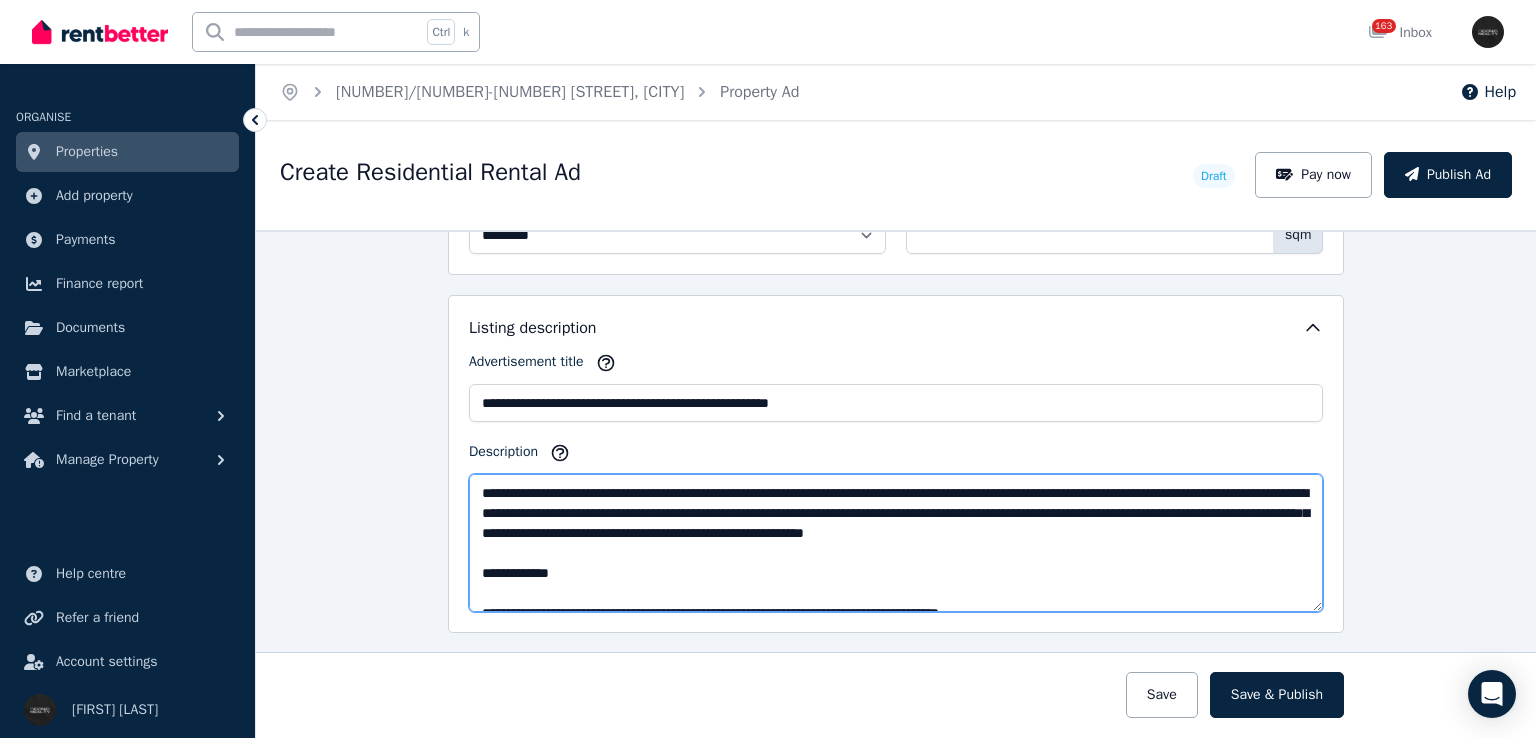 drag, startPoint x: 555, startPoint y: 548, endPoint x: 1116, endPoint y: 525, distance: 561.47125 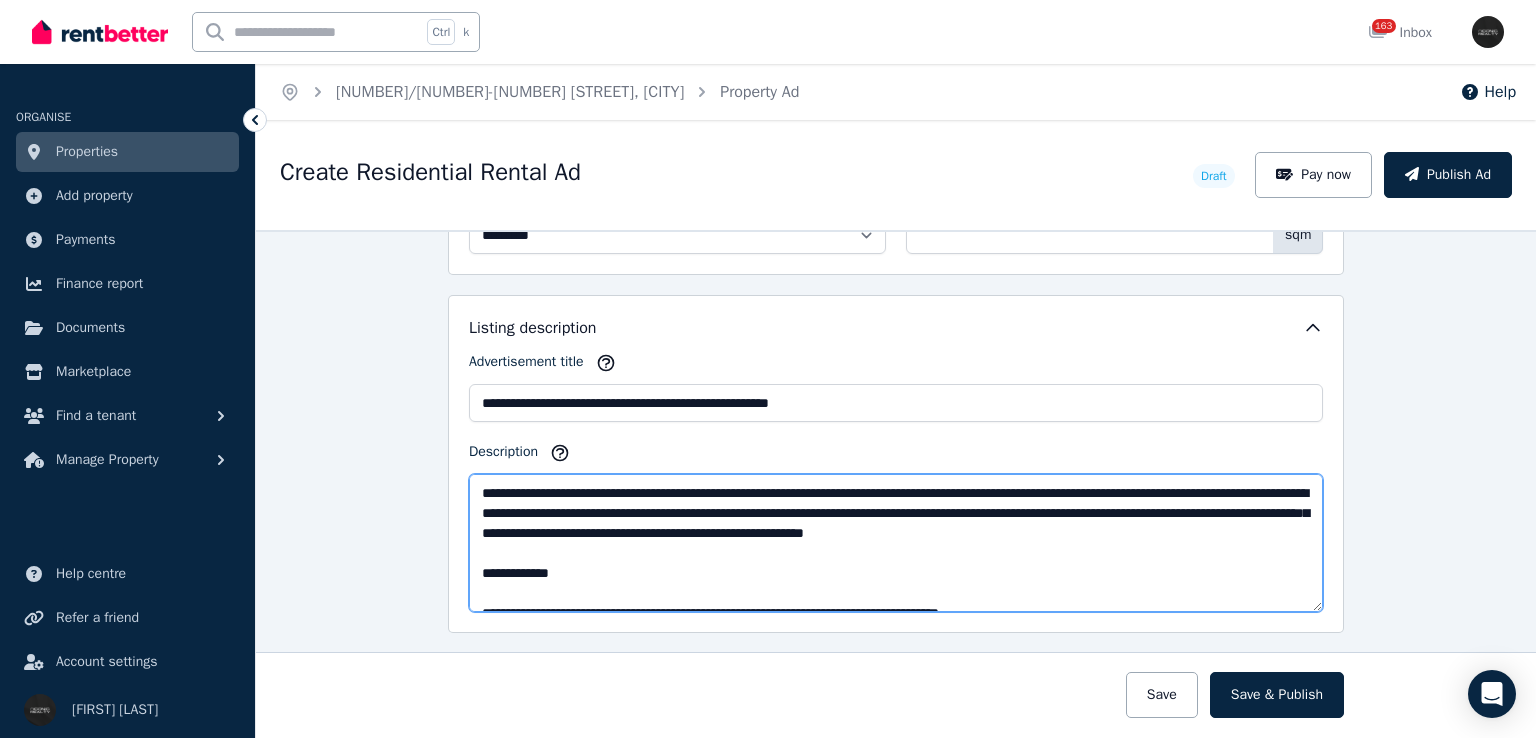 click on "Description" at bounding box center [896, 543] 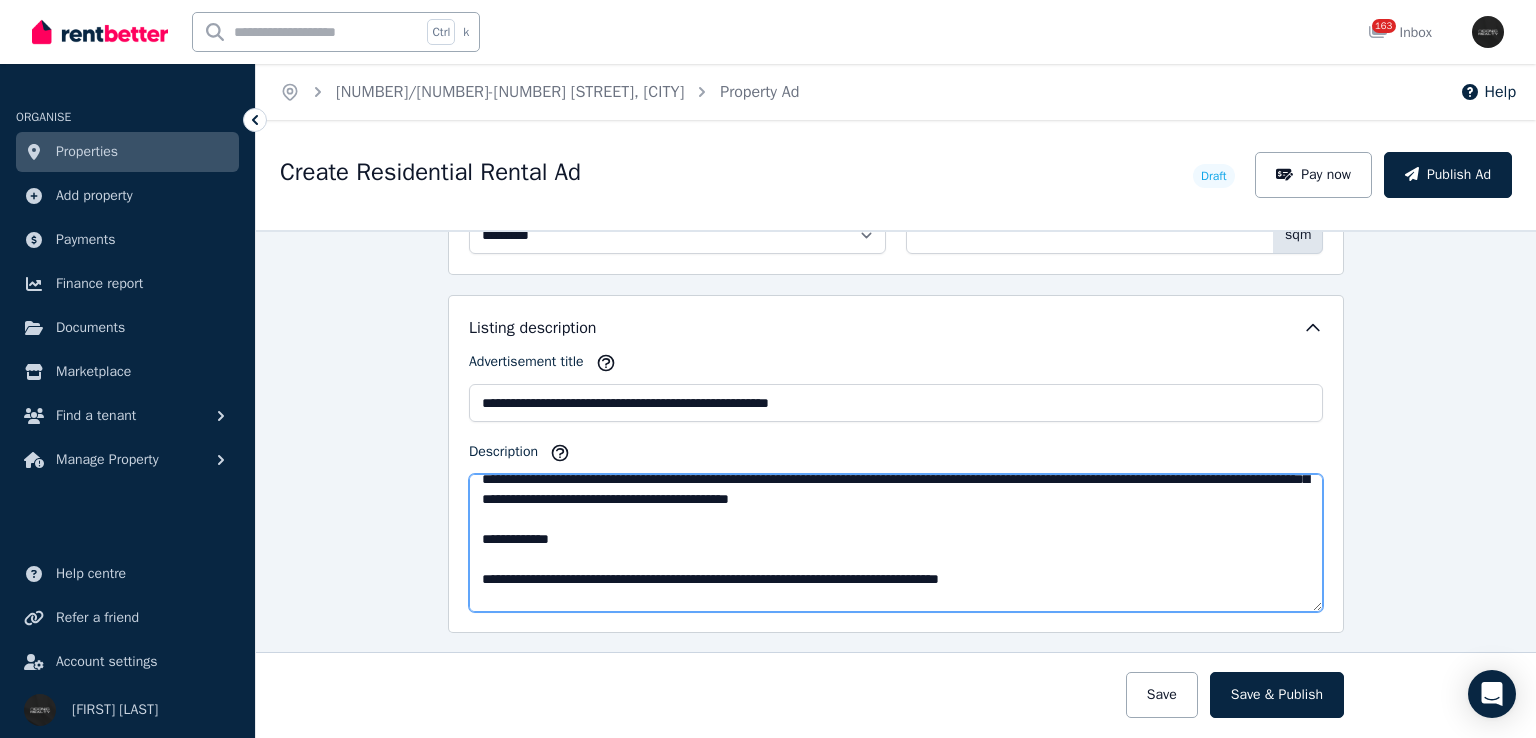 scroll, scrollTop: 0, scrollLeft: 0, axis: both 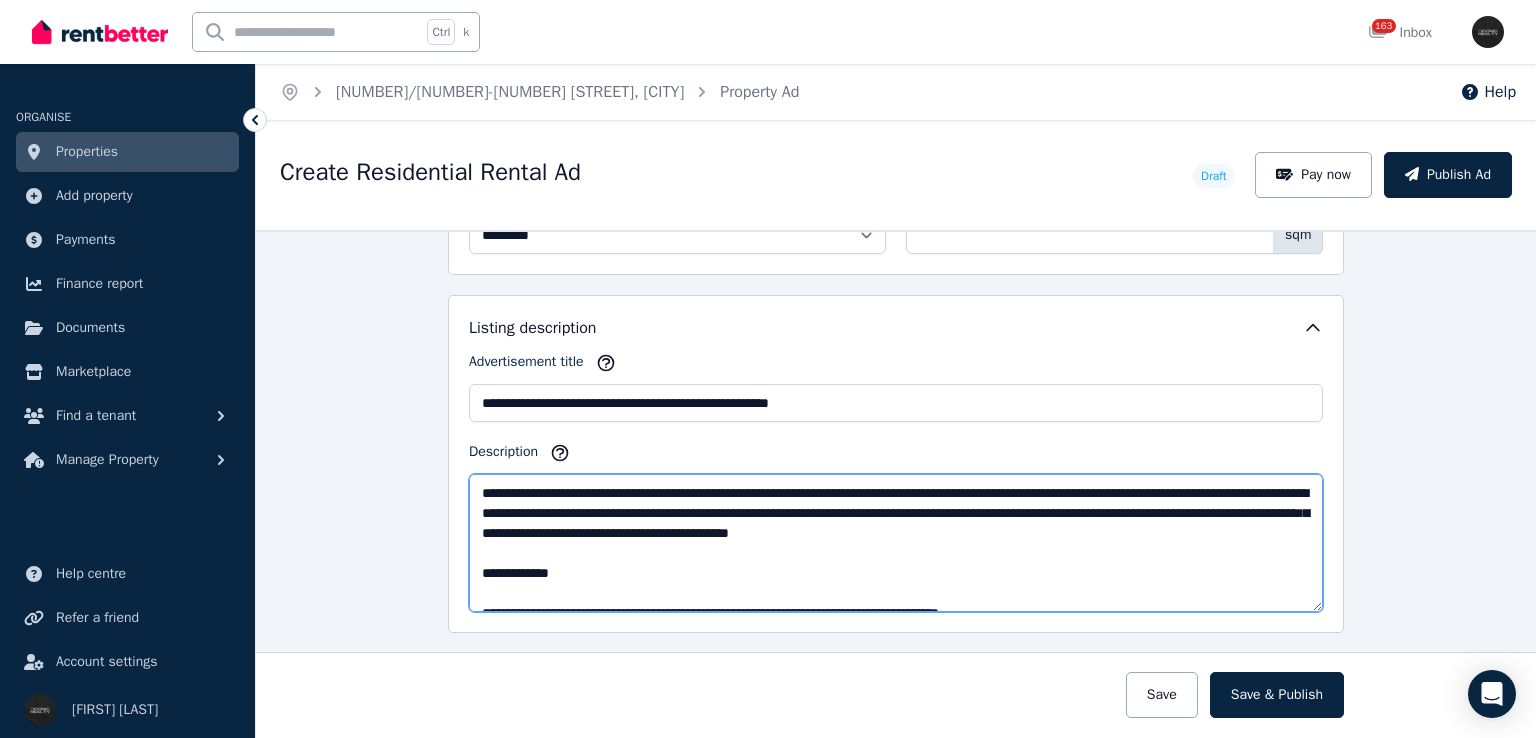 click on "Description" at bounding box center [896, 543] 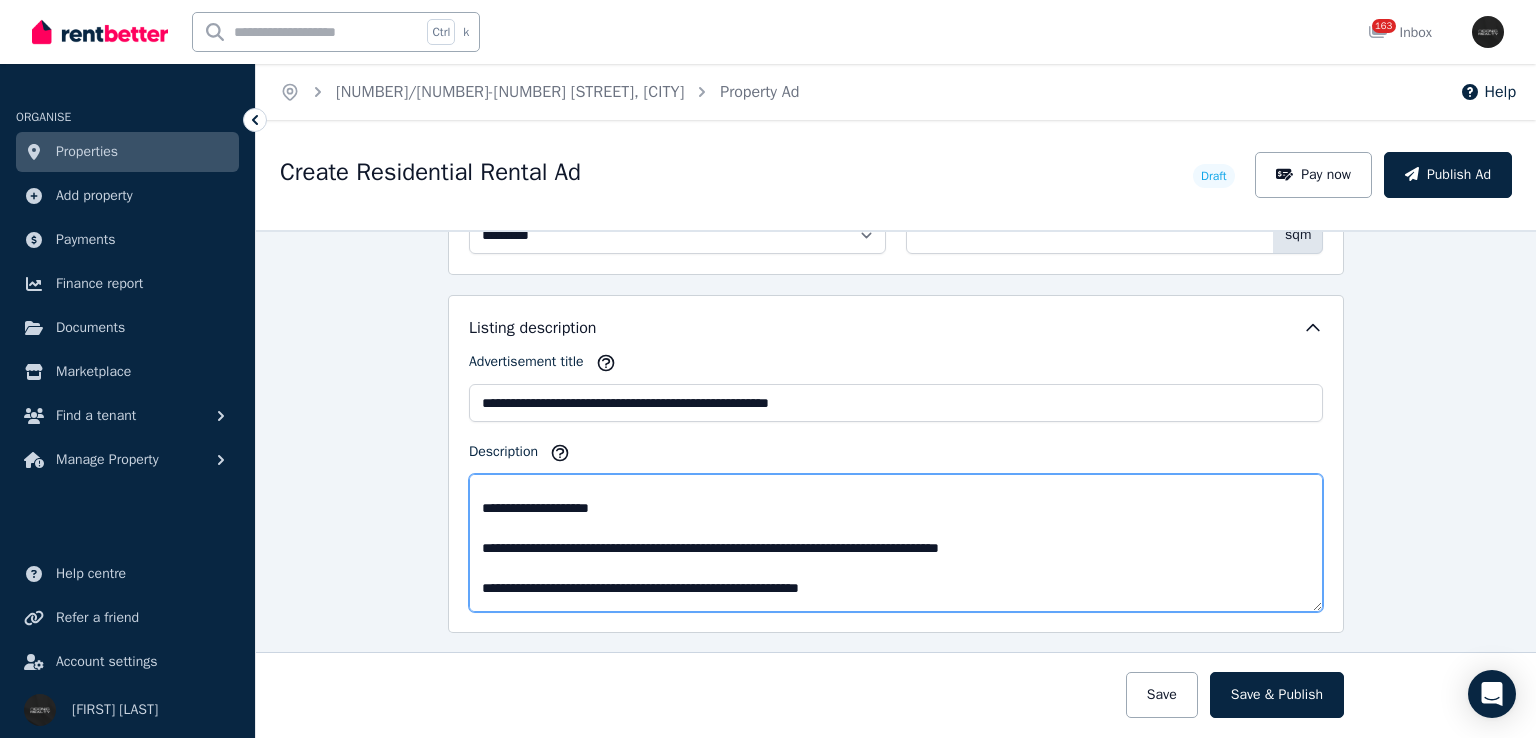 scroll, scrollTop: 100, scrollLeft: 0, axis: vertical 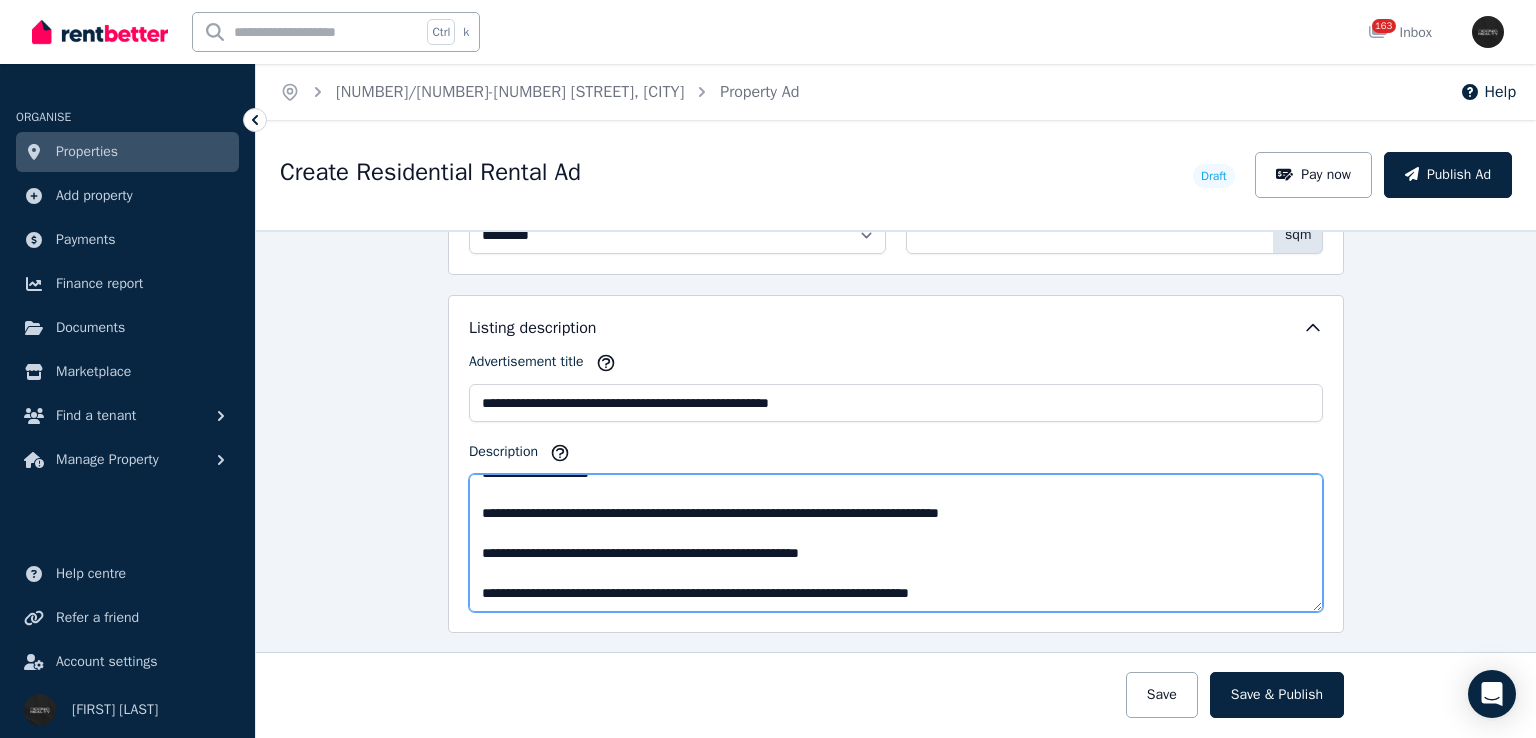 drag, startPoint x: 928, startPoint y: 505, endPoint x: 808, endPoint y: 510, distance: 120.10412 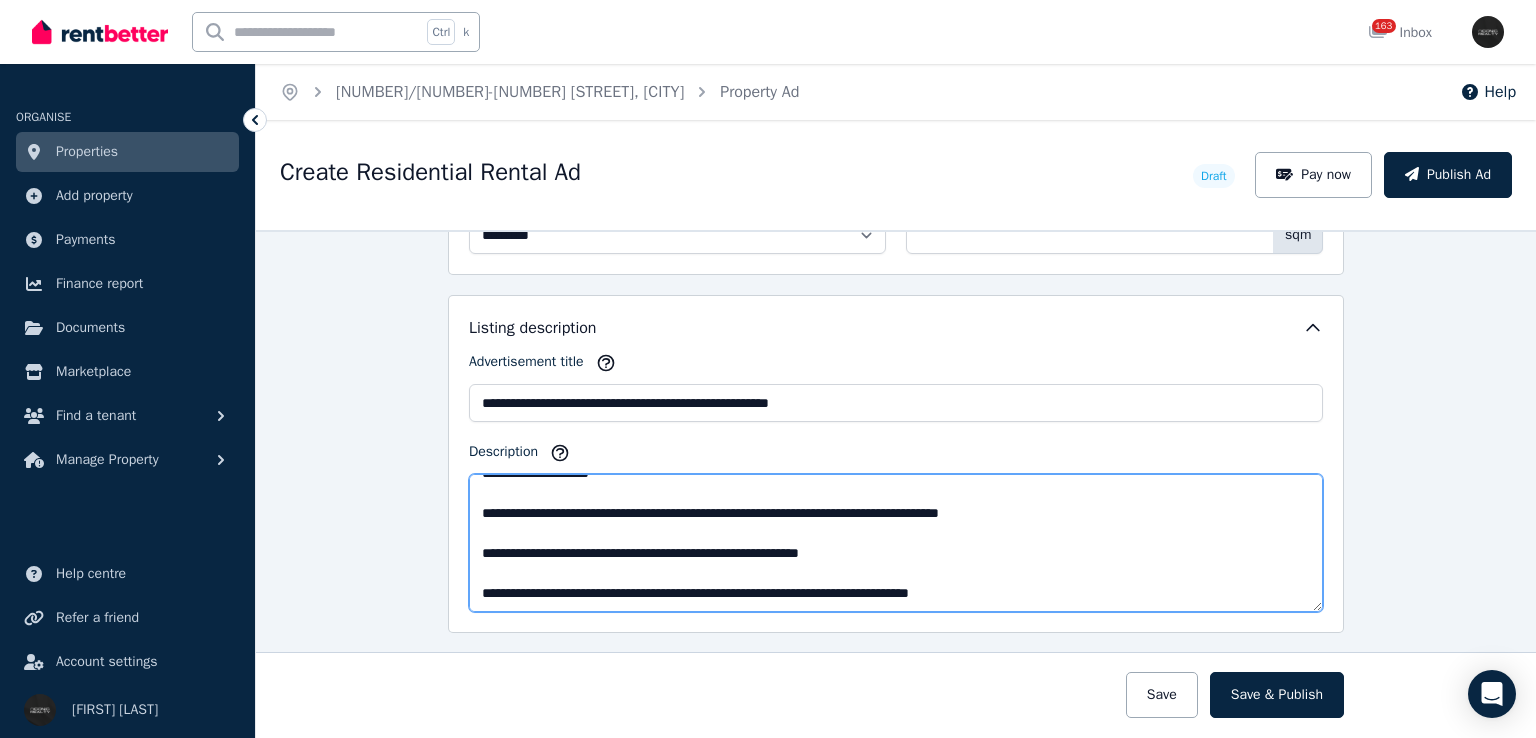 click on "Description" at bounding box center (896, 543) 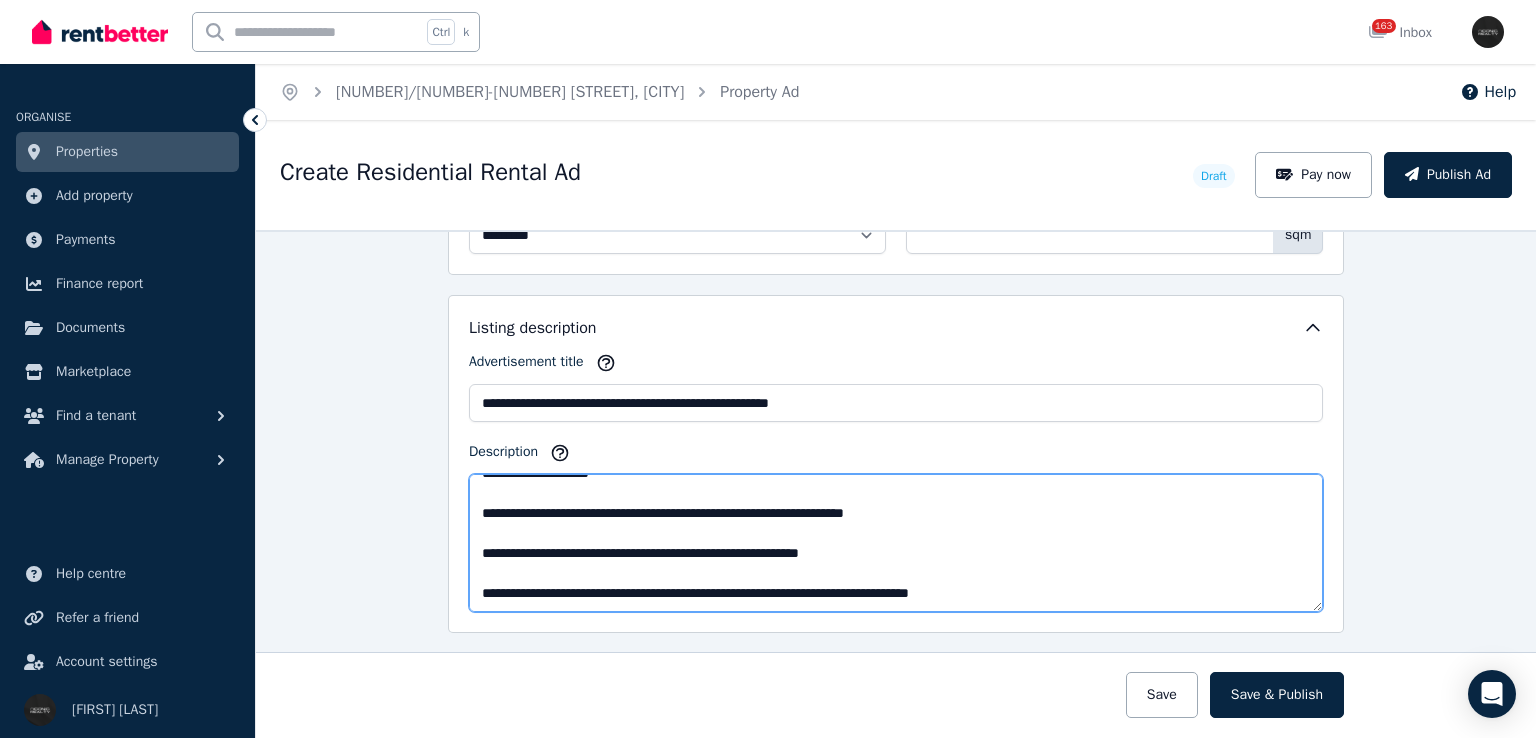drag, startPoint x: 871, startPoint y: 548, endPoint x: 646, endPoint y: 542, distance: 225.07999 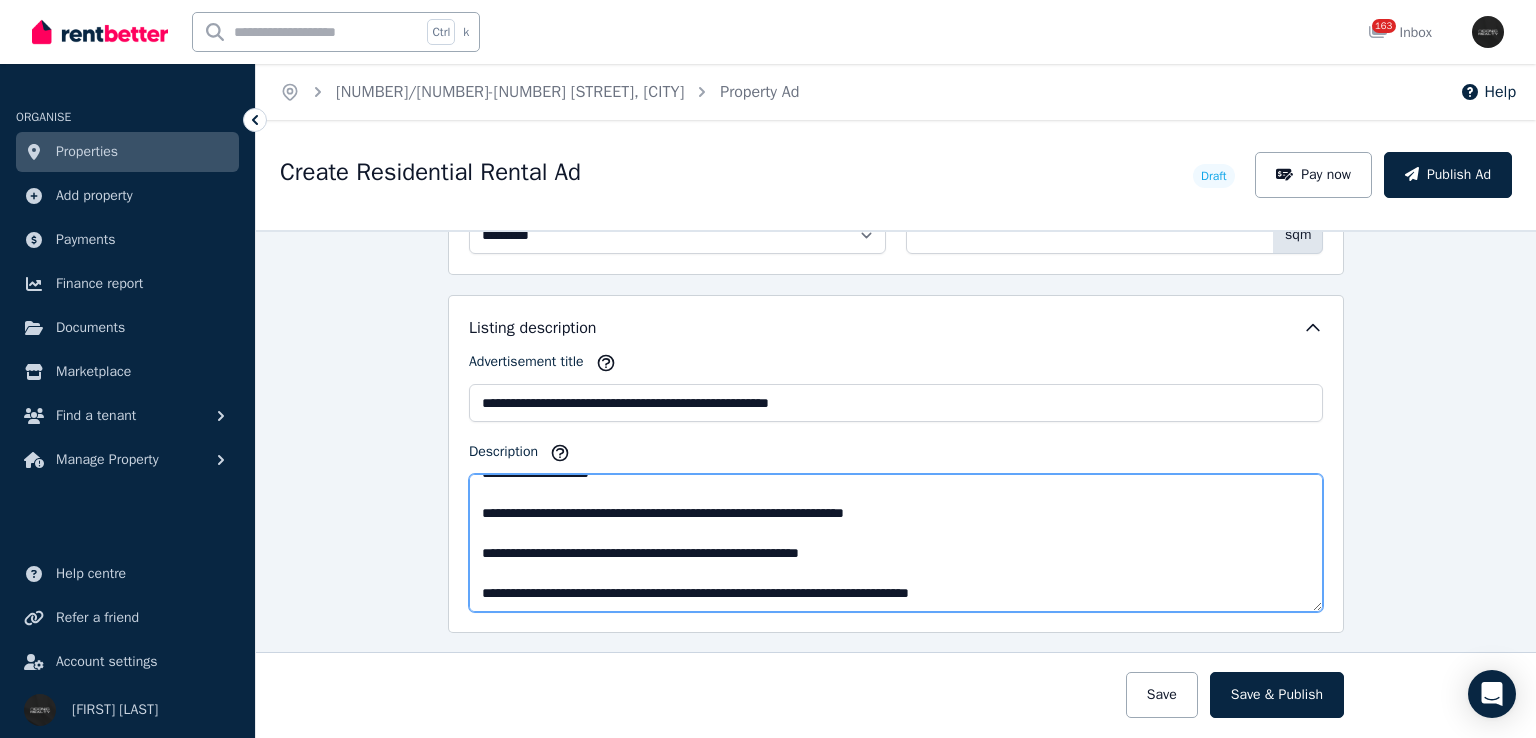 click on "Description" at bounding box center [896, 543] 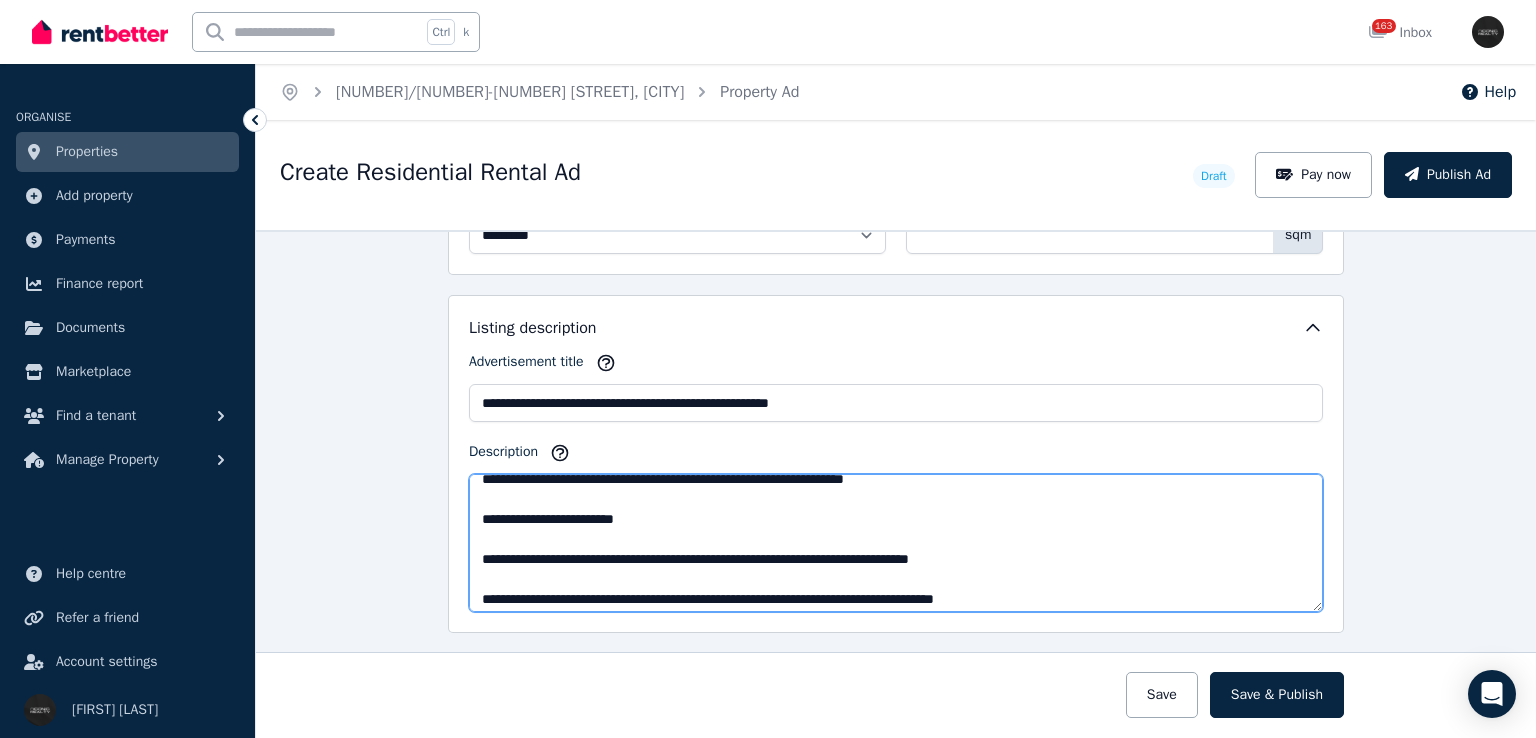 scroll, scrollTop: 100, scrollLeft: 0, axis: vertical 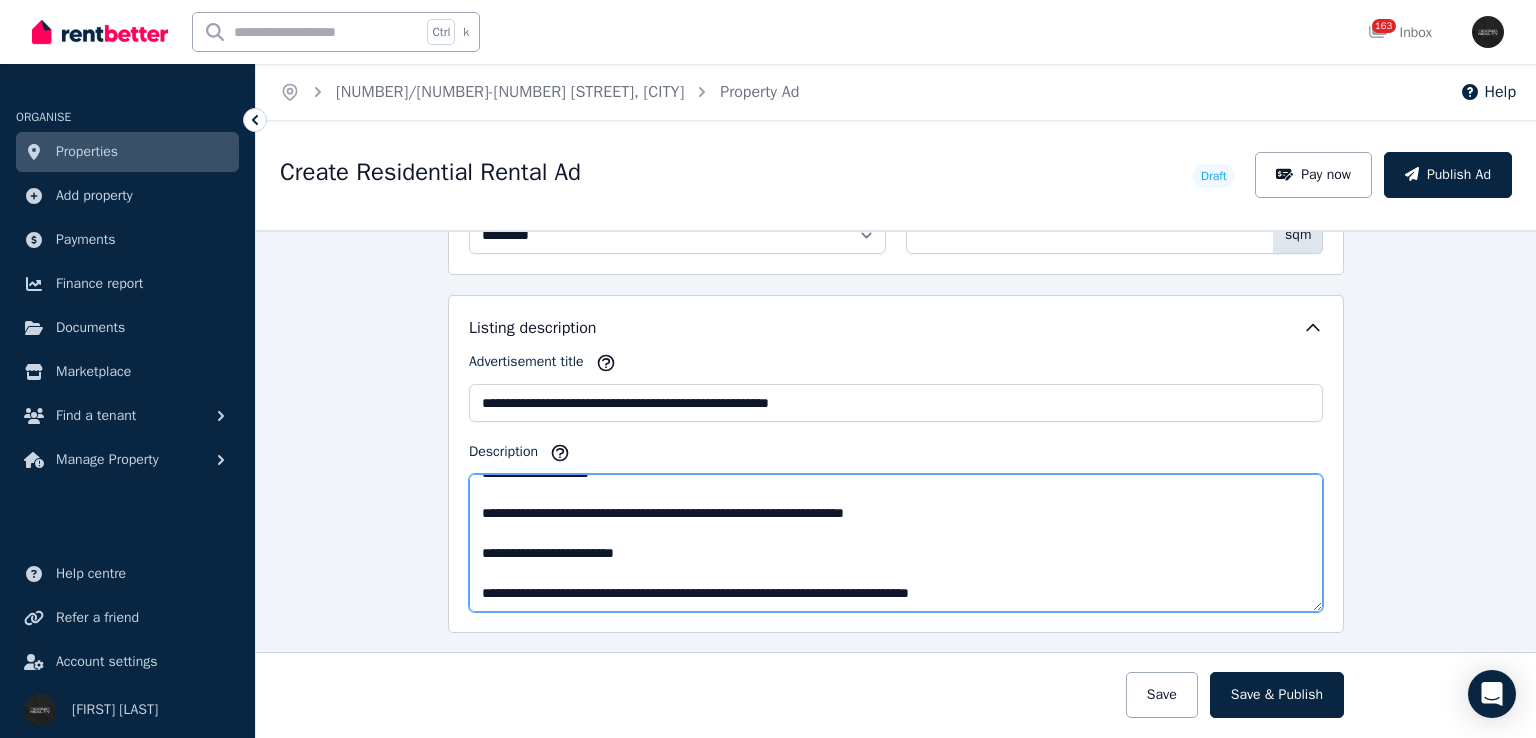 click on "Description" at bounding box center [896, 543] 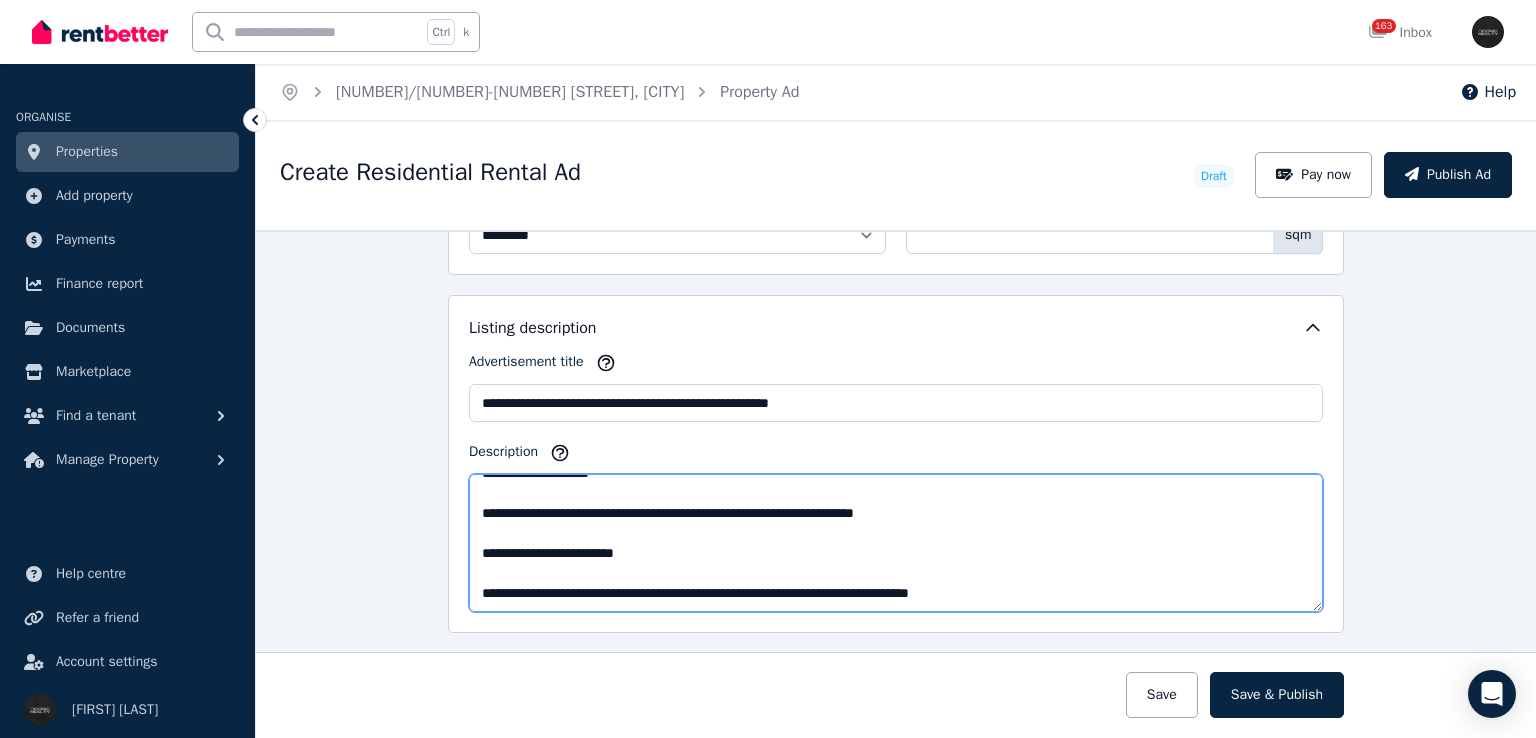 click on "Description" at bounding box center (896, 543) 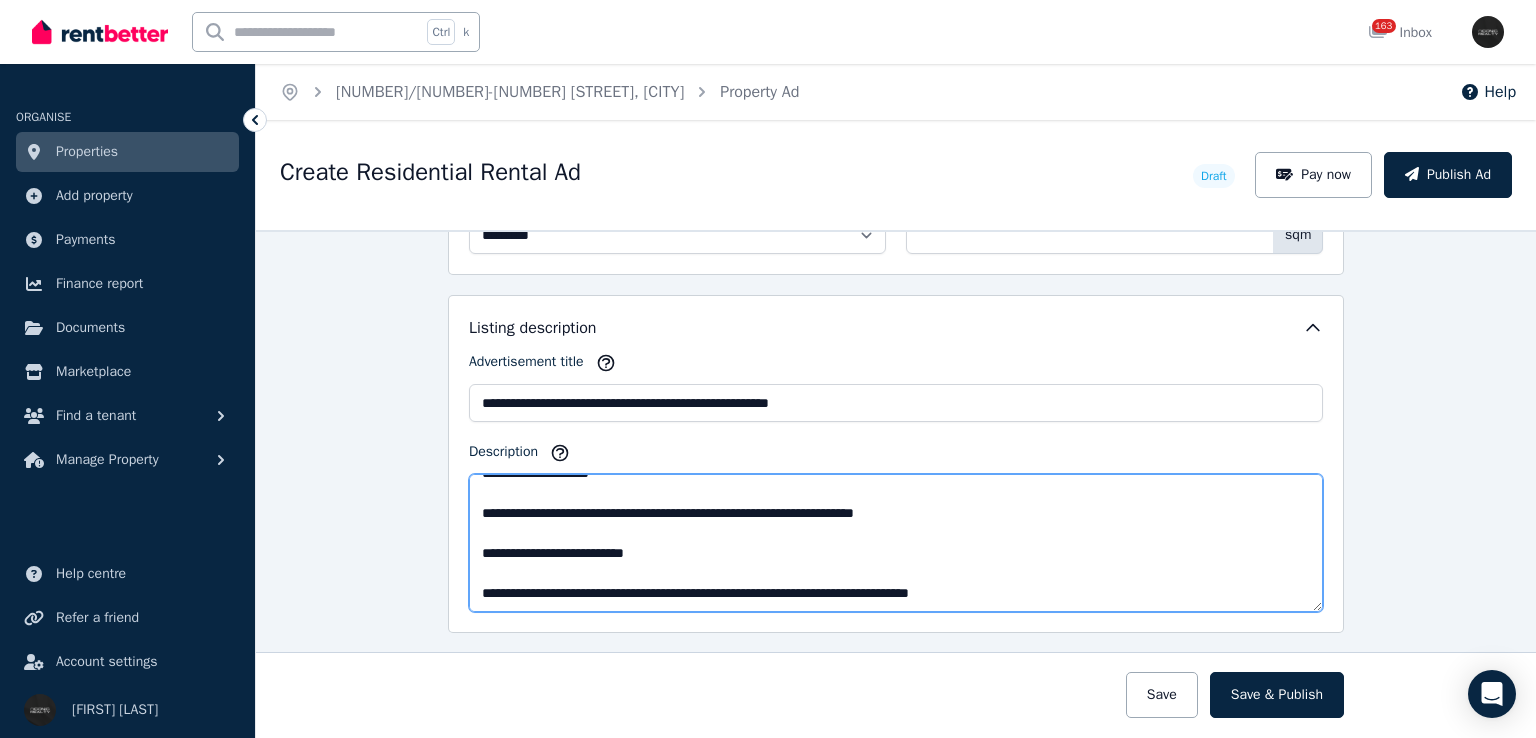 click on "Description" at bounding box center [896, 543] 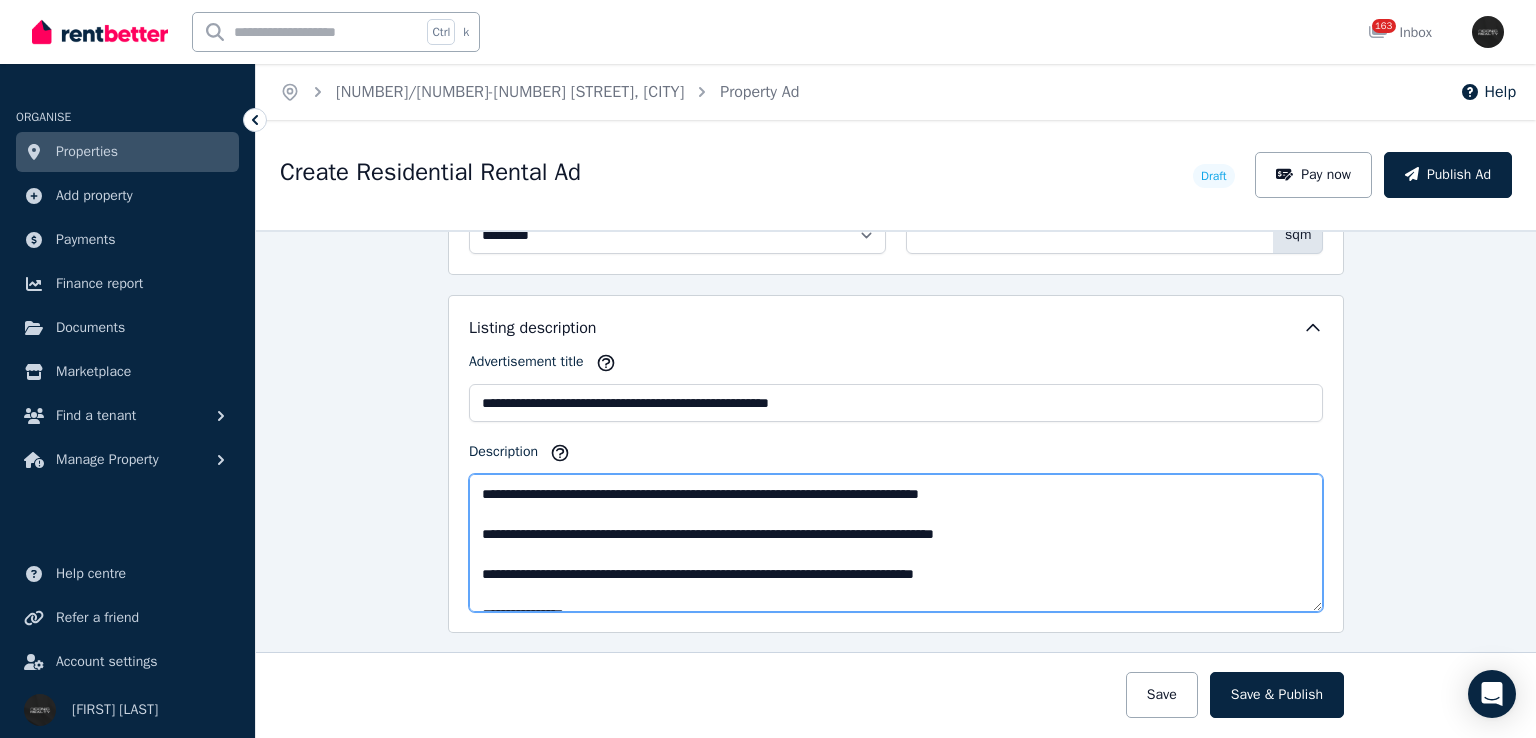 scroll, scrollTop: 200, scrollLeft: 0, axis: vertical 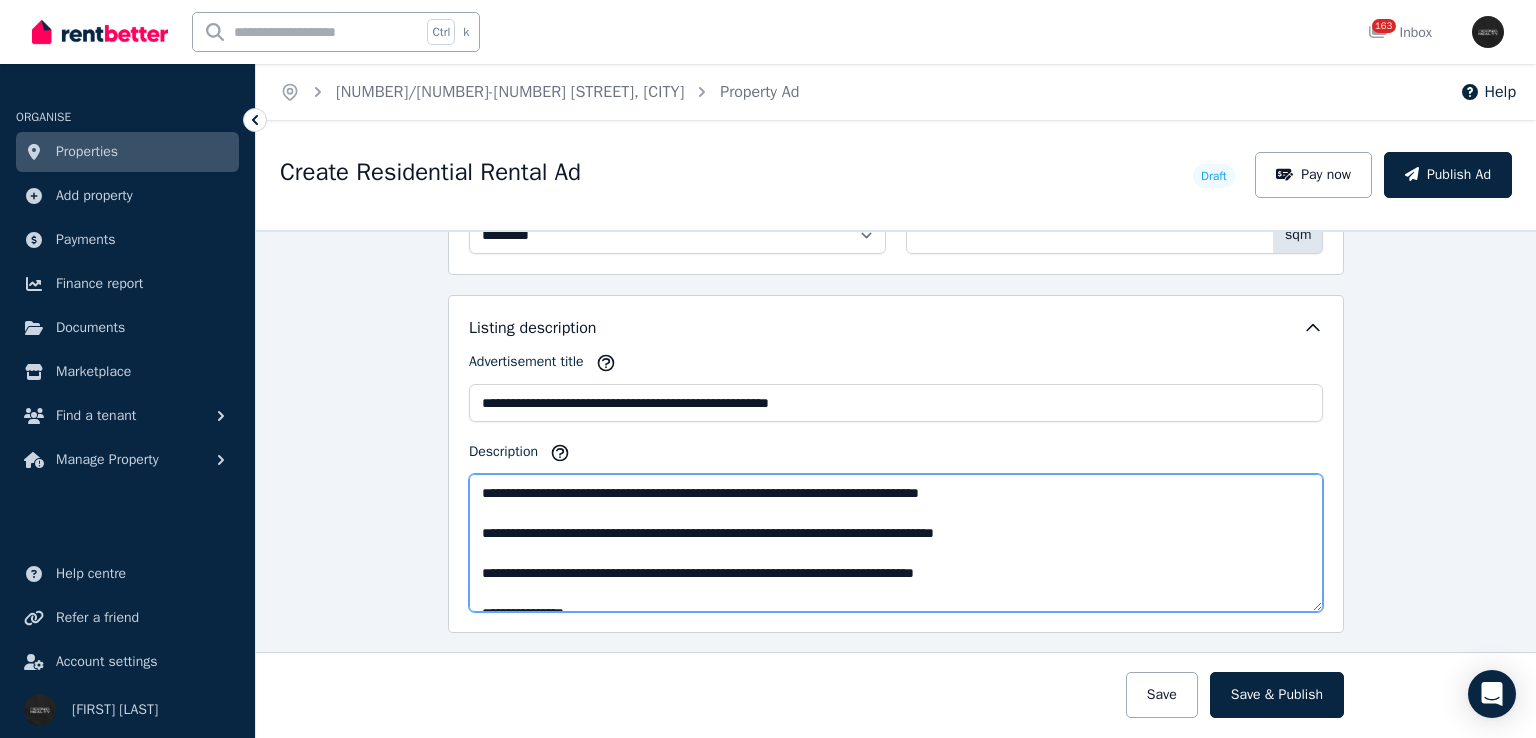 click on "Description" at bounding box center (896, 543) 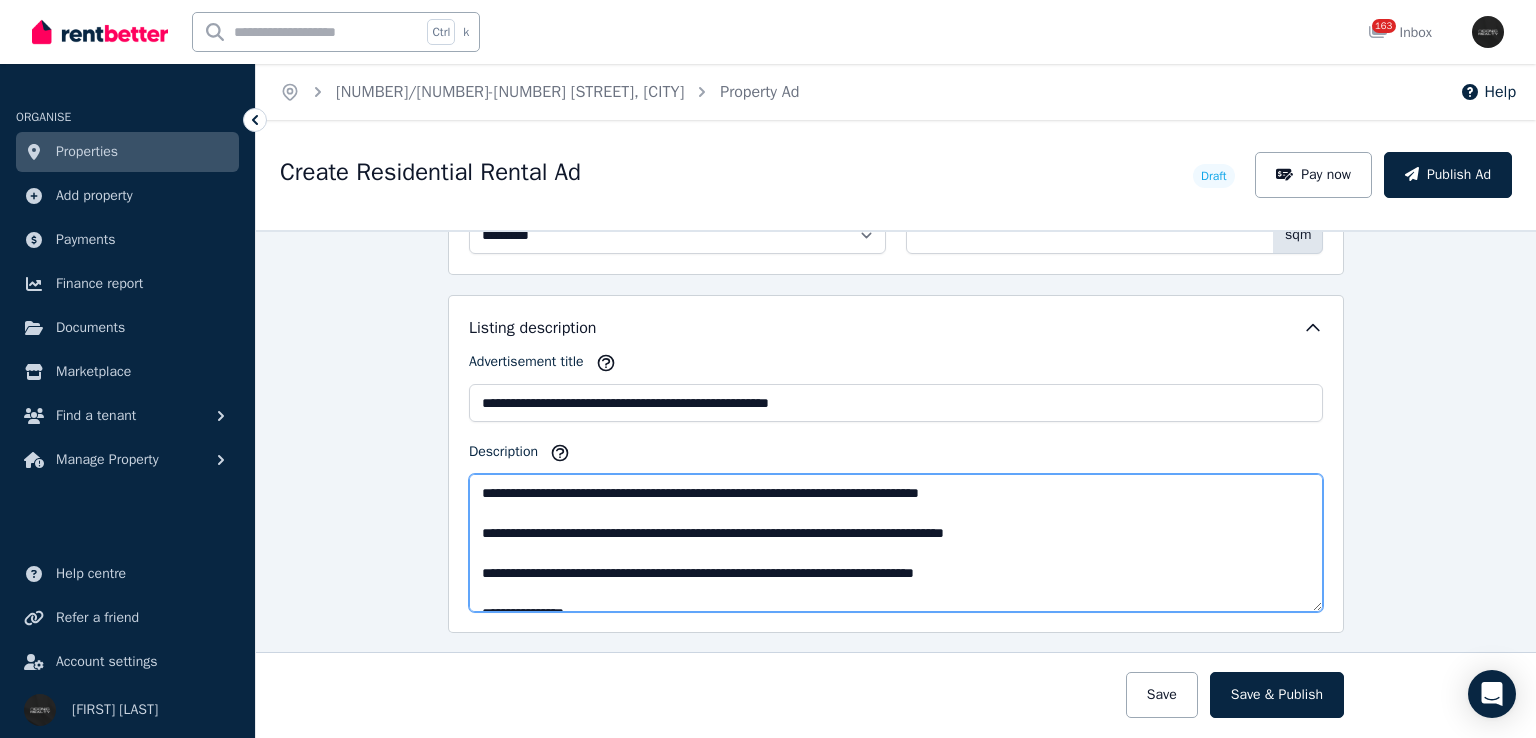 click on "Description" at bounding box center [896, 543] 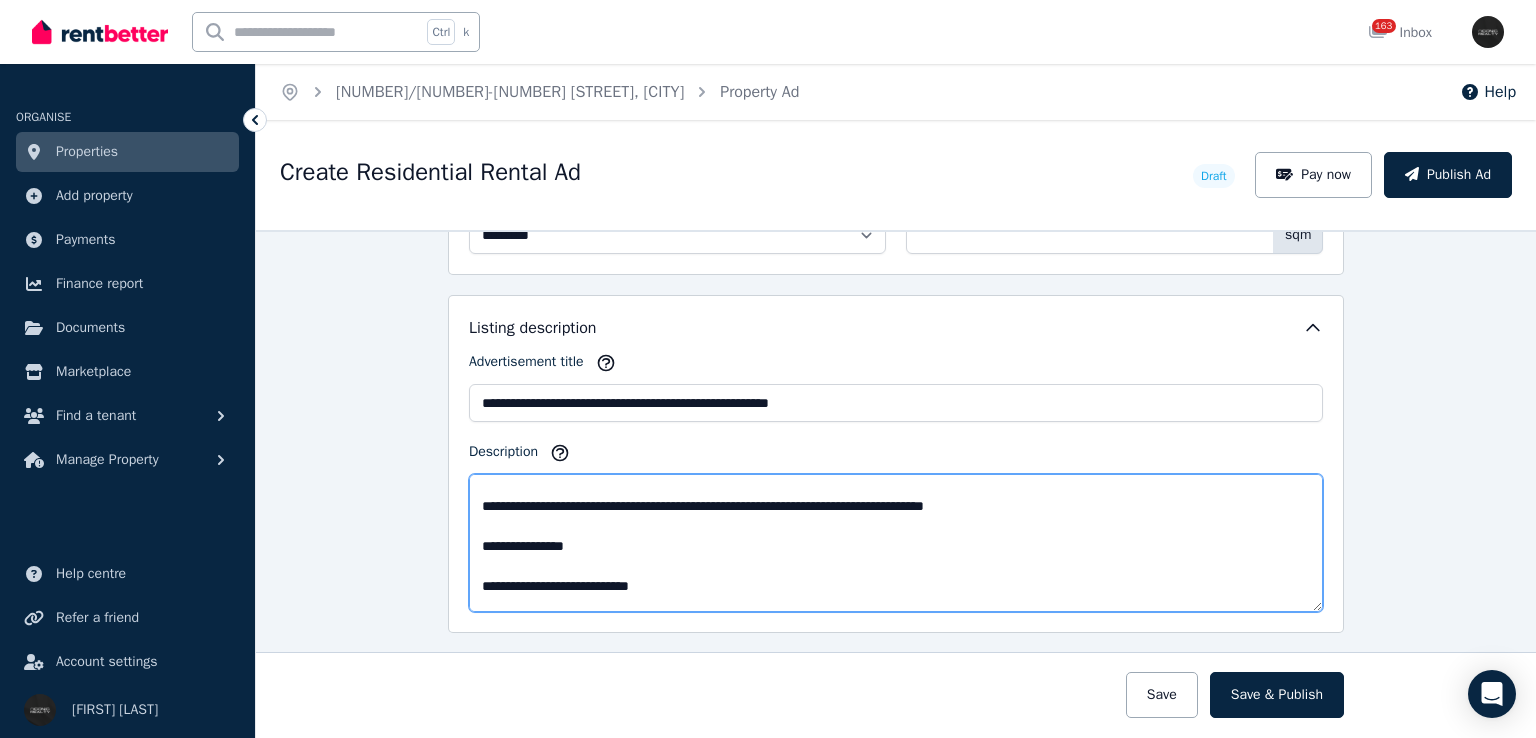 scroll, scrollTop: 300, scrollLeft: 0, axis: vertical 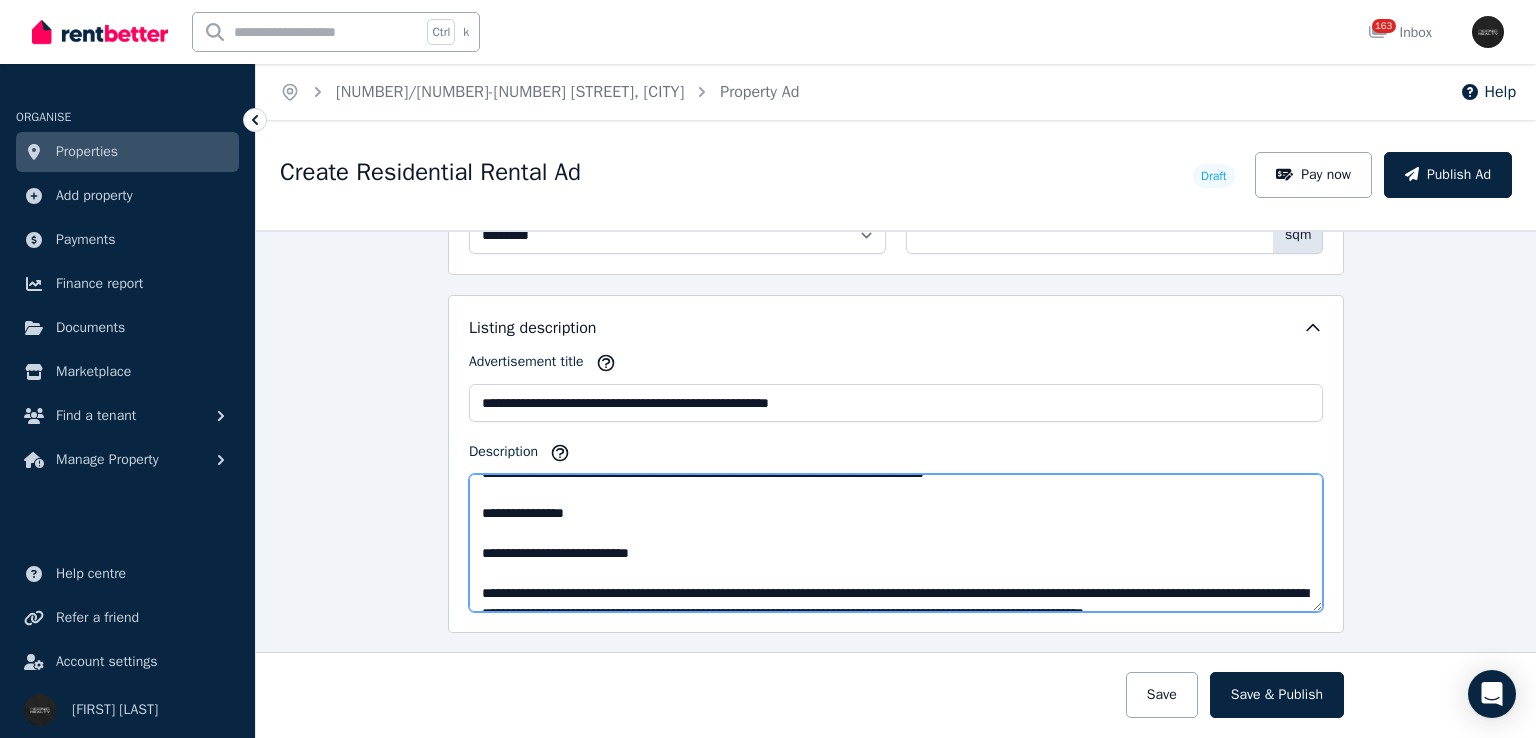click on "Description" at bounding box center [896, 543] 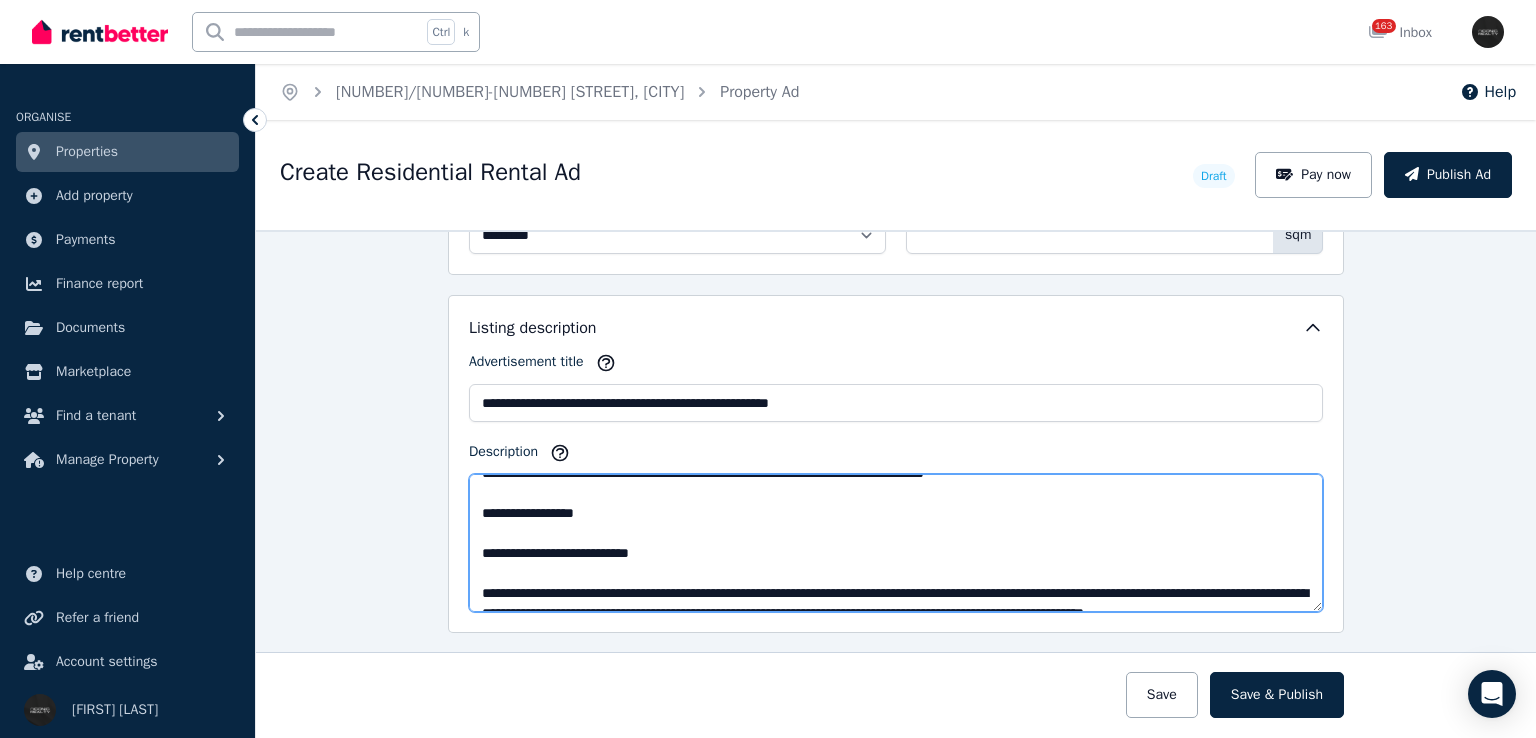 click on "Description" at bounding box center (896, 543) 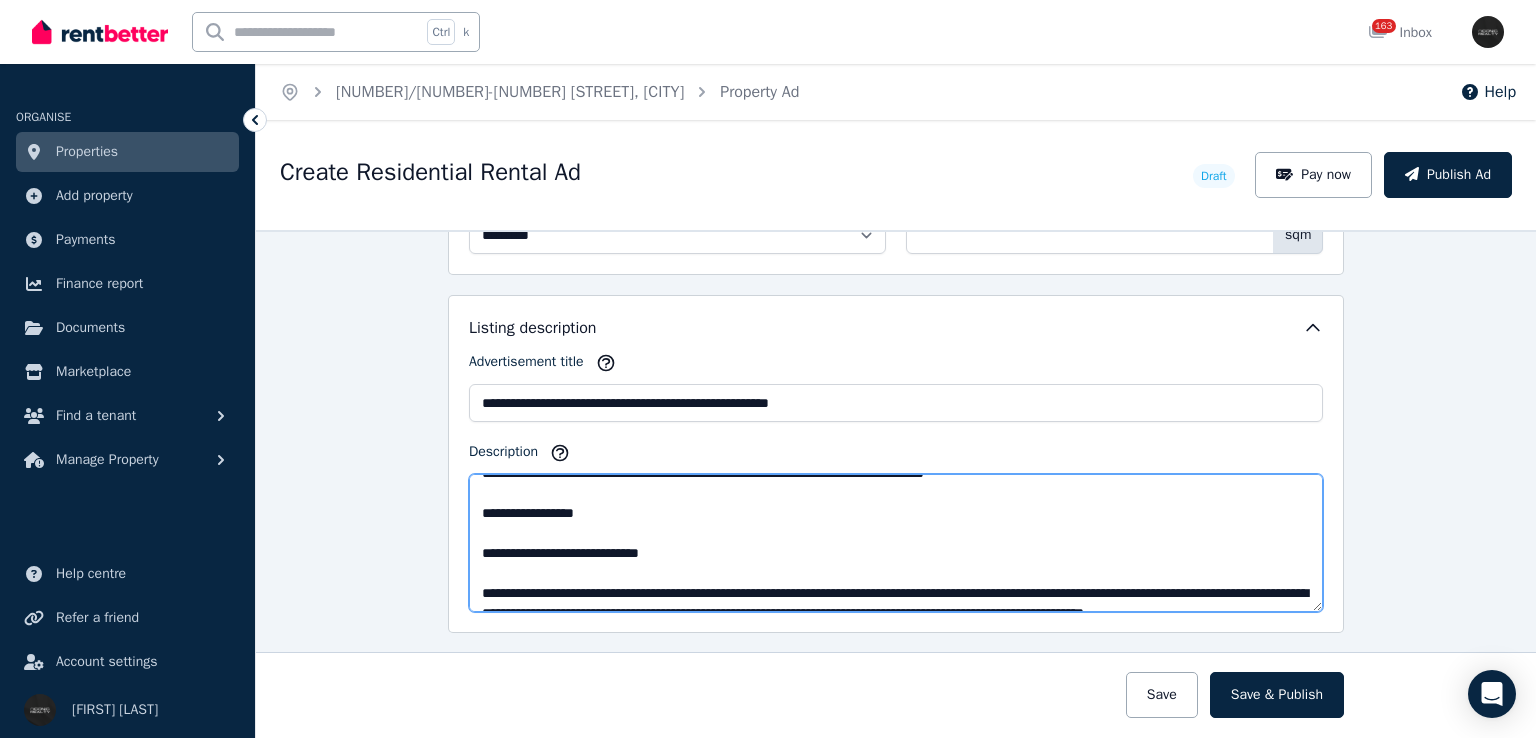 scroll, scrollTop: 340, scrollLeft: 0, axis: vertical 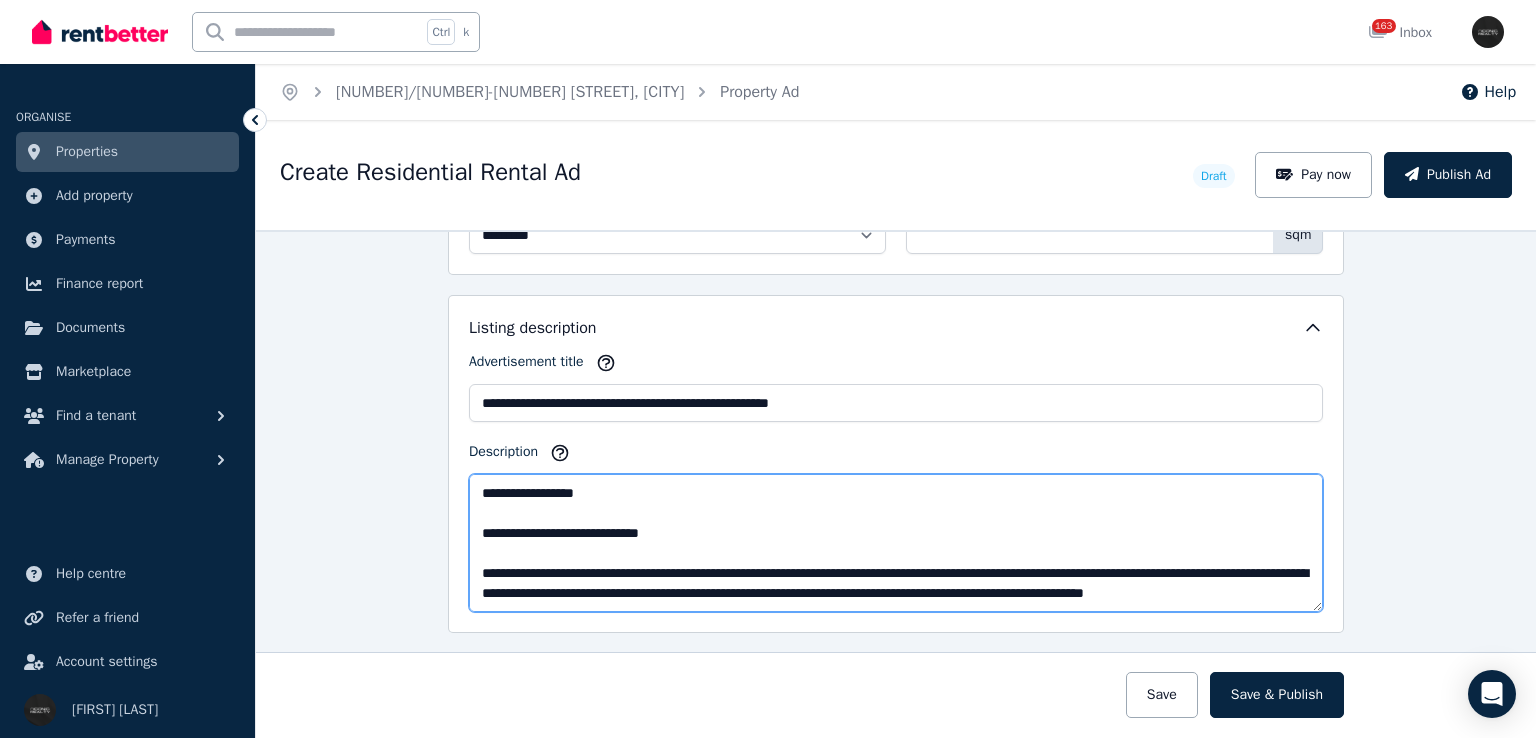 click on "Description" at bounding box center (896, 543) 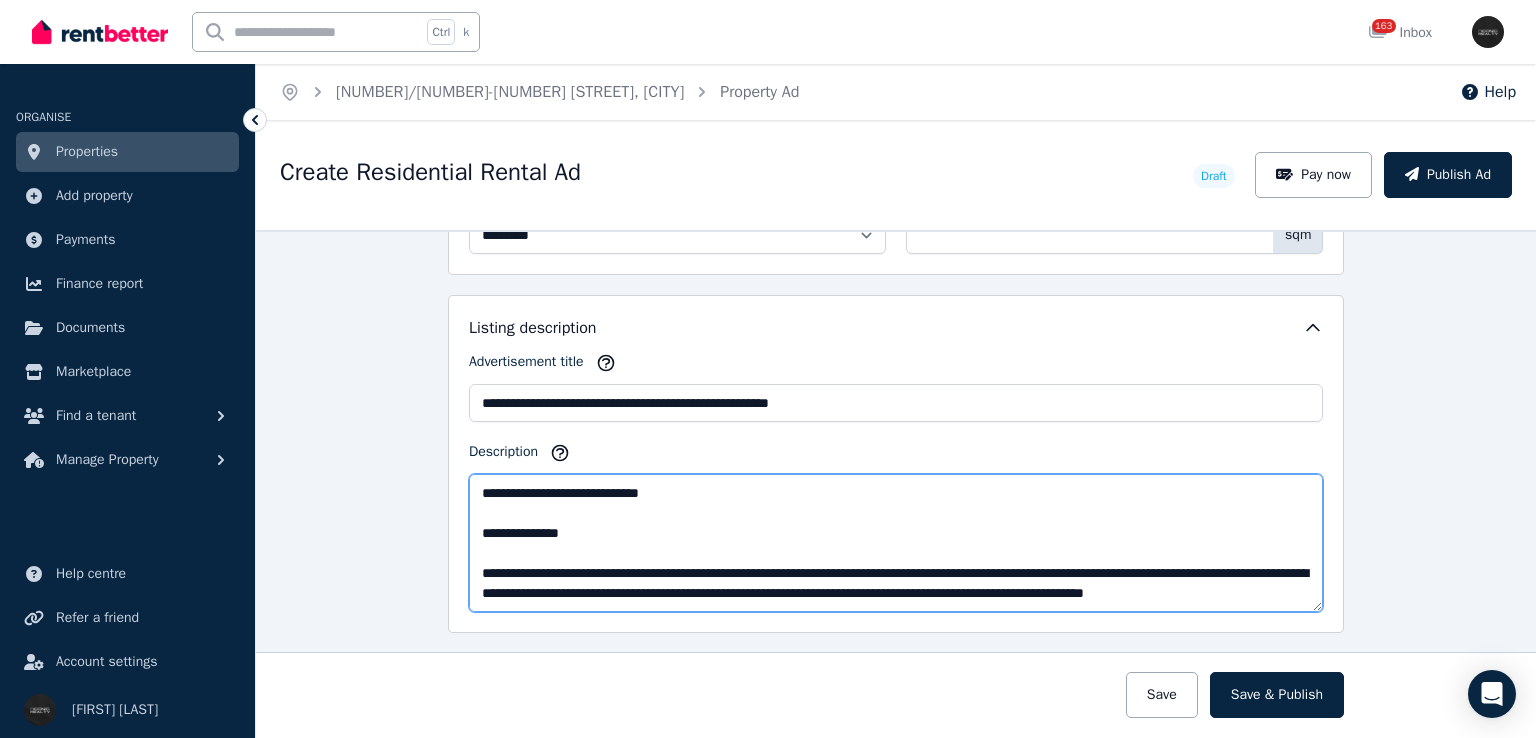 scroll, scrollTop: 380, scrollLeft: 0, axis: vertical 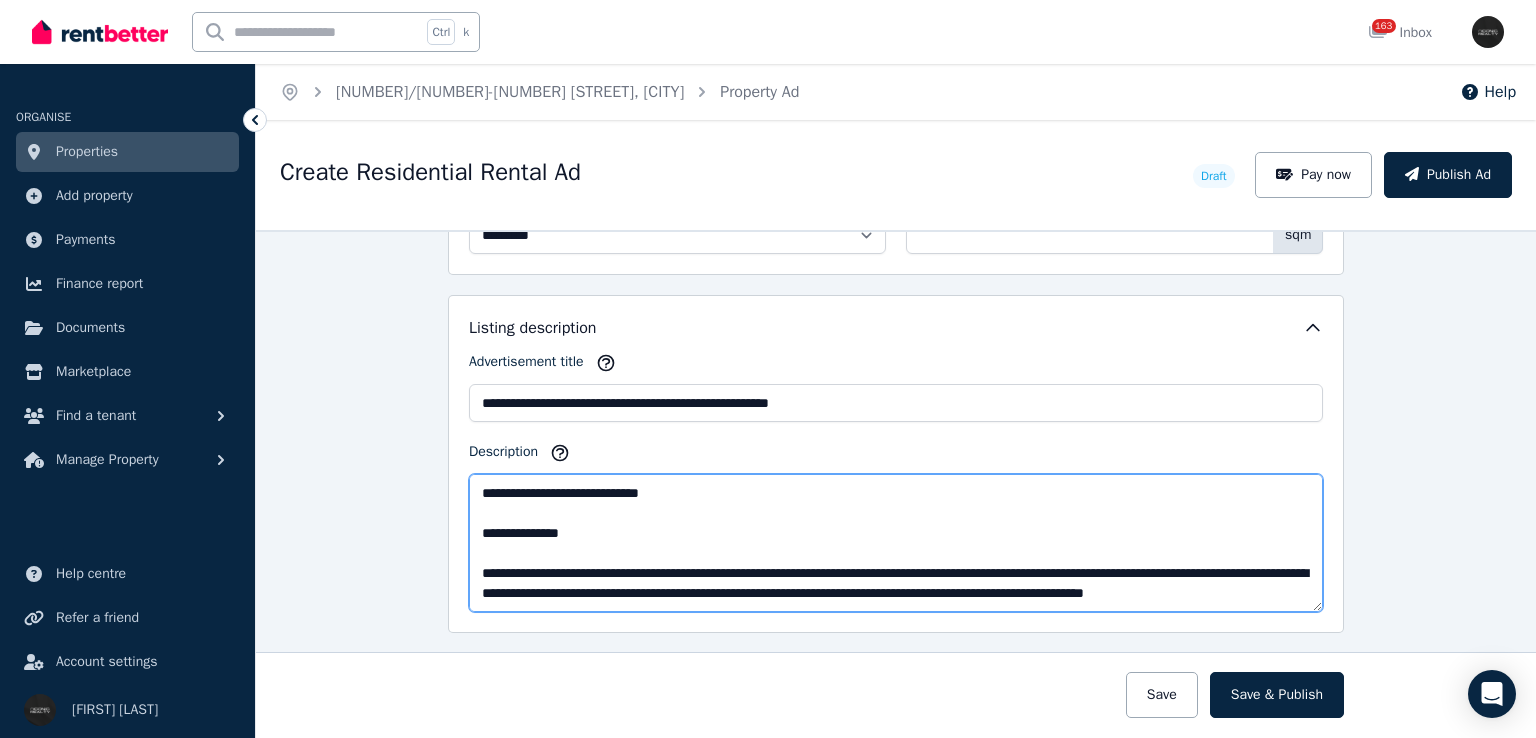 drag, startPoint x: 606, startPoint y: 573, endPoint x: 458, endPoint y: 554, distance: 149.21461 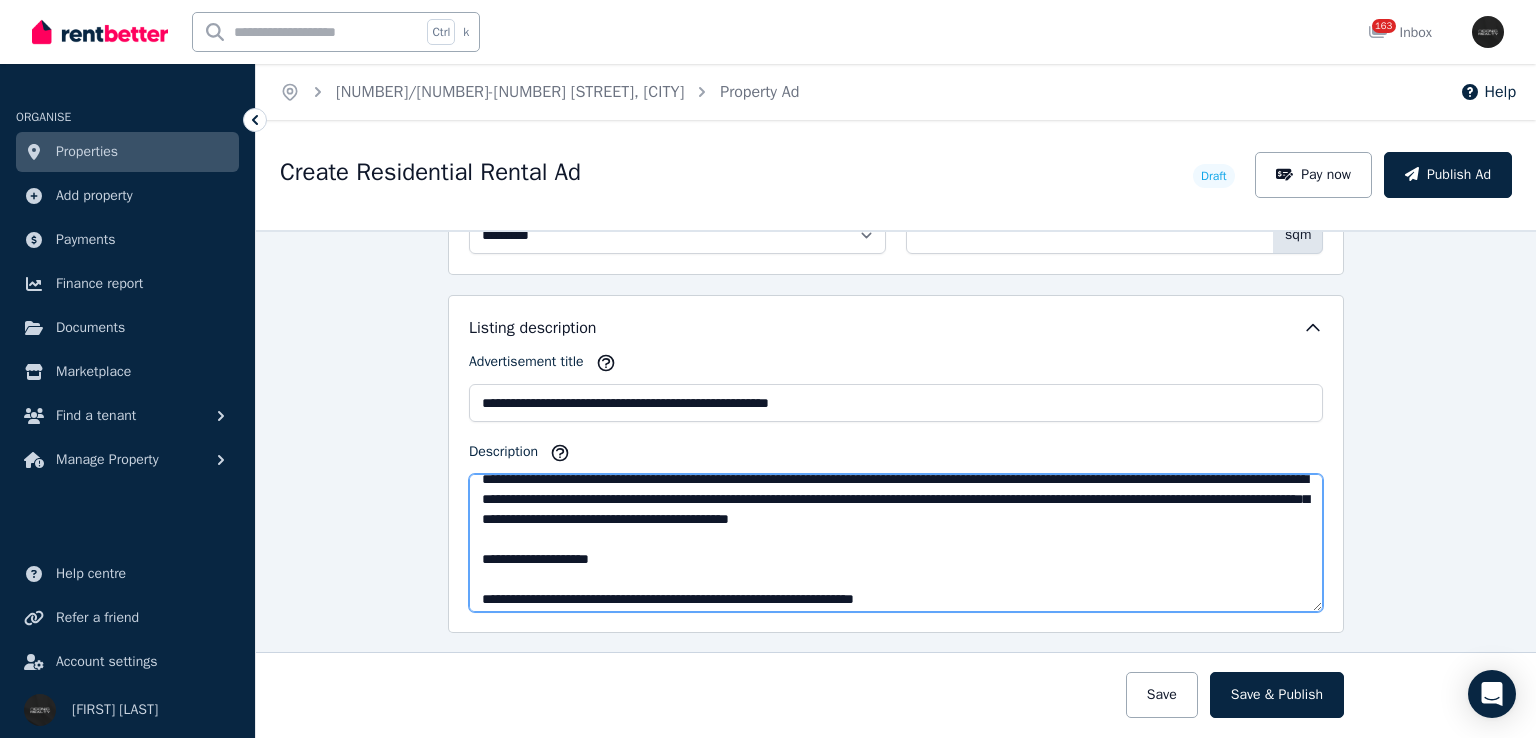 scroll, scrollTop: 0, scrollLeft: 0, axis: both 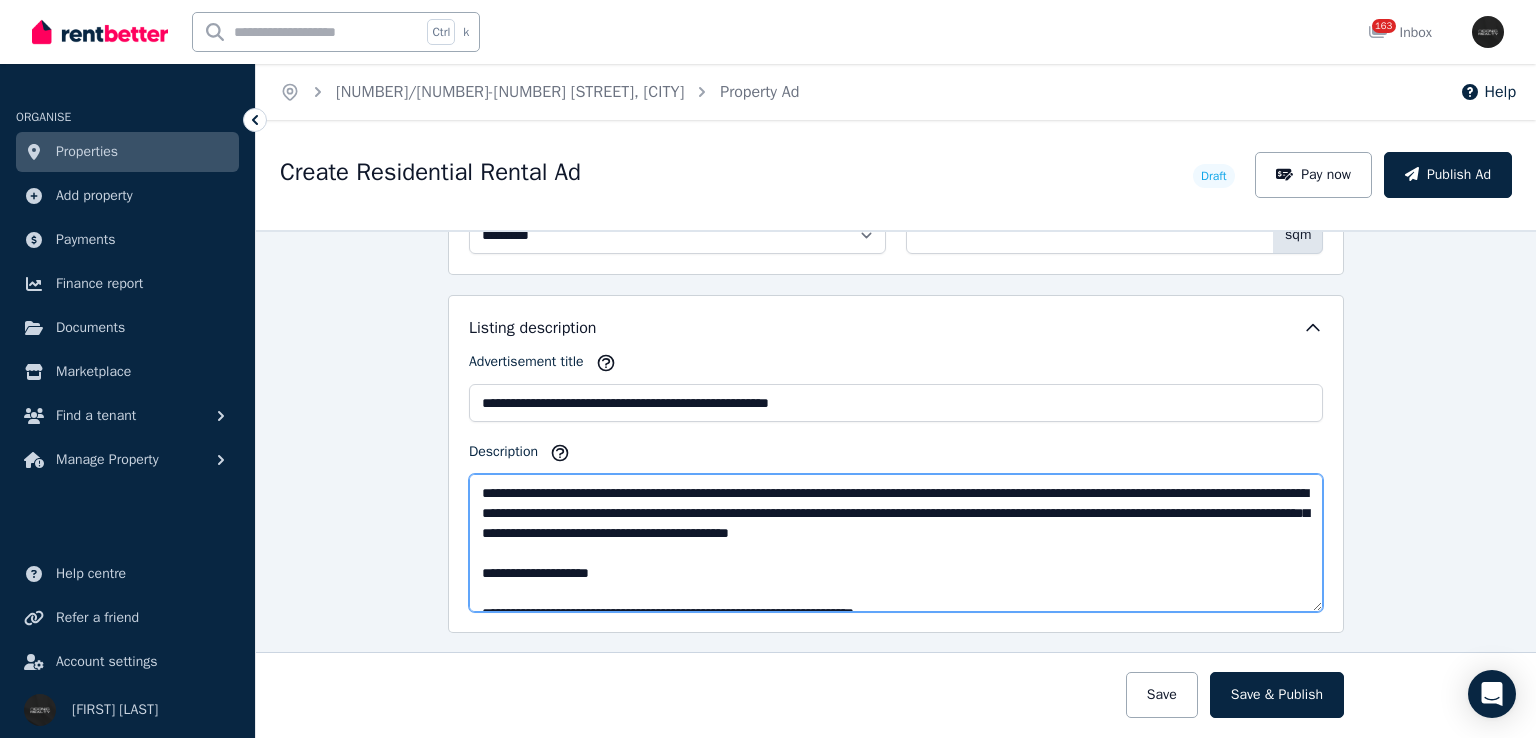 click on "**********" at bounding box center [896, 543] 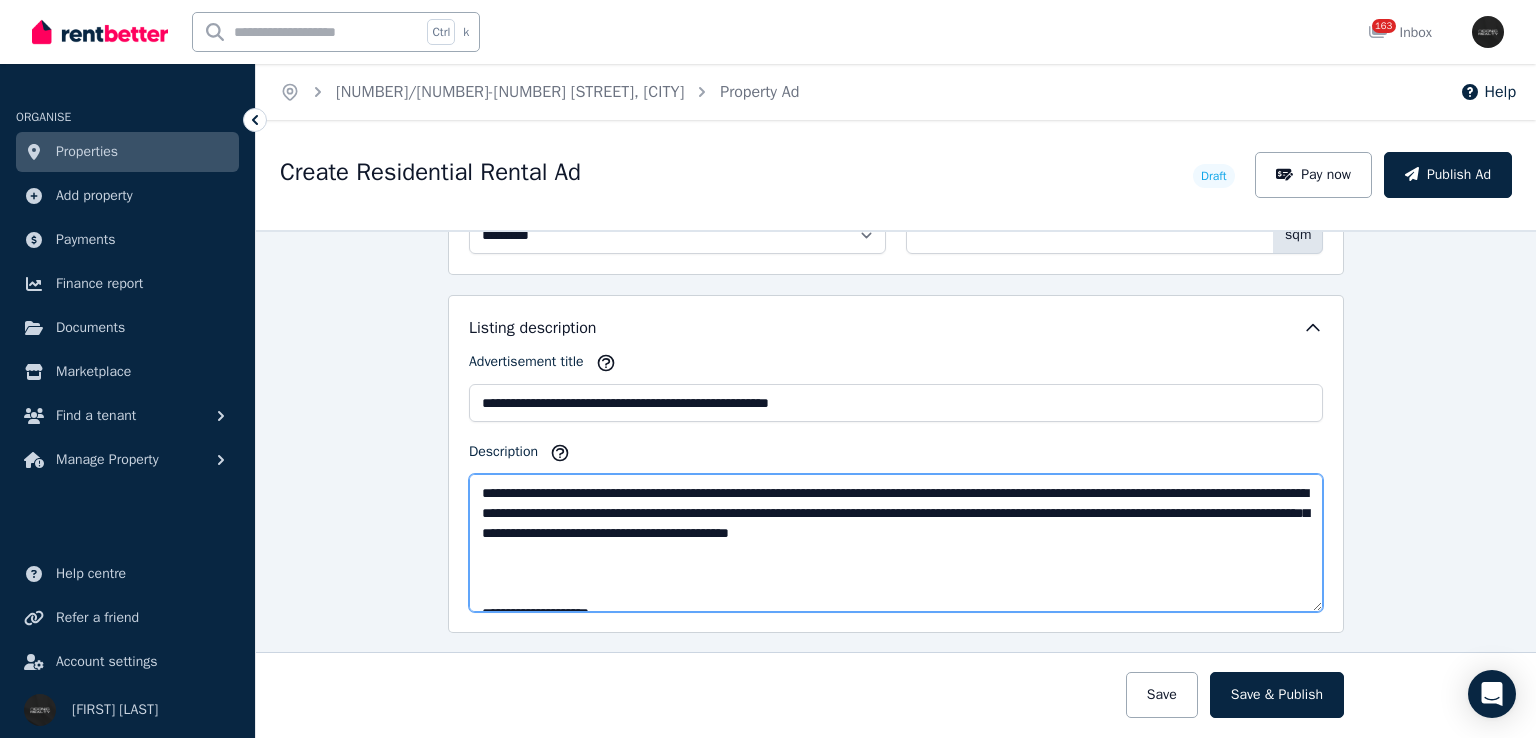 paste on "**********" 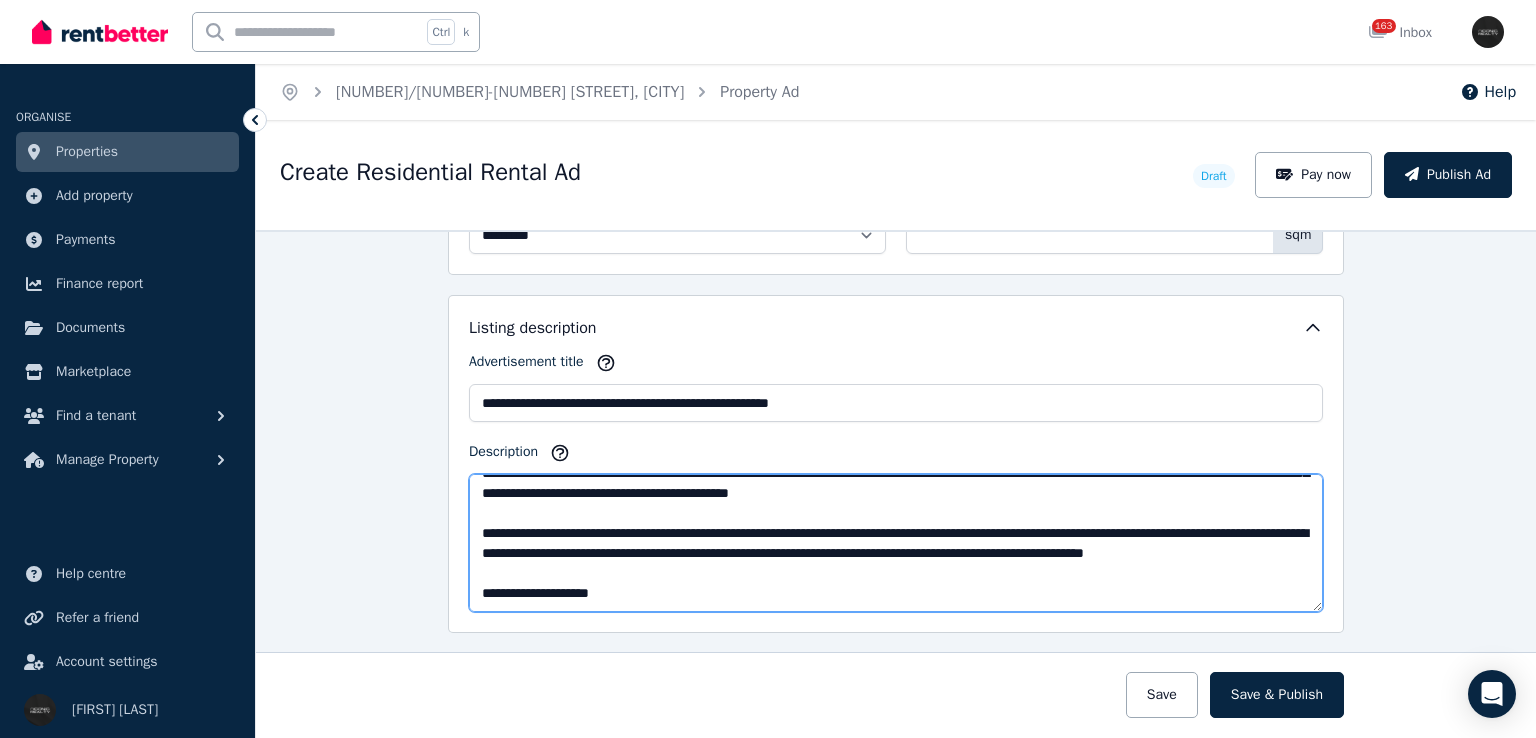 scroll, scrollTop: 12, scrollLeft: 0, axis: vertical 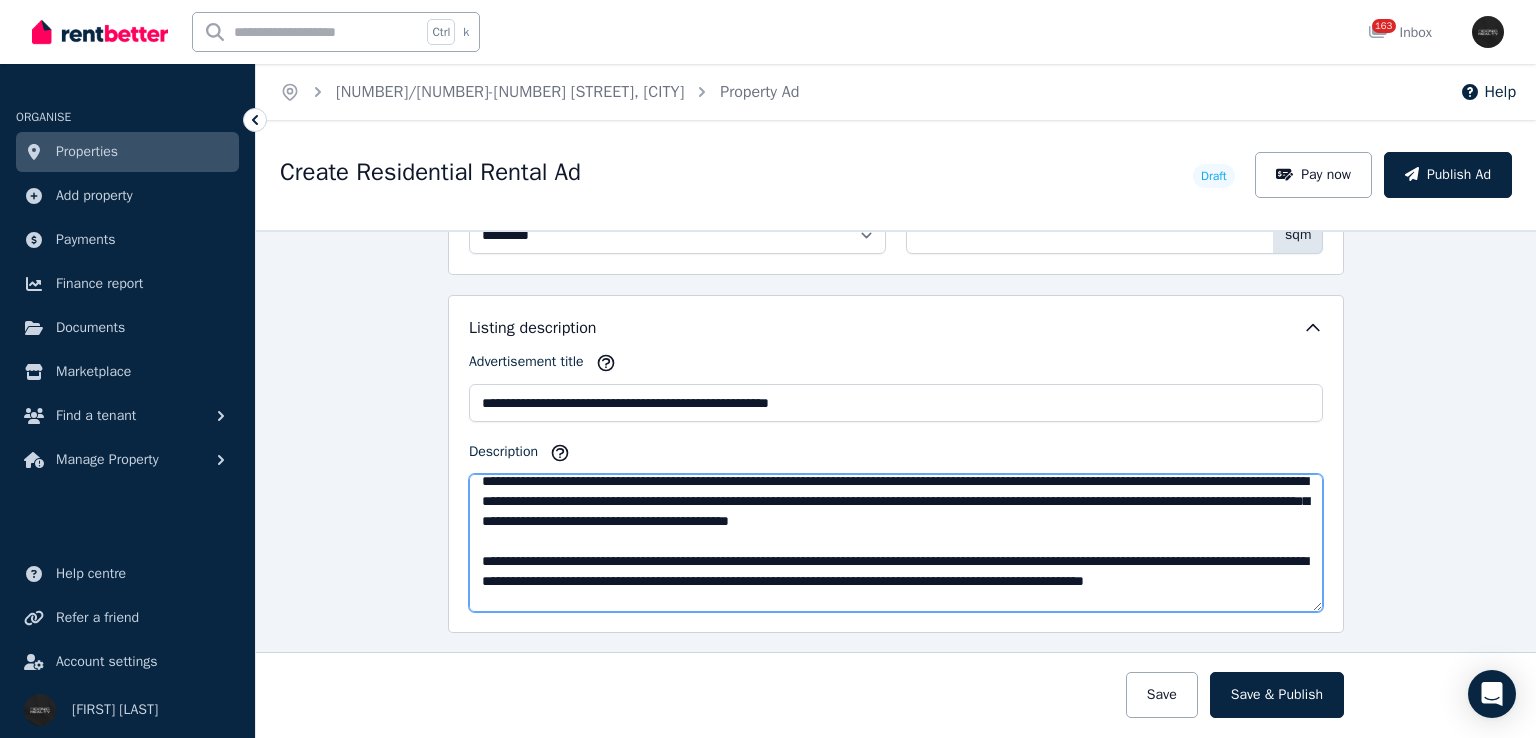 drag, startPoint x: 628, startPoint y: 592, endPoint x: 866, endPoint y: 571, distance: 238.92467 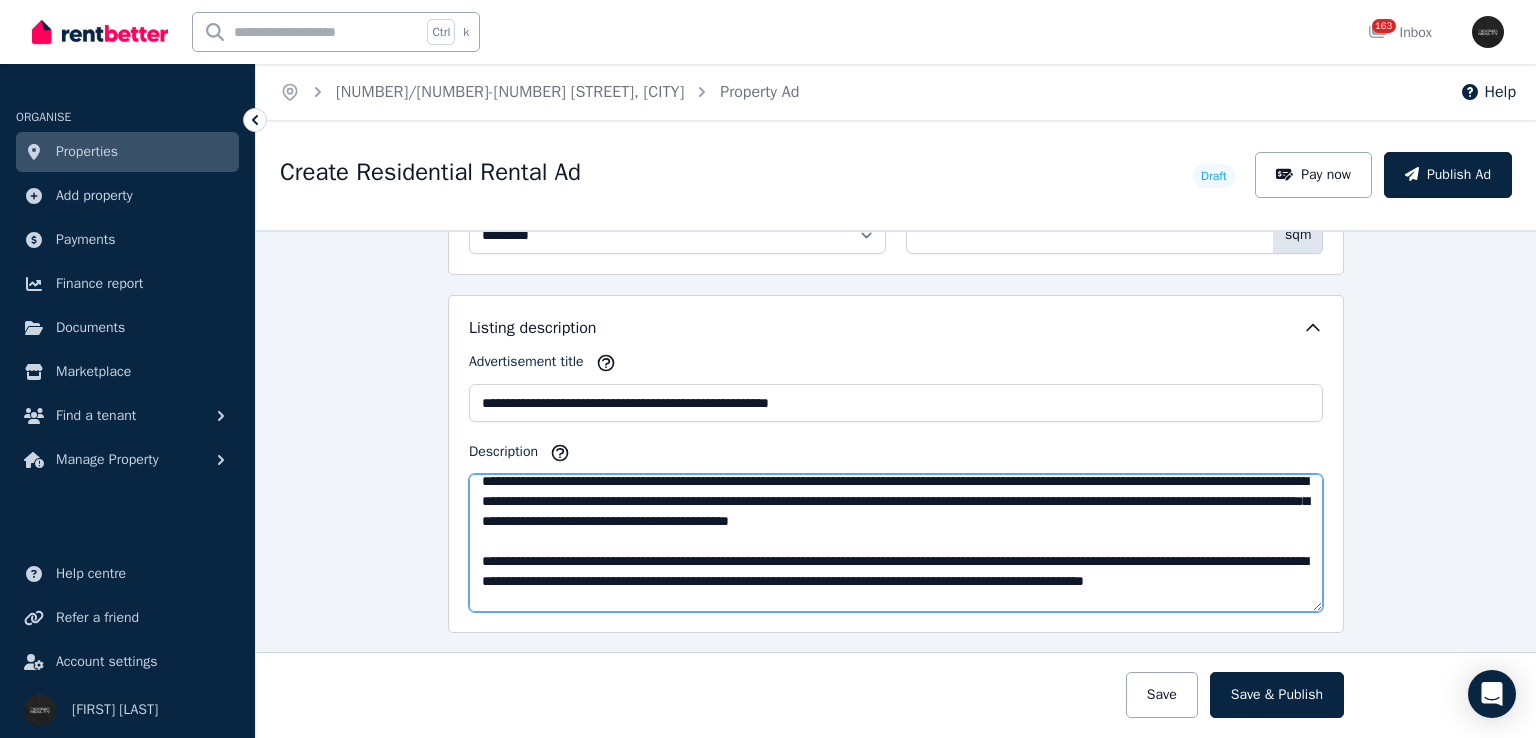 click on "Description" at bounding box center [896, 543] 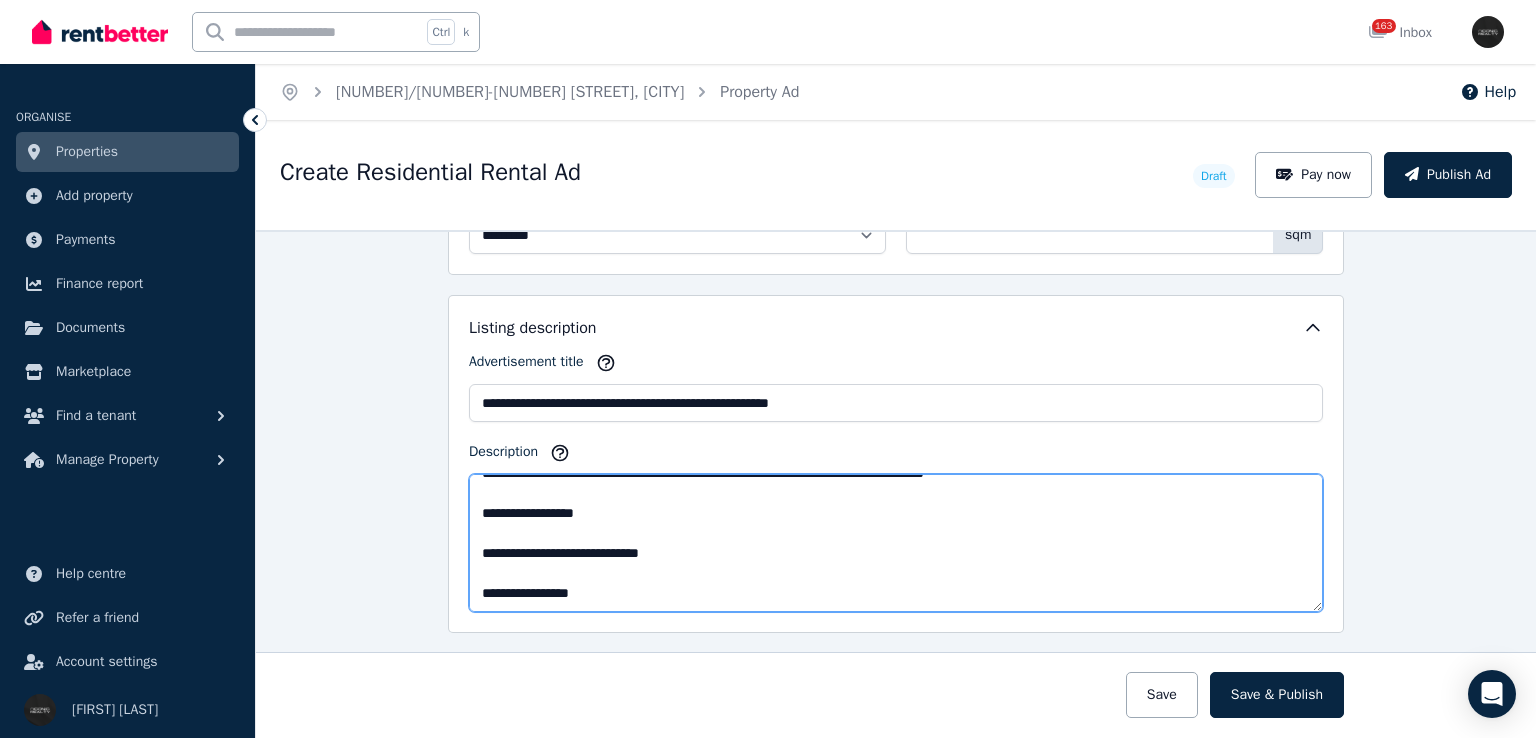 scroll, scrollTop: 400, scrollLeft: 0, axis: vertical 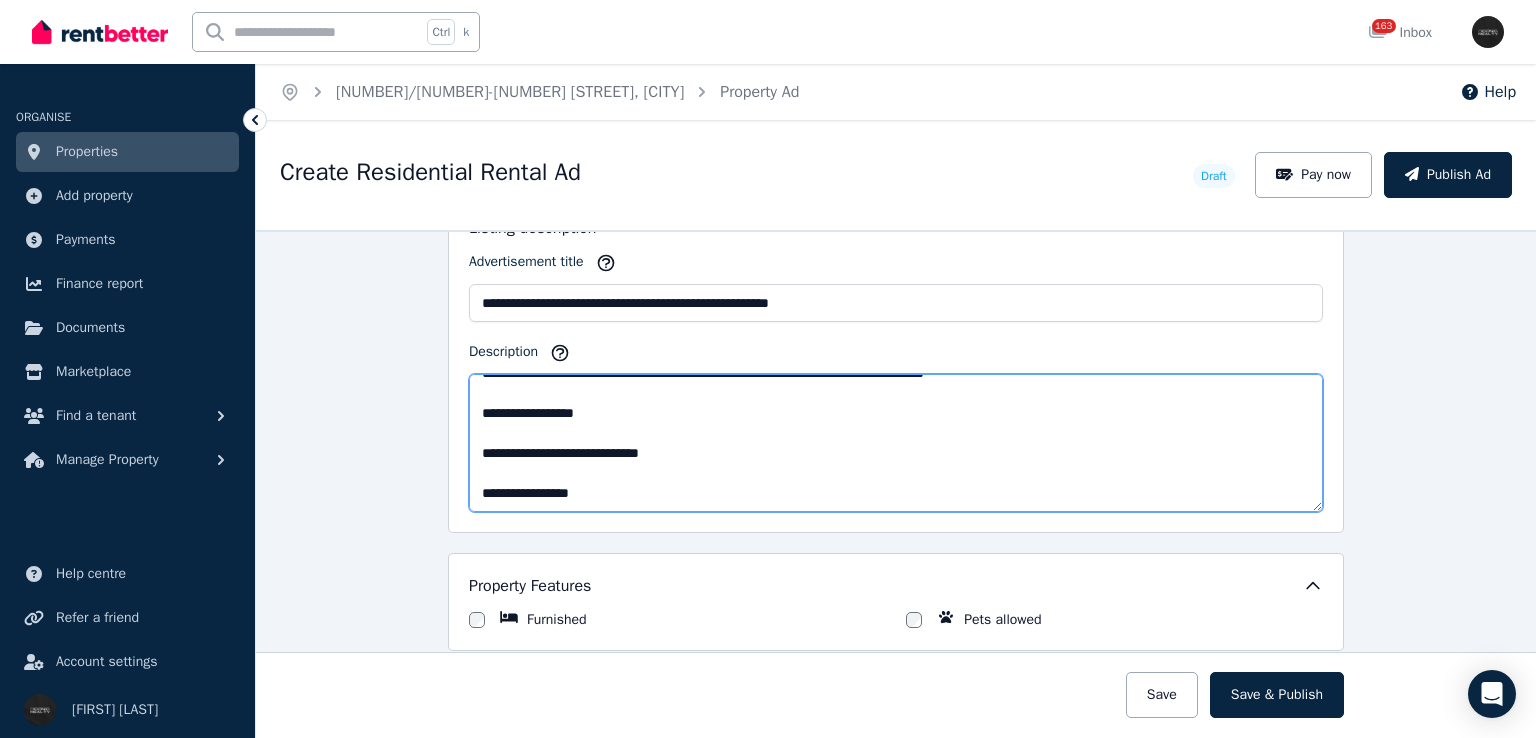 click on "Description" at bounding box center (896, 443) 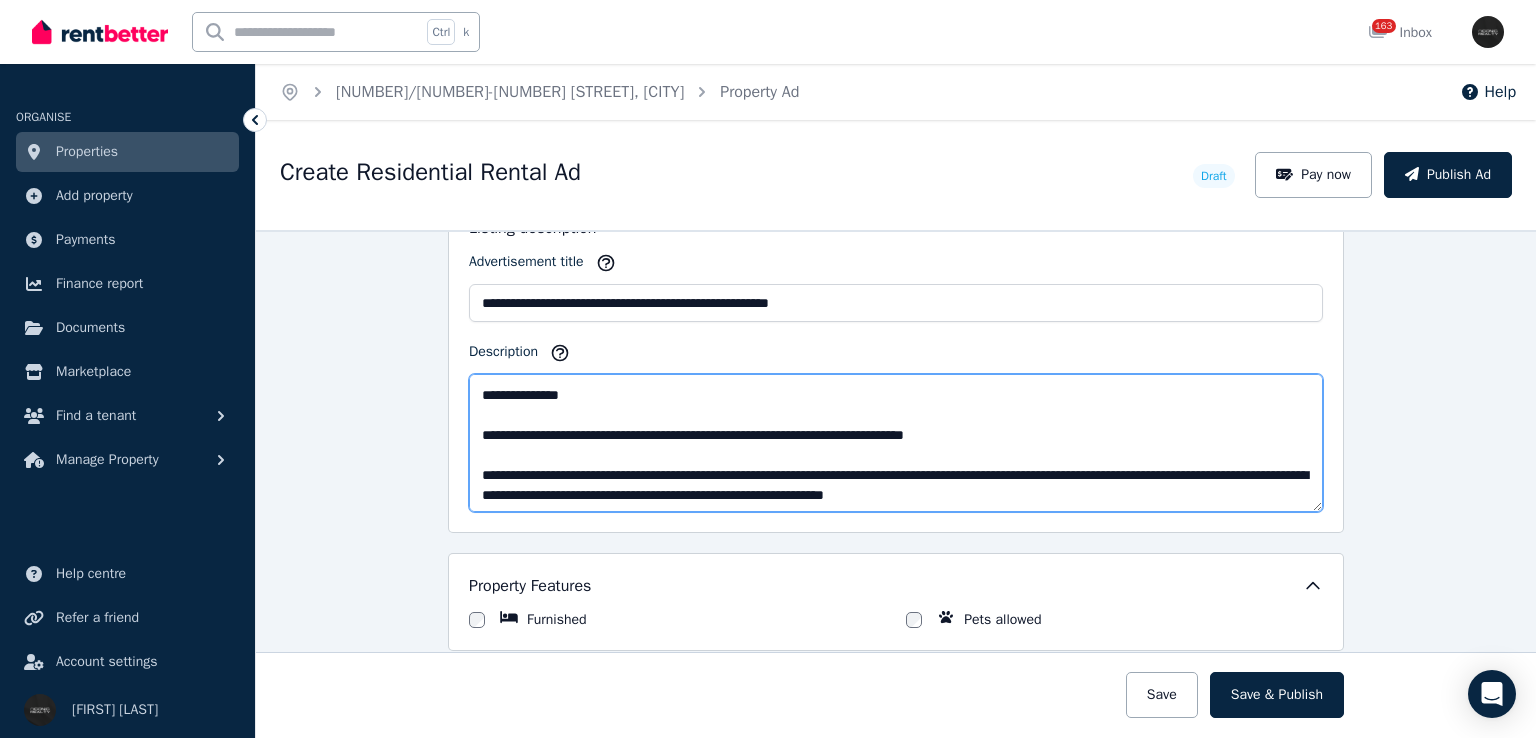 scroll, scrollTop: 460, scrollLeft: 0, axis: vertical 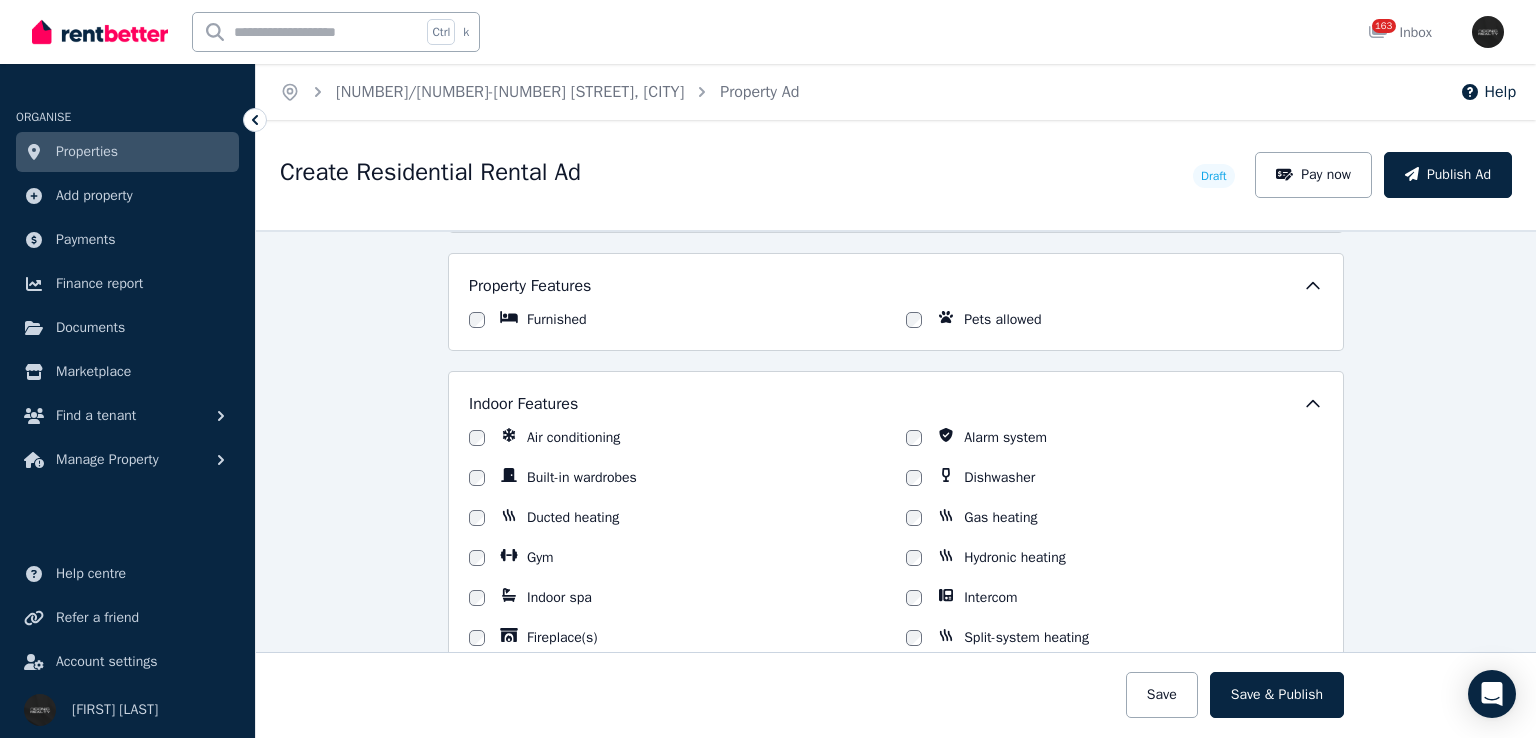 type on "**********" 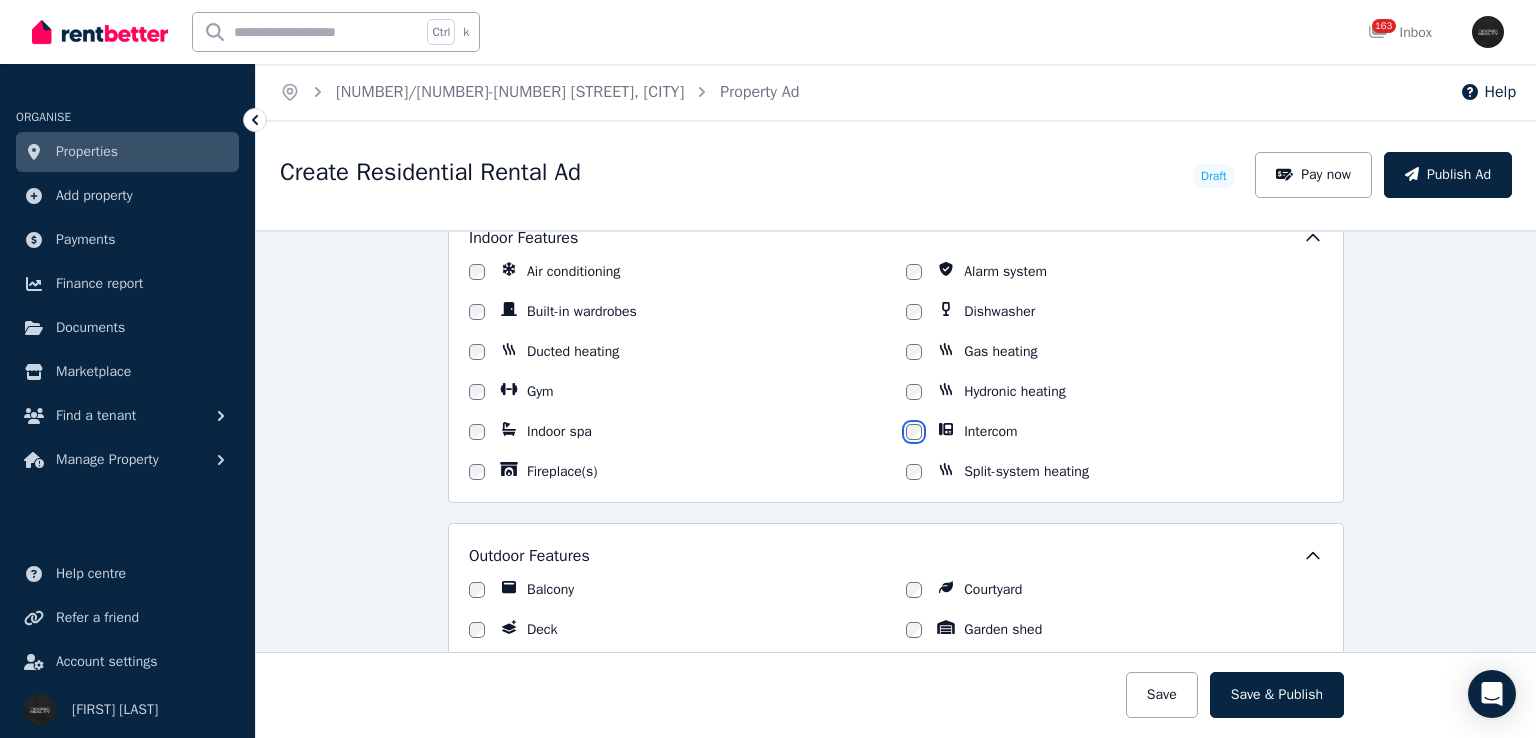 scroll, scrollTop: 1700, scrollLeft: 0, axis: vertical 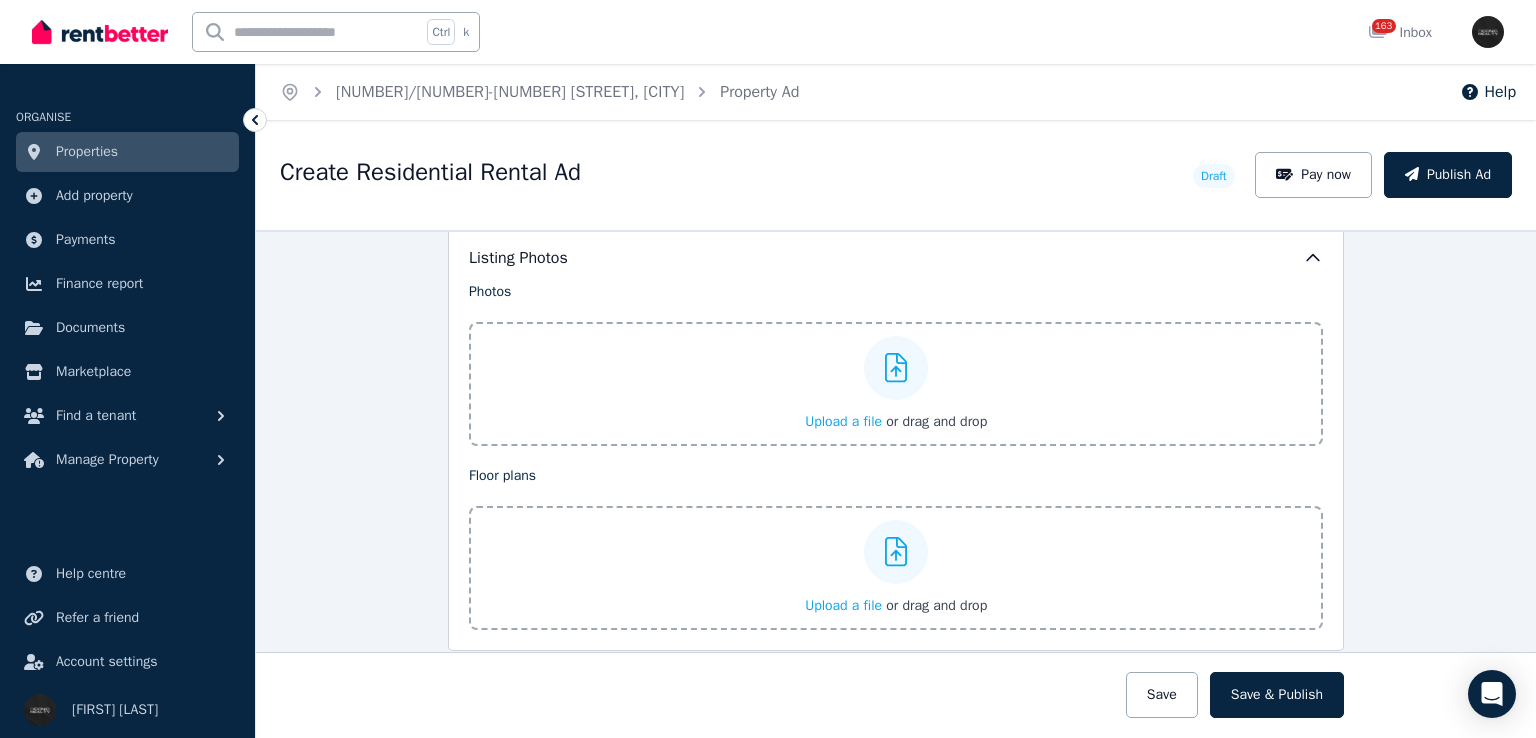 click on "Upload a file" at bounding box center (843, 421) 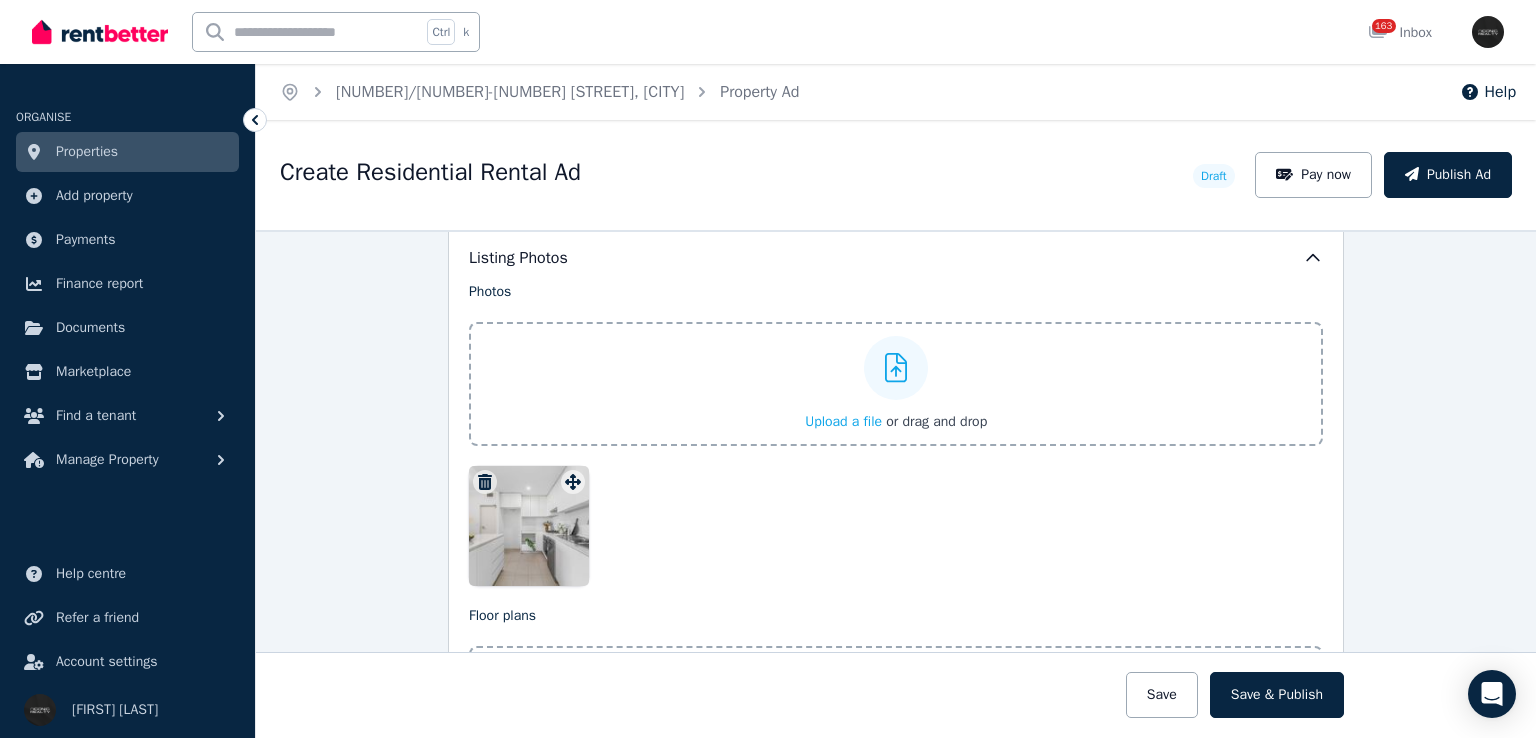 click on "Upload a file" at bounding box center [843, 421] 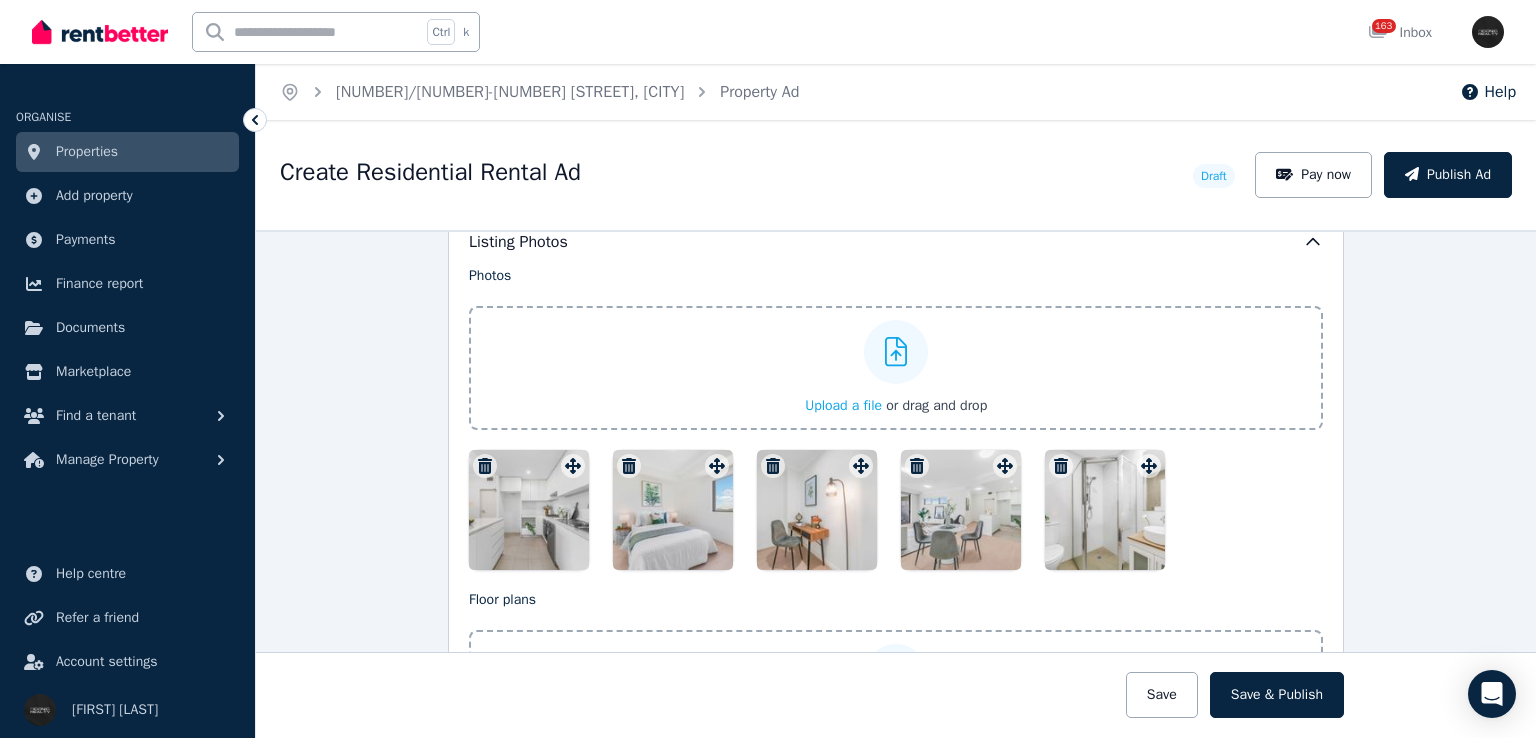 scroll, scrollTop: 2400, scrollLeft: 0, axis: vertical 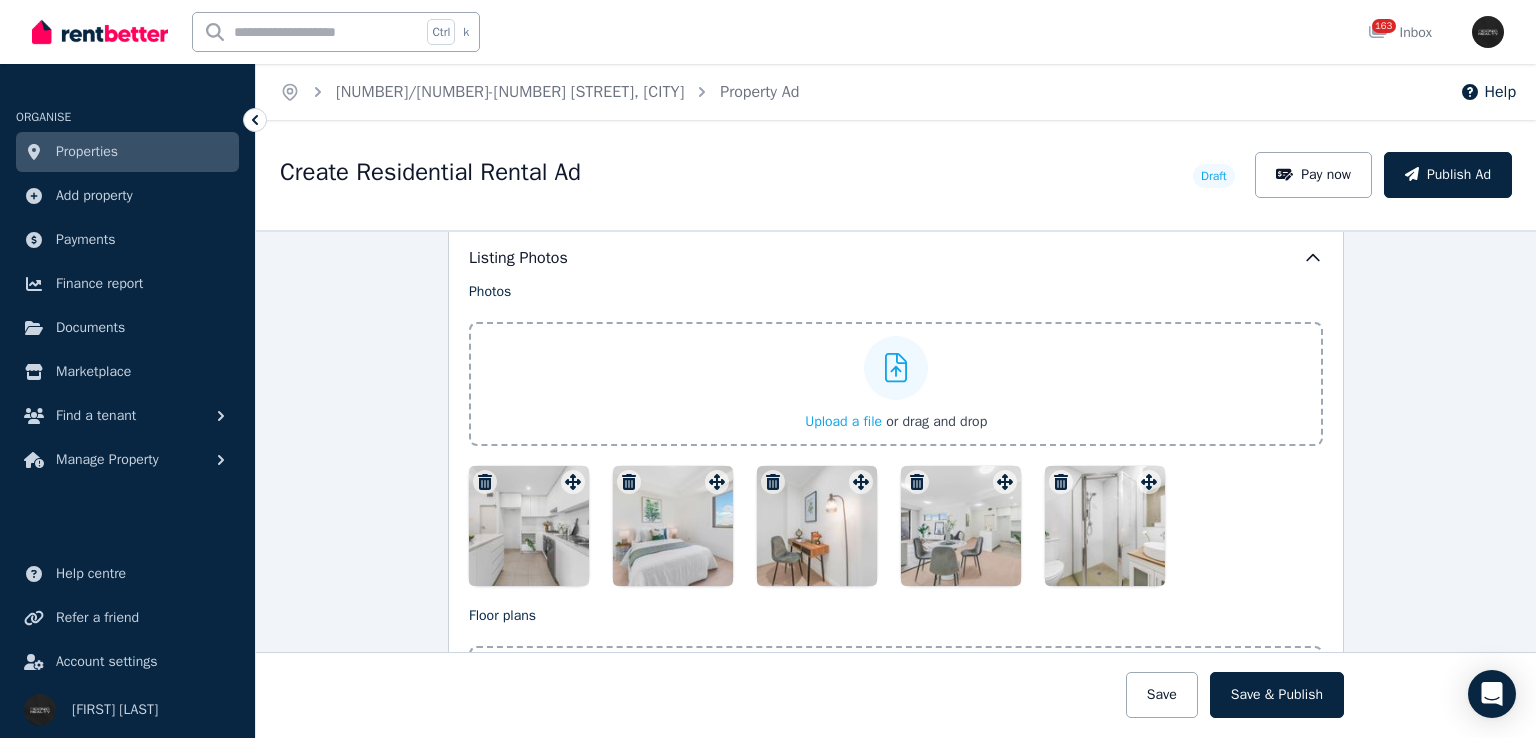 click on "Upload a file" at bounding box center [843, 421] 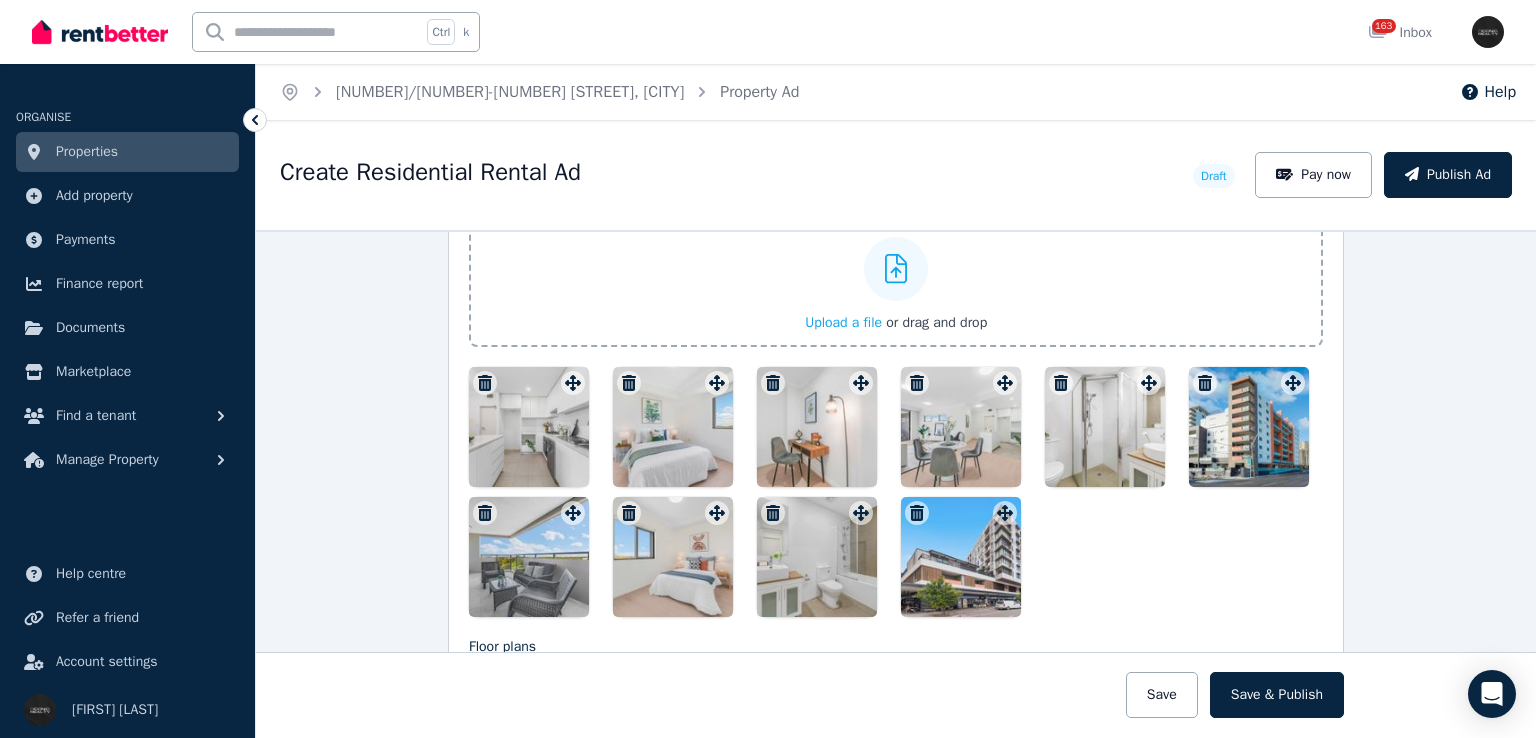 scroll, scrollTop: 2456, scrollLeft: 0, axis: vertical 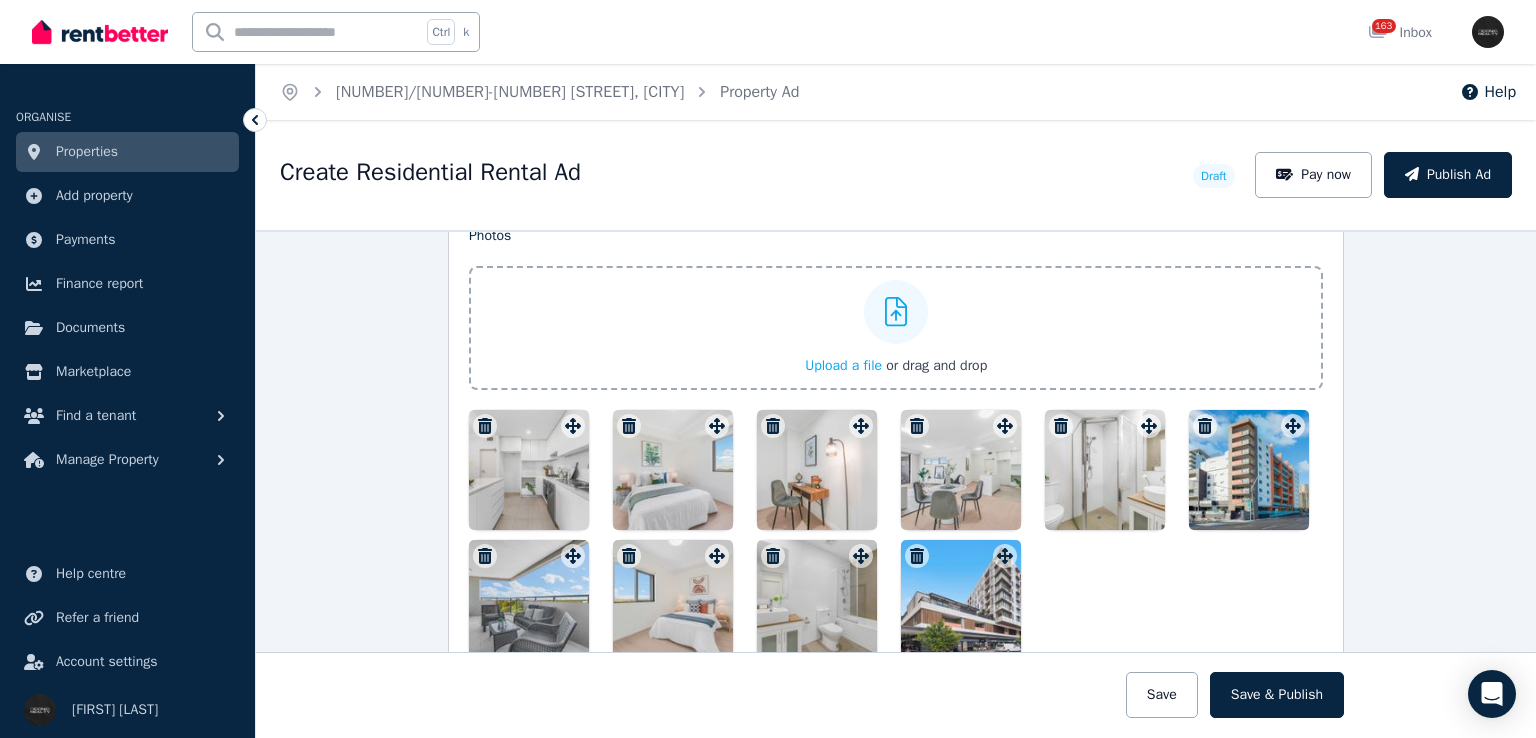 click on "Upload a file" at bounding box center (843, 365) 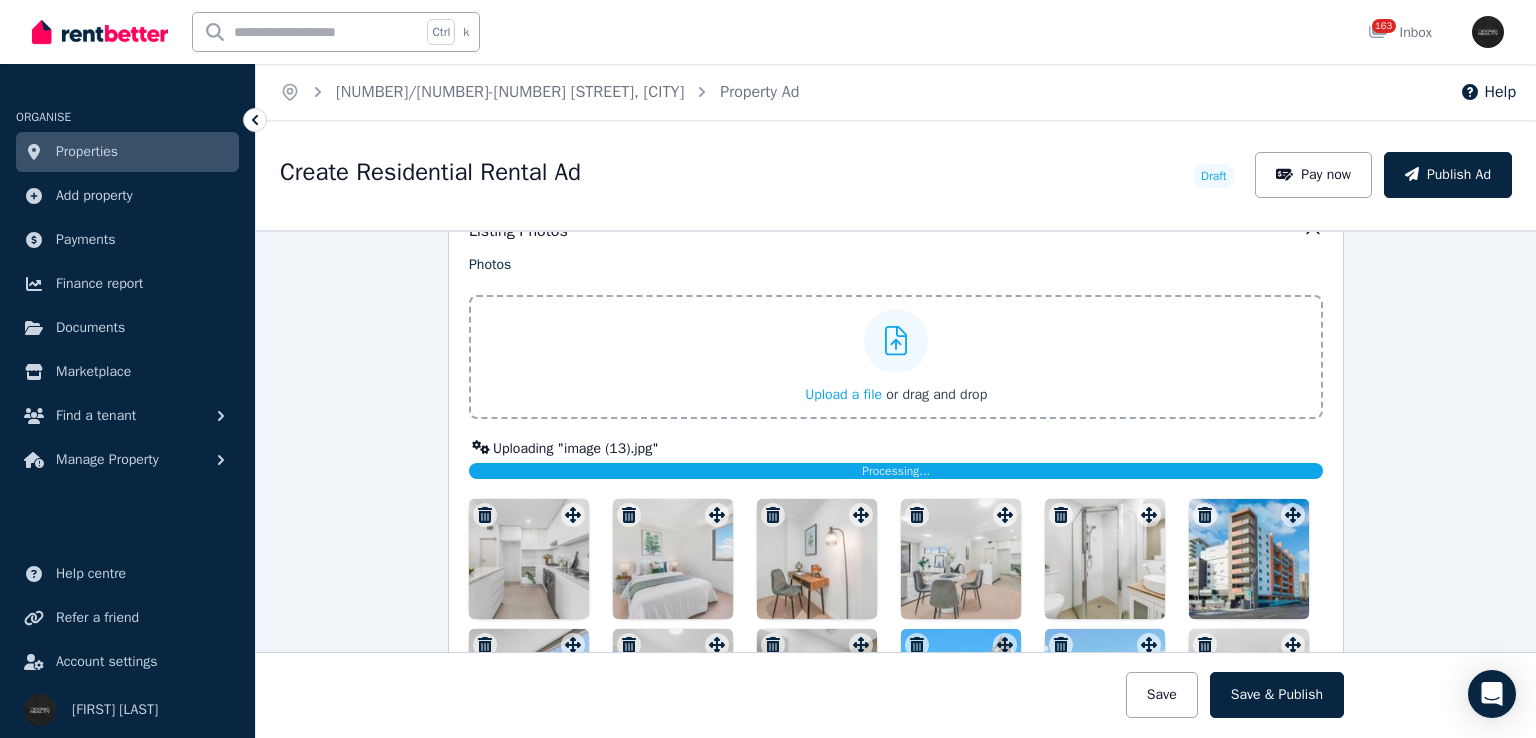 scroll, scrollTop: 2456, scrollLeft: 0, axis: vertical 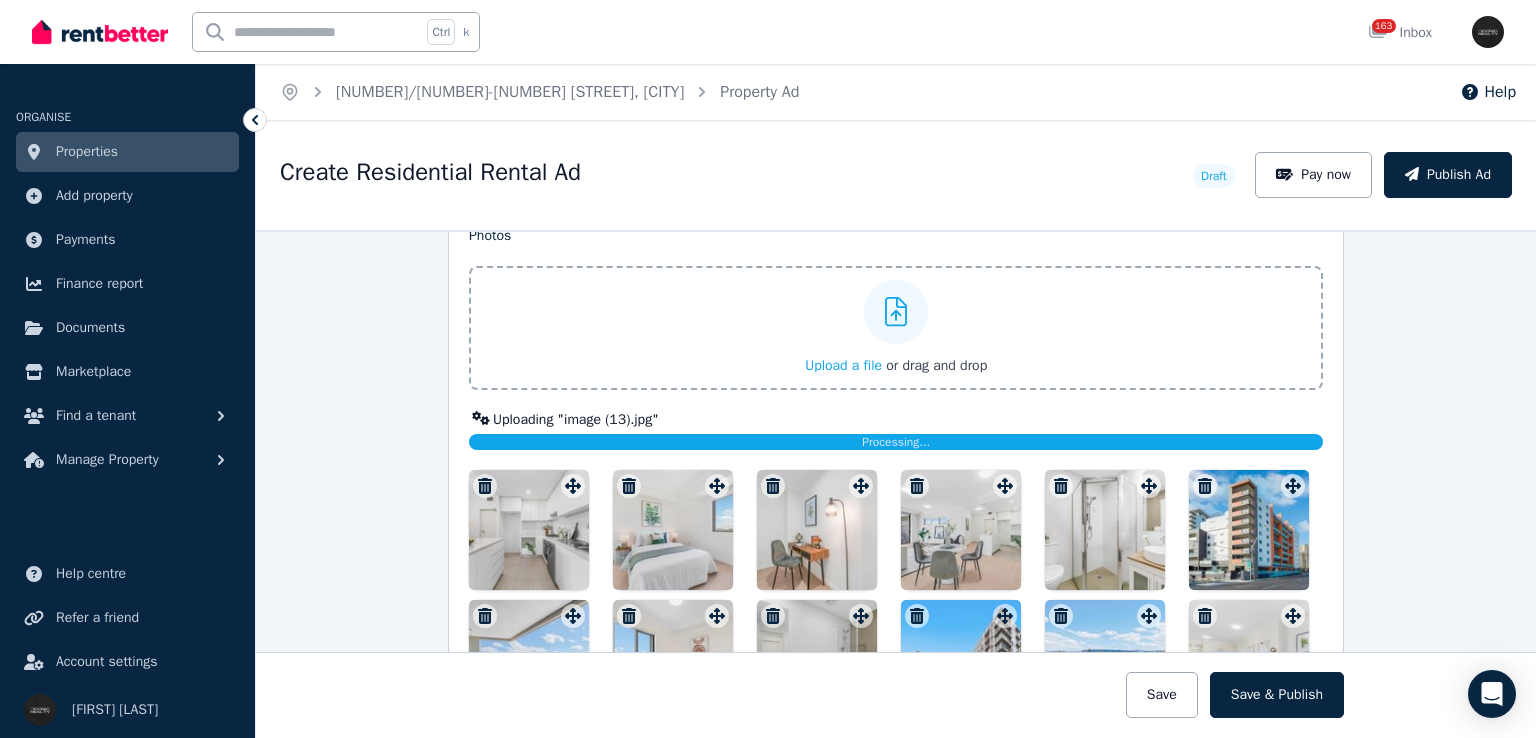 click on "Upload a file" at bounding box center (843, 365) 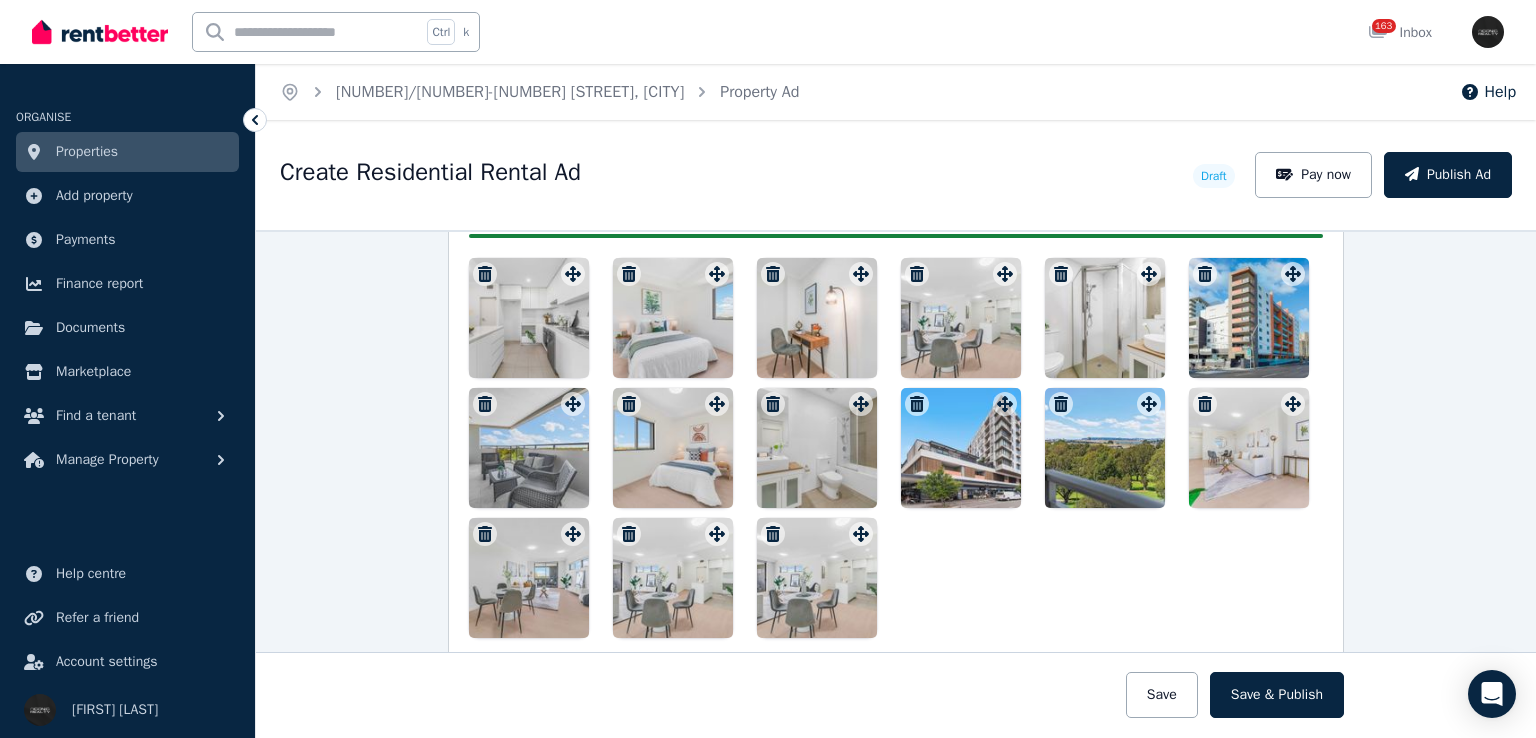 scroll, scrollTop: 2608, scrollLeft: 0, axis: vertical 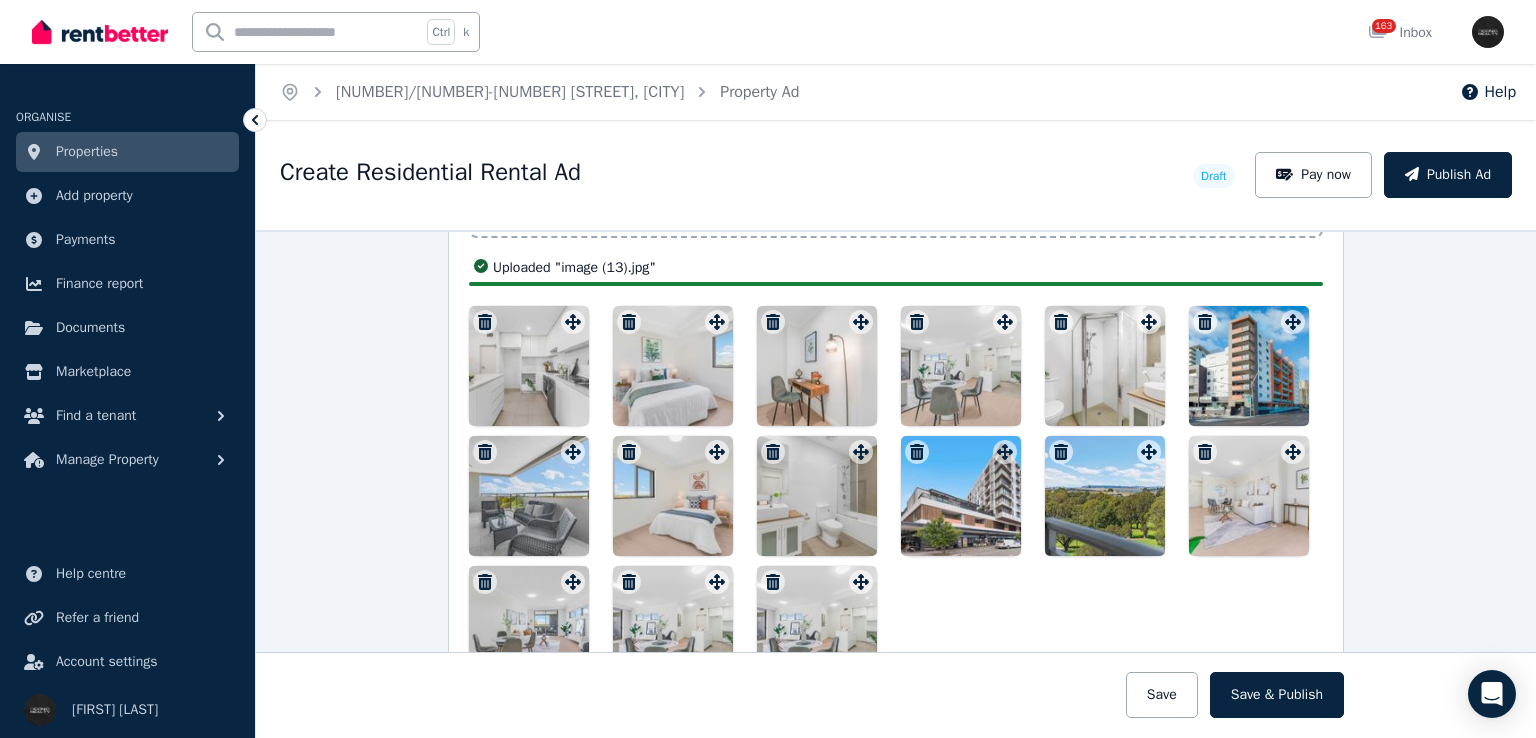 click 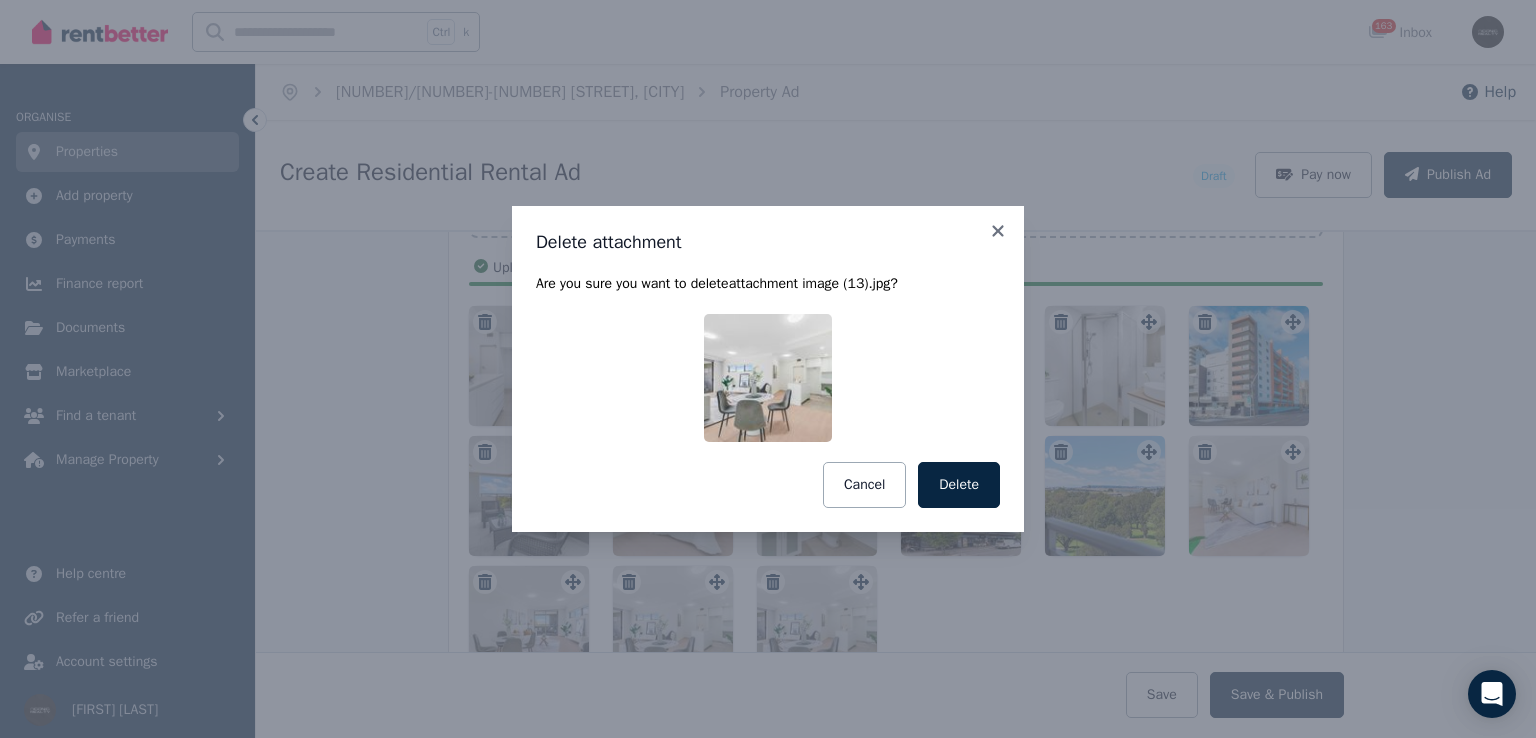 click on "Delete" at bounding box center (959, 485) 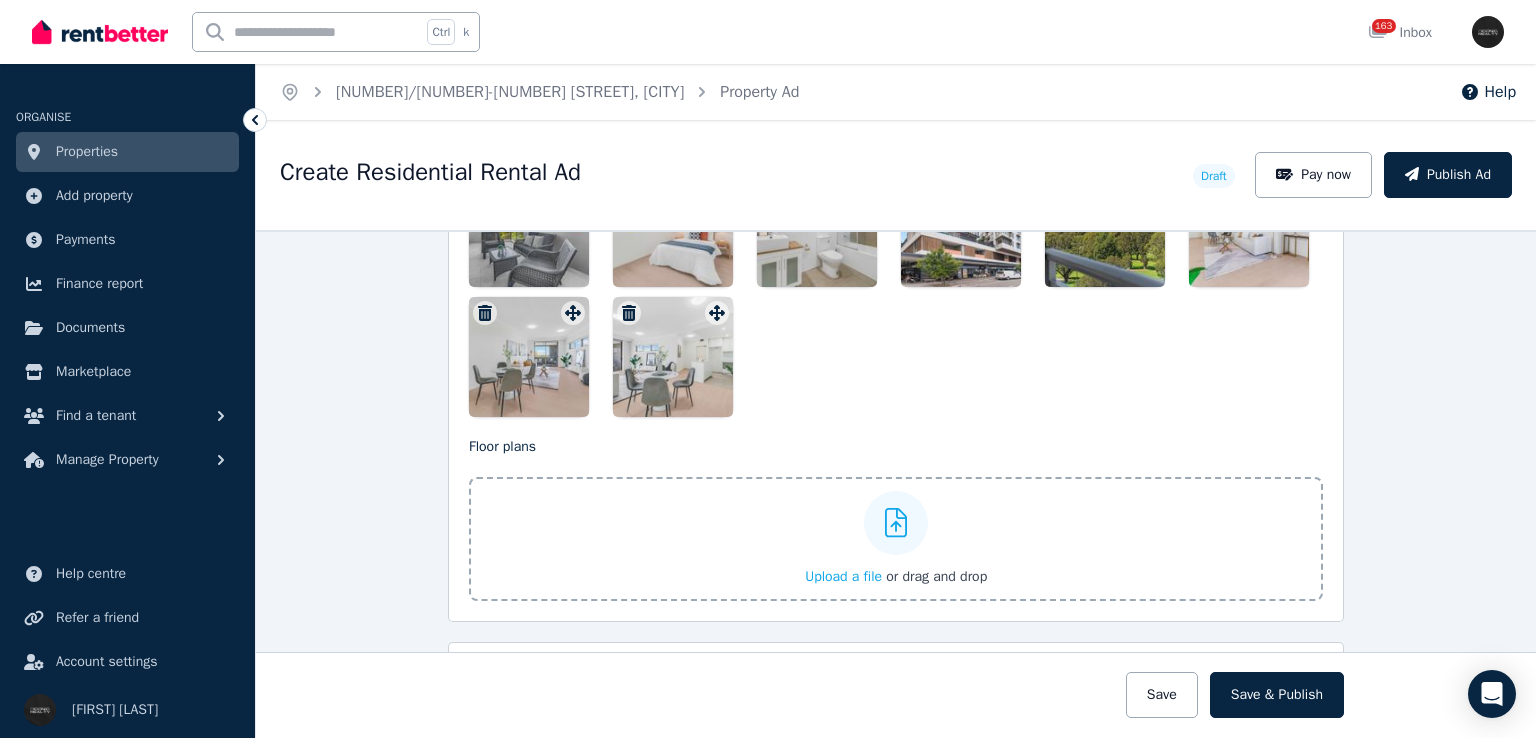 scroll, scrollTop: 2860, scrollLeft: 0, axis: vertical 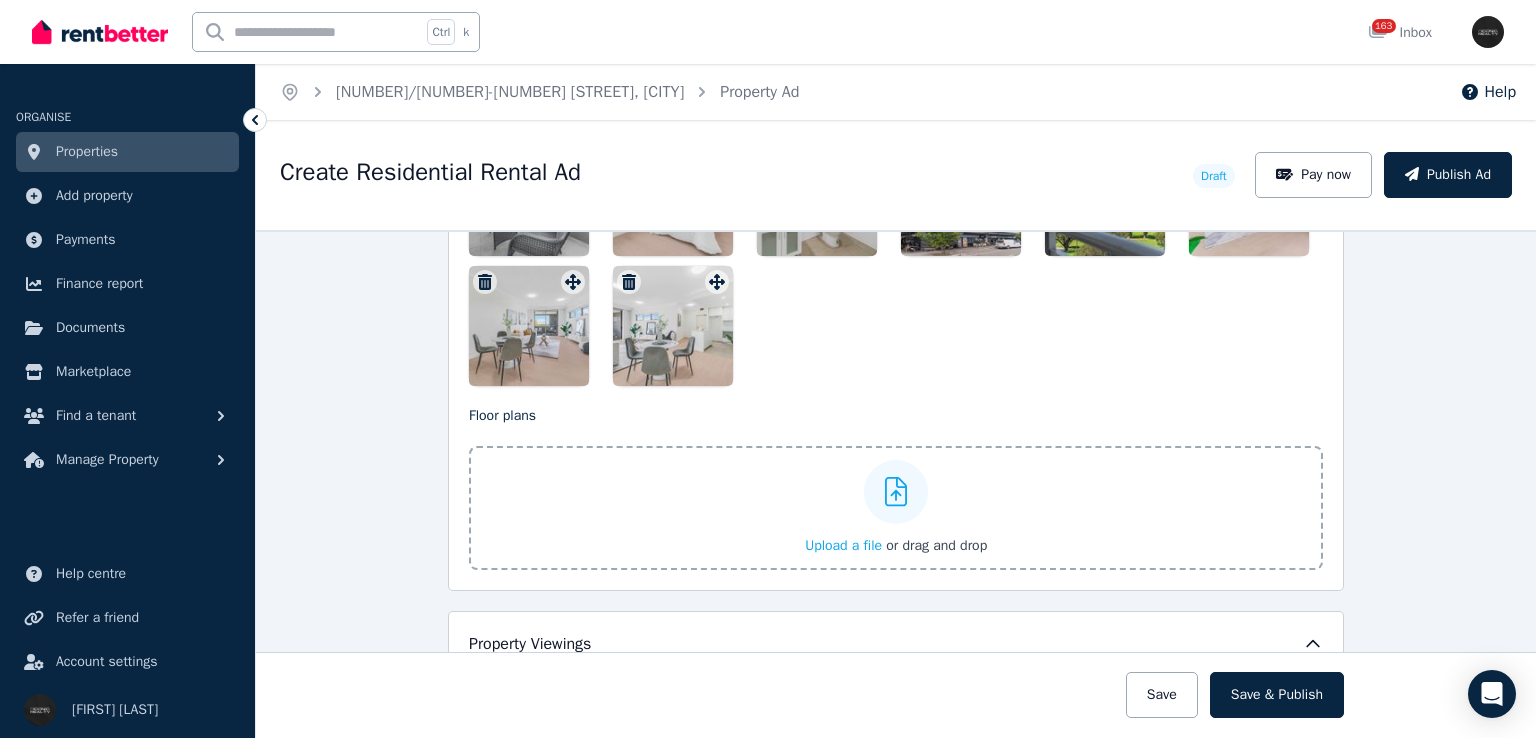 click on "Upload a file" at bounding box center [843, 545] 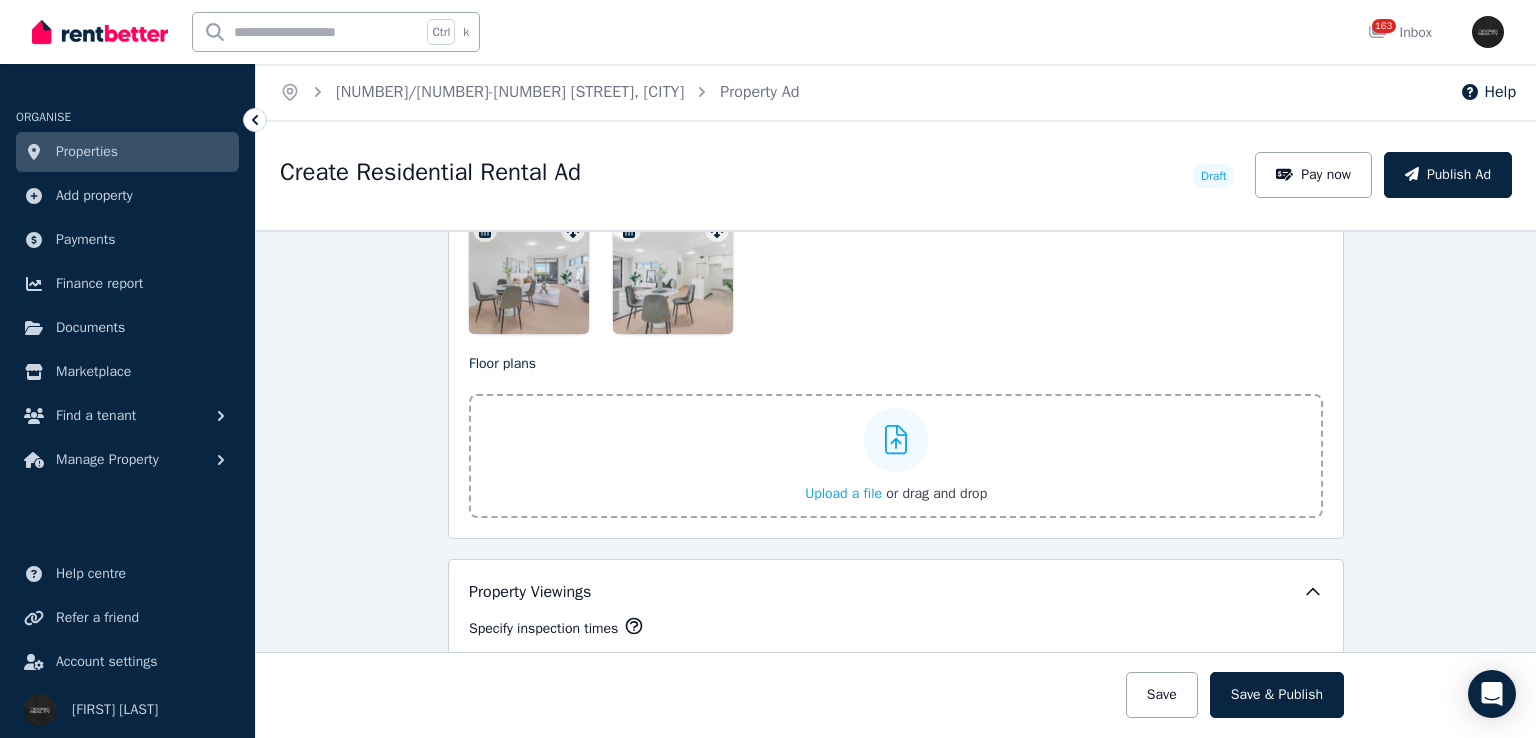 scroll, scrollTop: 2960, scrollLeft: 0, axis: vertical 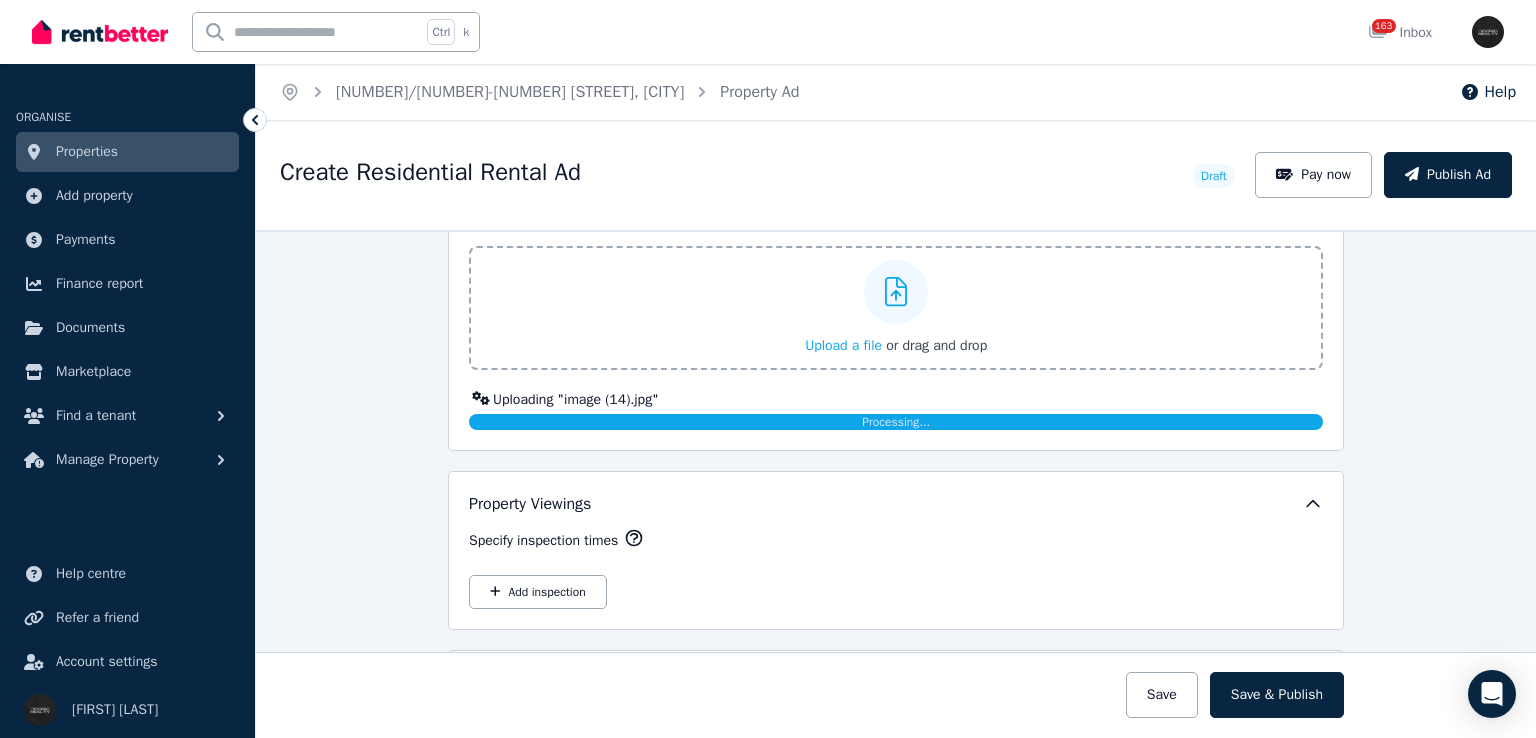 click on "Upload a file" at bounding box center (843, 345) 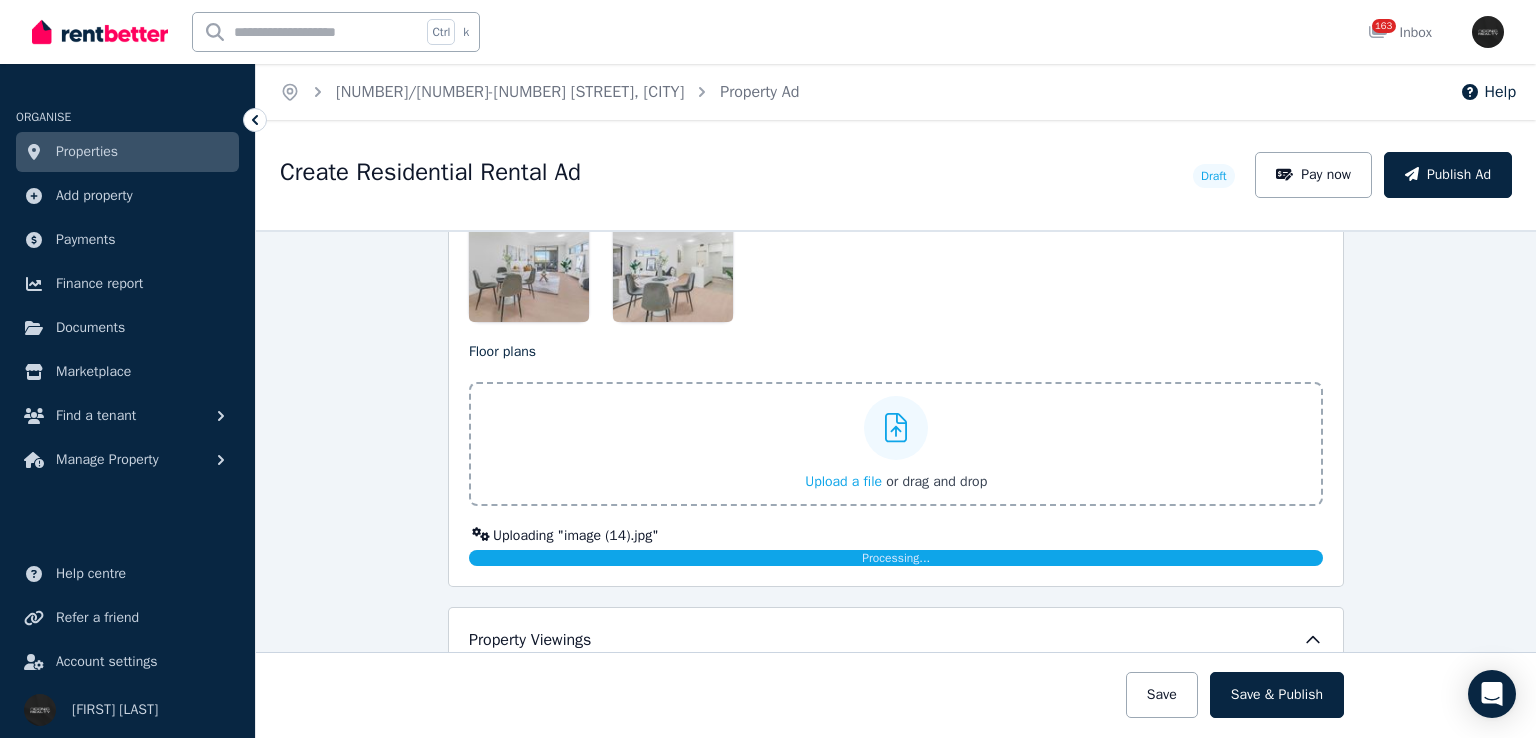 scroll, scrollTop: 2960, scrollLeft: 0, axis: vertical 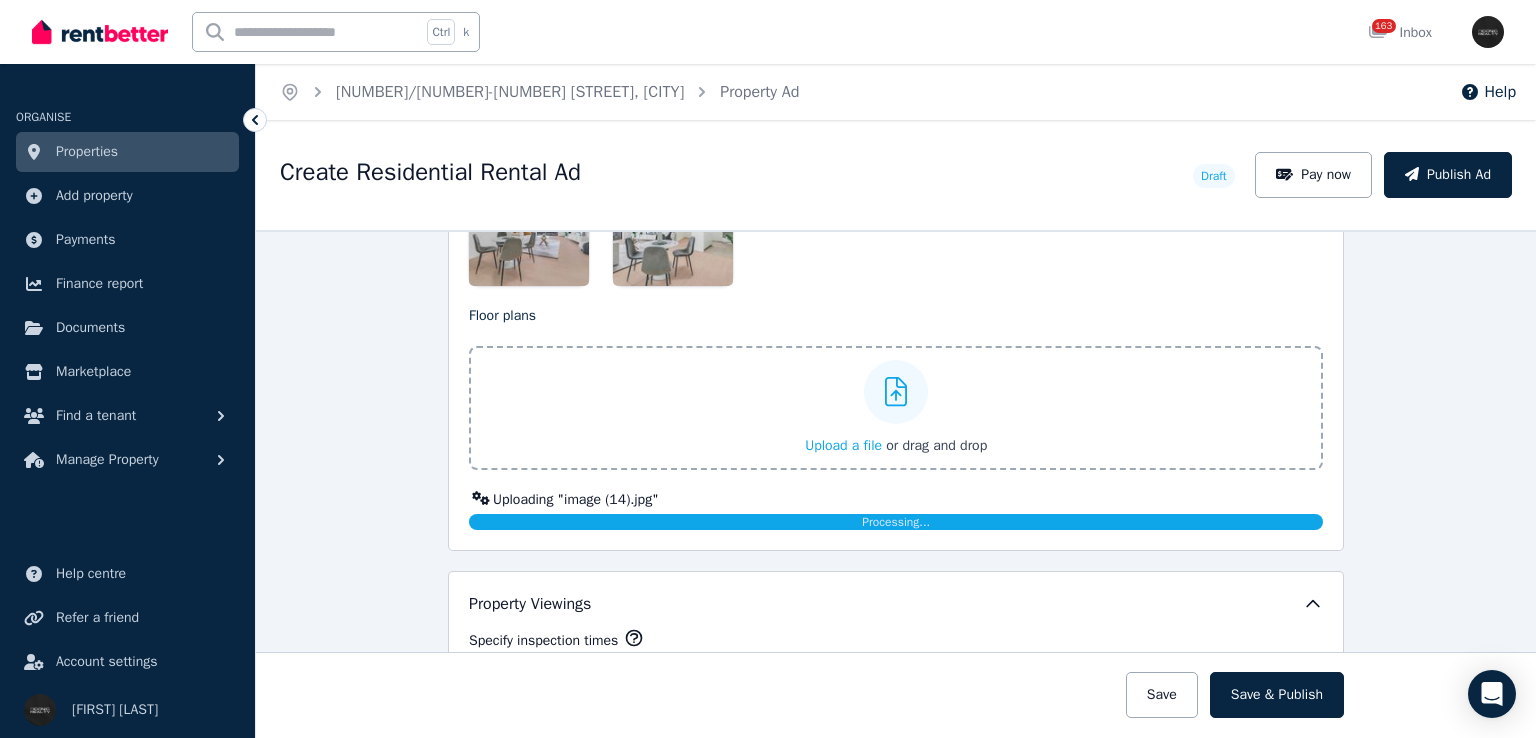 click on "Uploading   " image (14).jpg "" at bounding box center [896, 500] 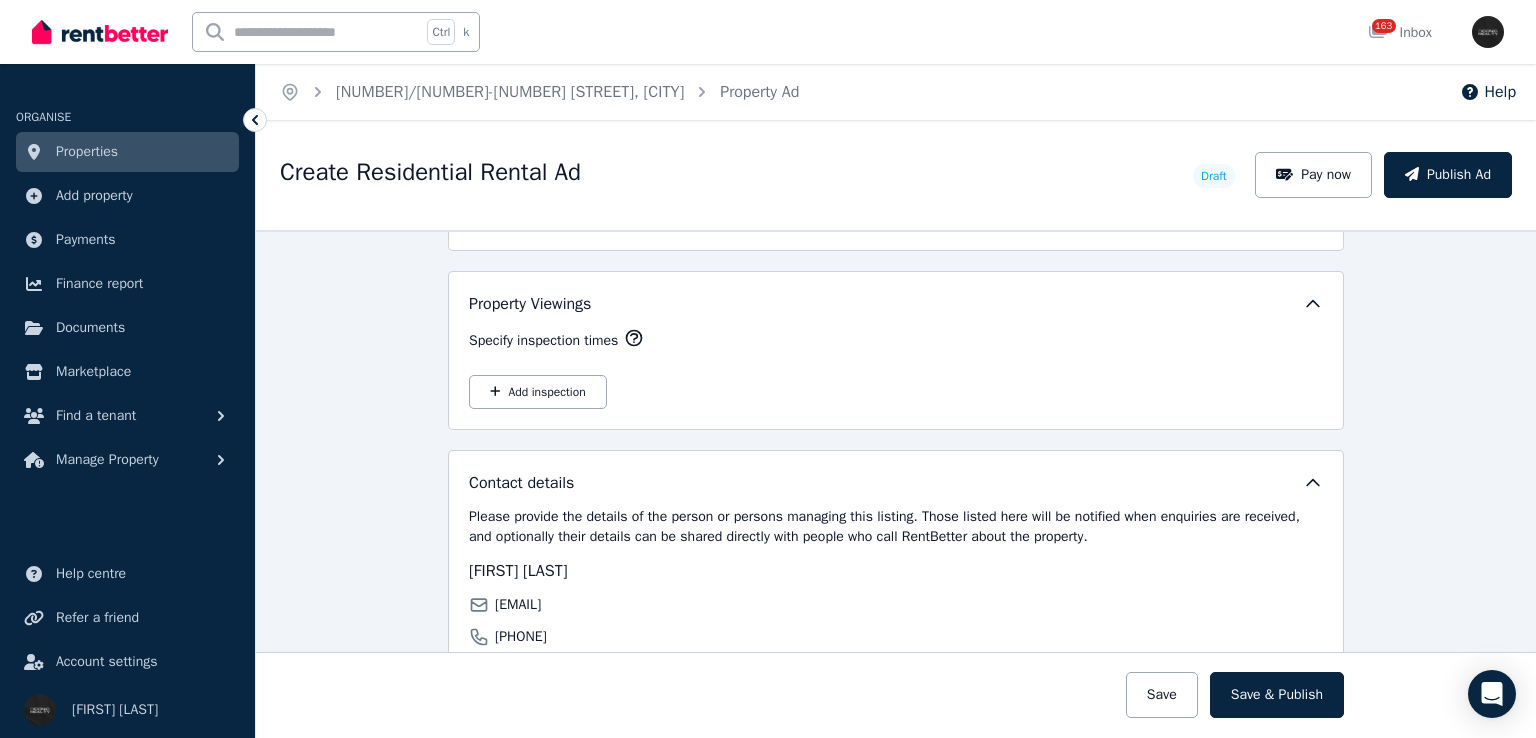 scroll, scrollTop: 3060, scrollLeft: 0, axis: vertical 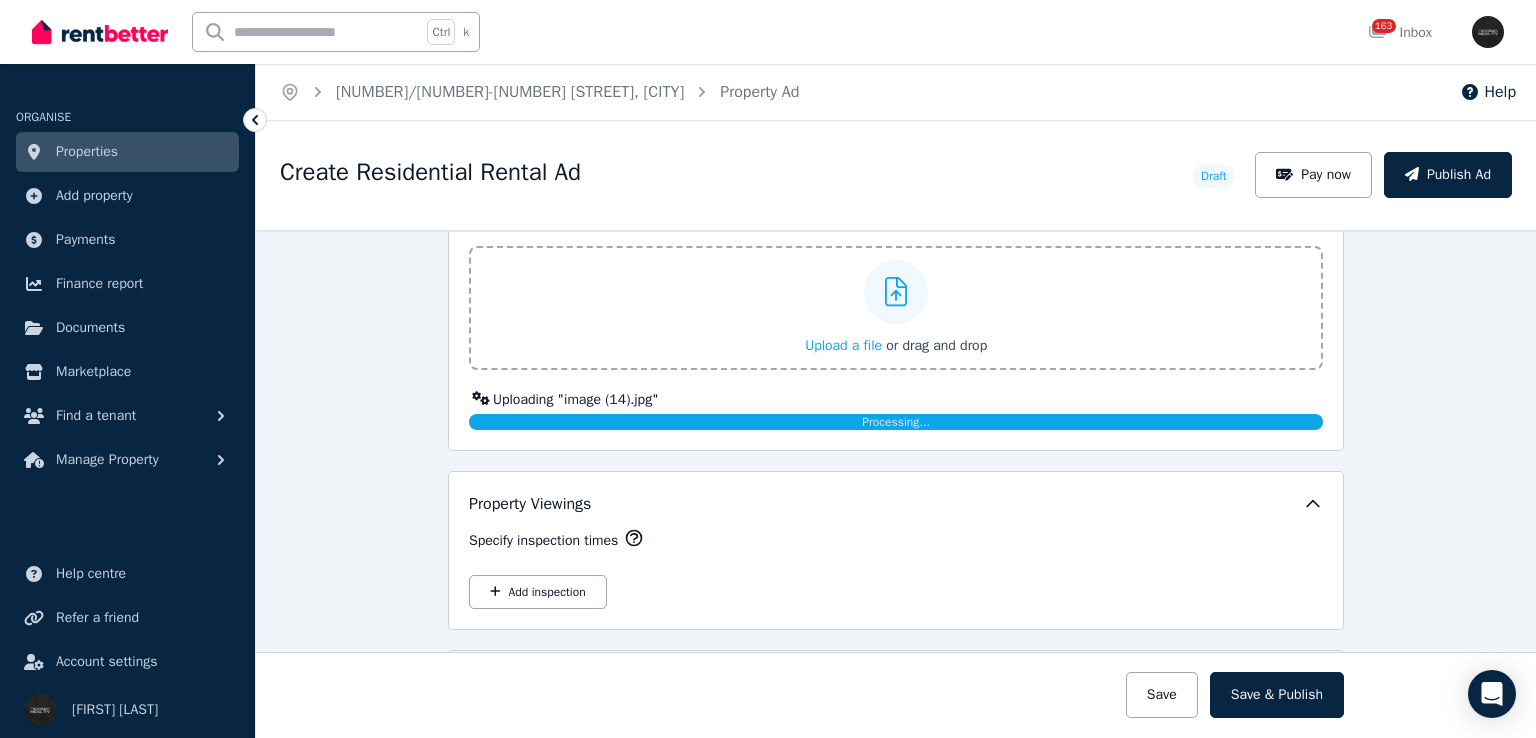 click on "Add inspection" at bounding box center (538, 592) 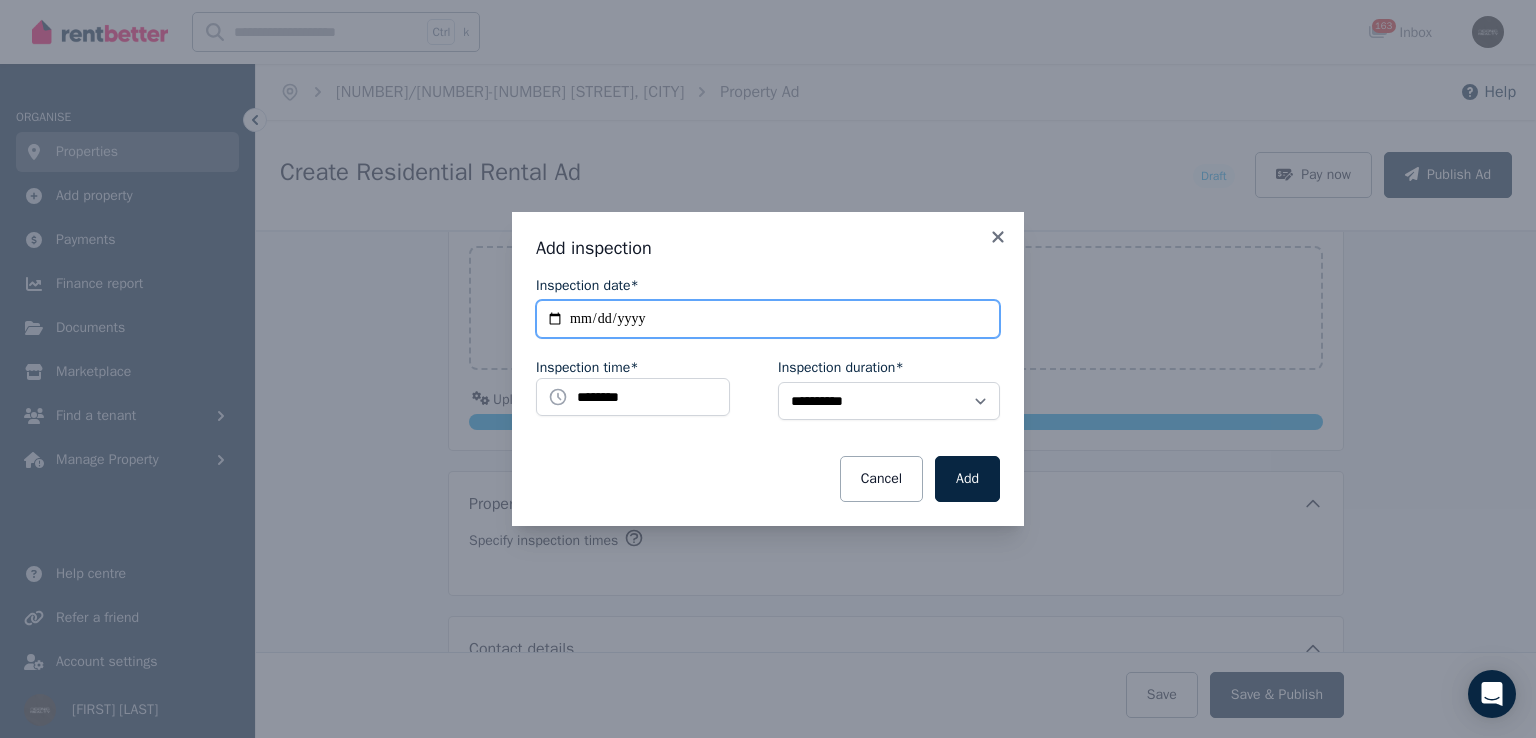 click on "**********" at bounding box center [768, 319] 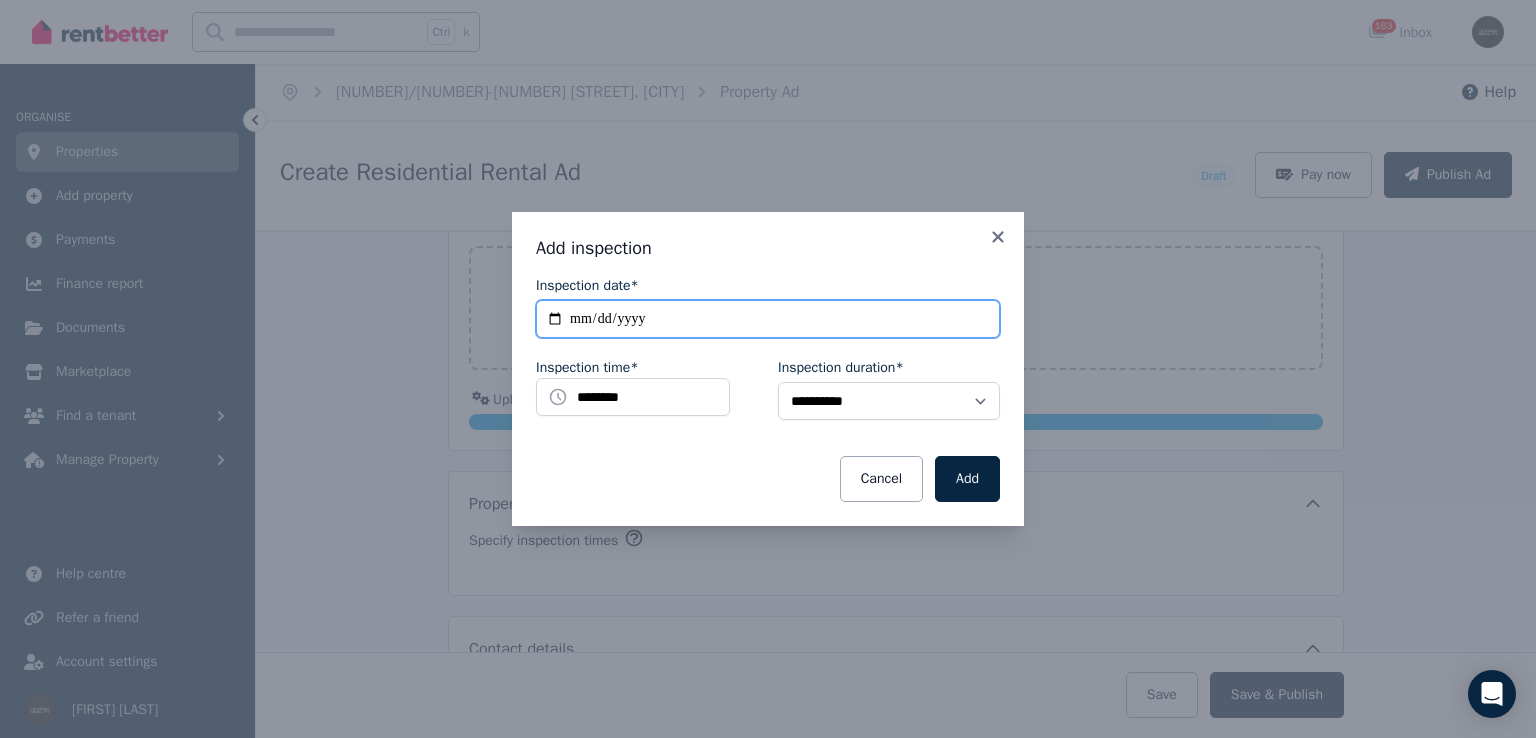 type on "**********" 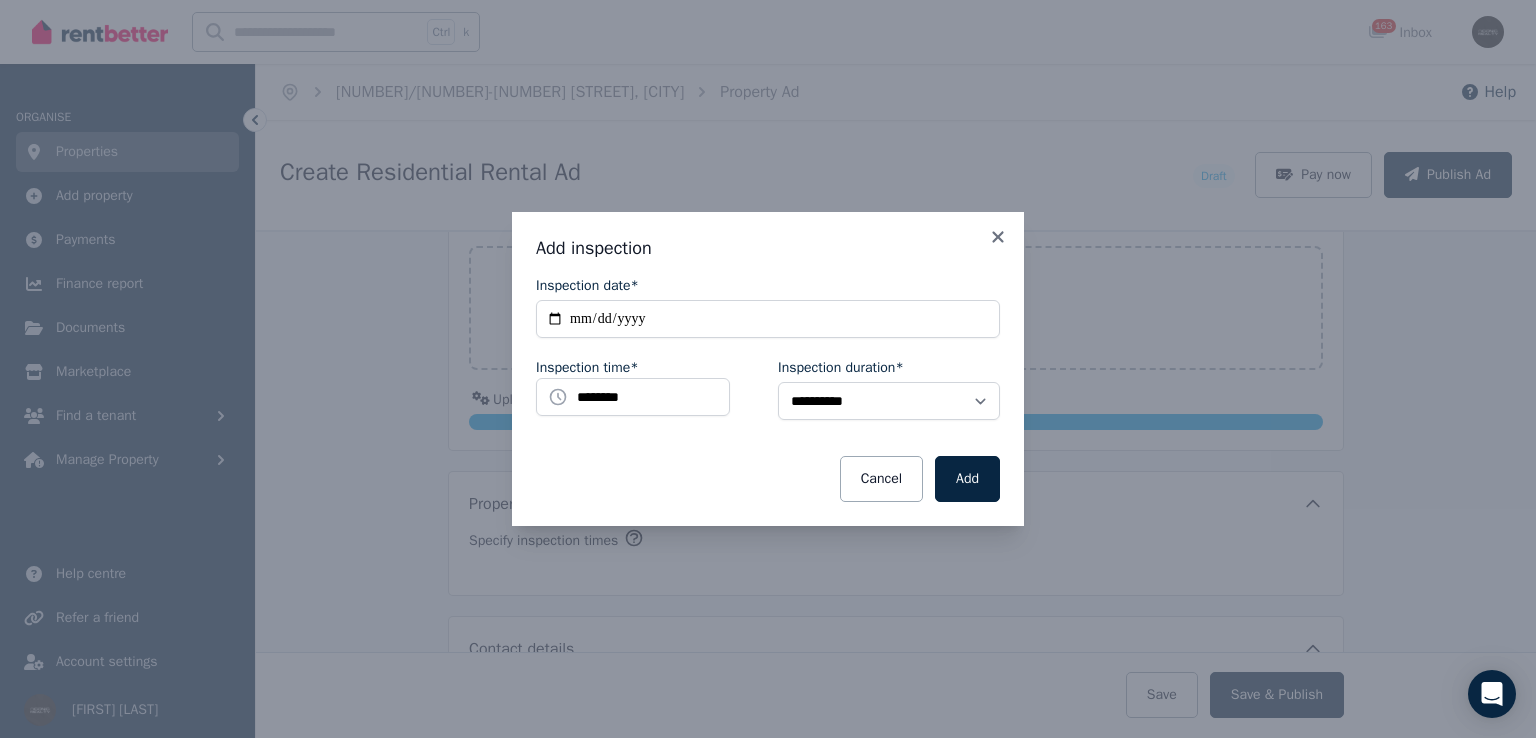 click on "Cancel" at bounding box center [881, 479] 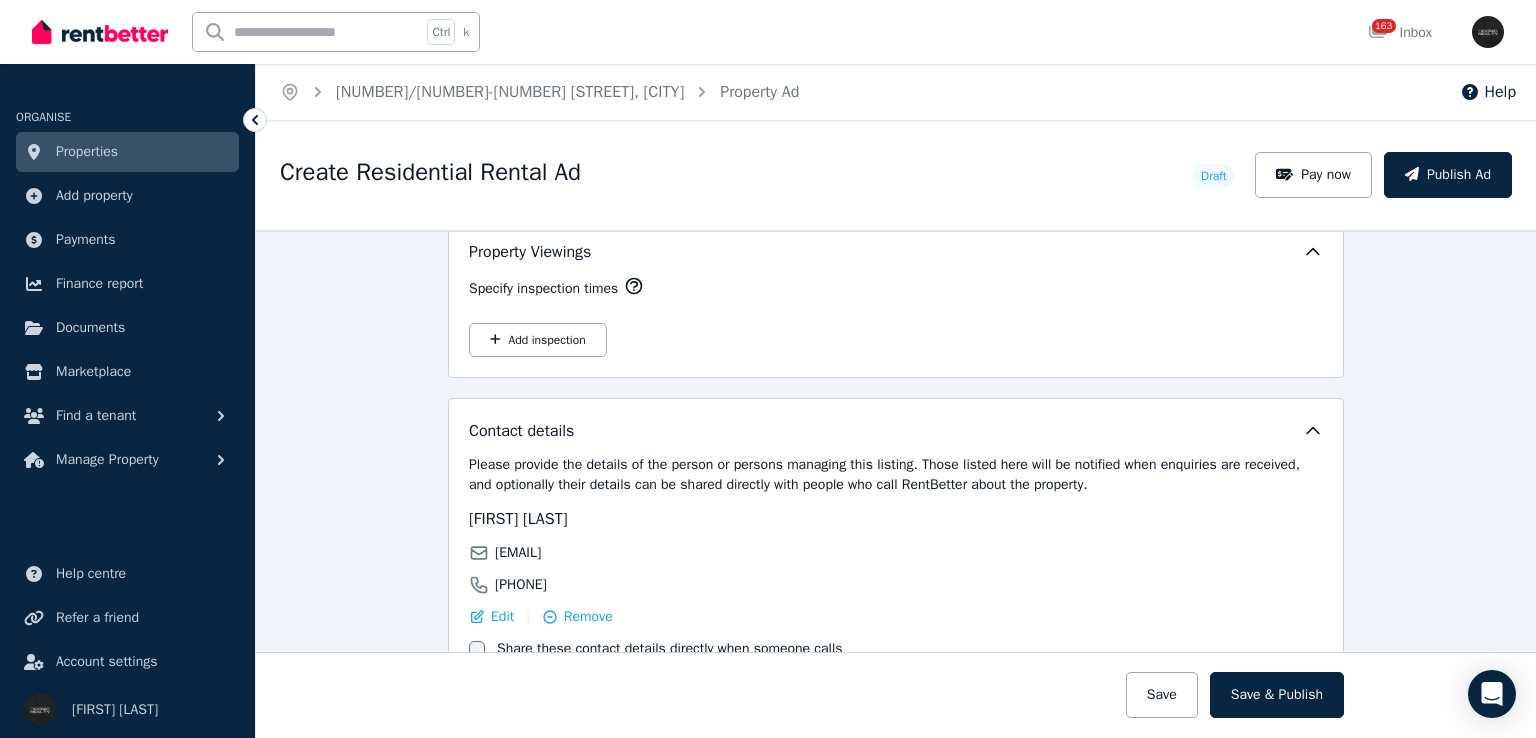 scroll, scrollTop: 3440, scrollLeft: 0, axis: vertical 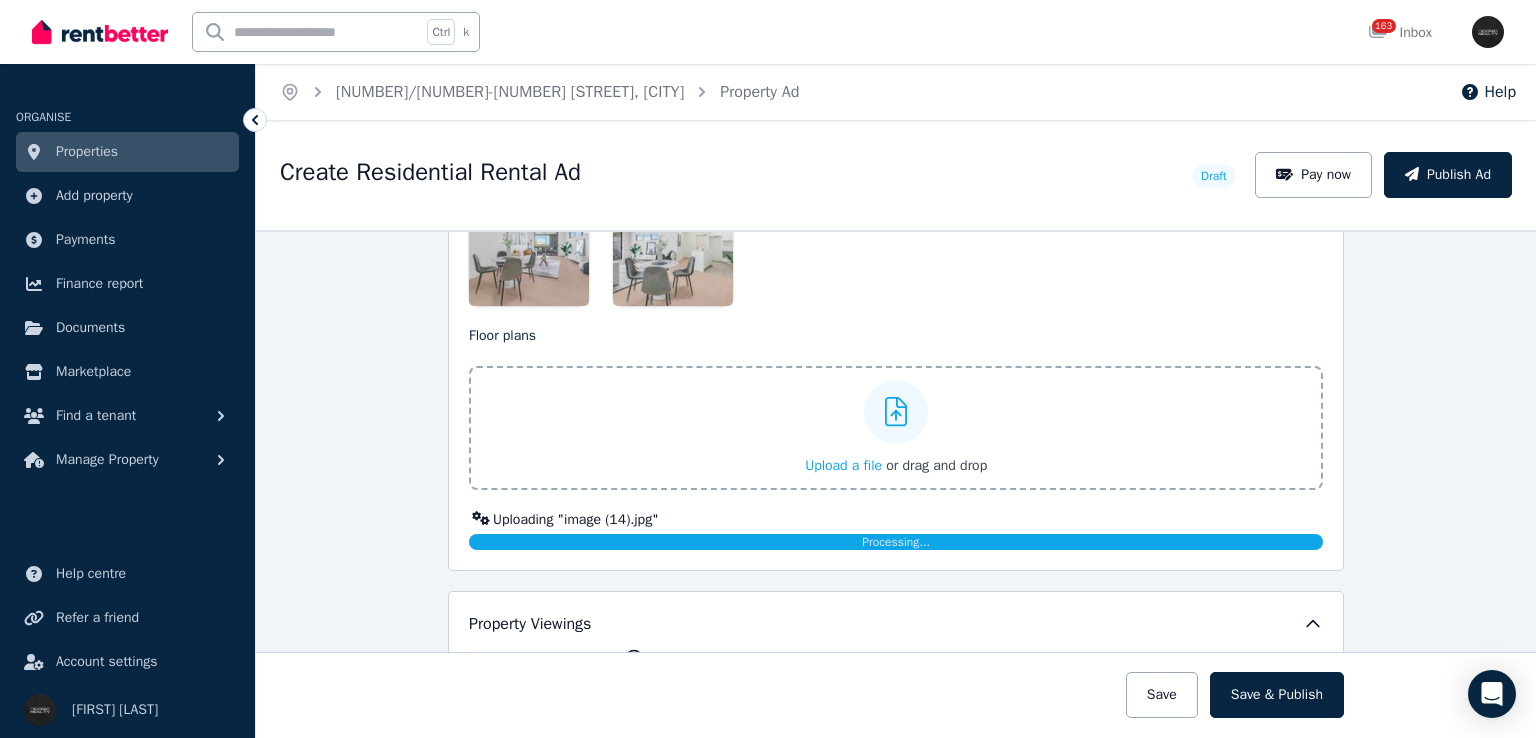 click on "Upload a file" at bounding box center (843, 465) 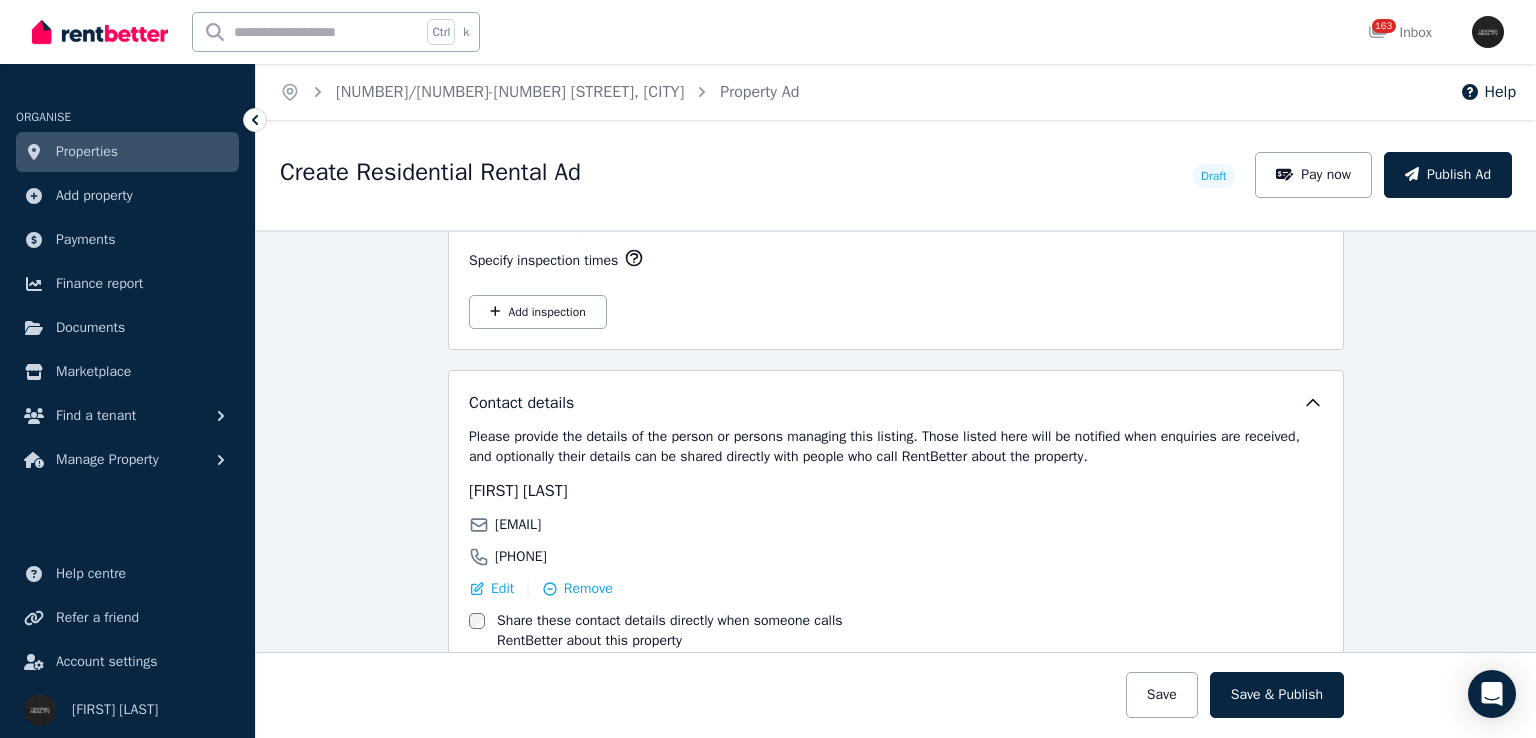 scroll, scrollTop: 3520, scrollLeft: 0, axis: vertical 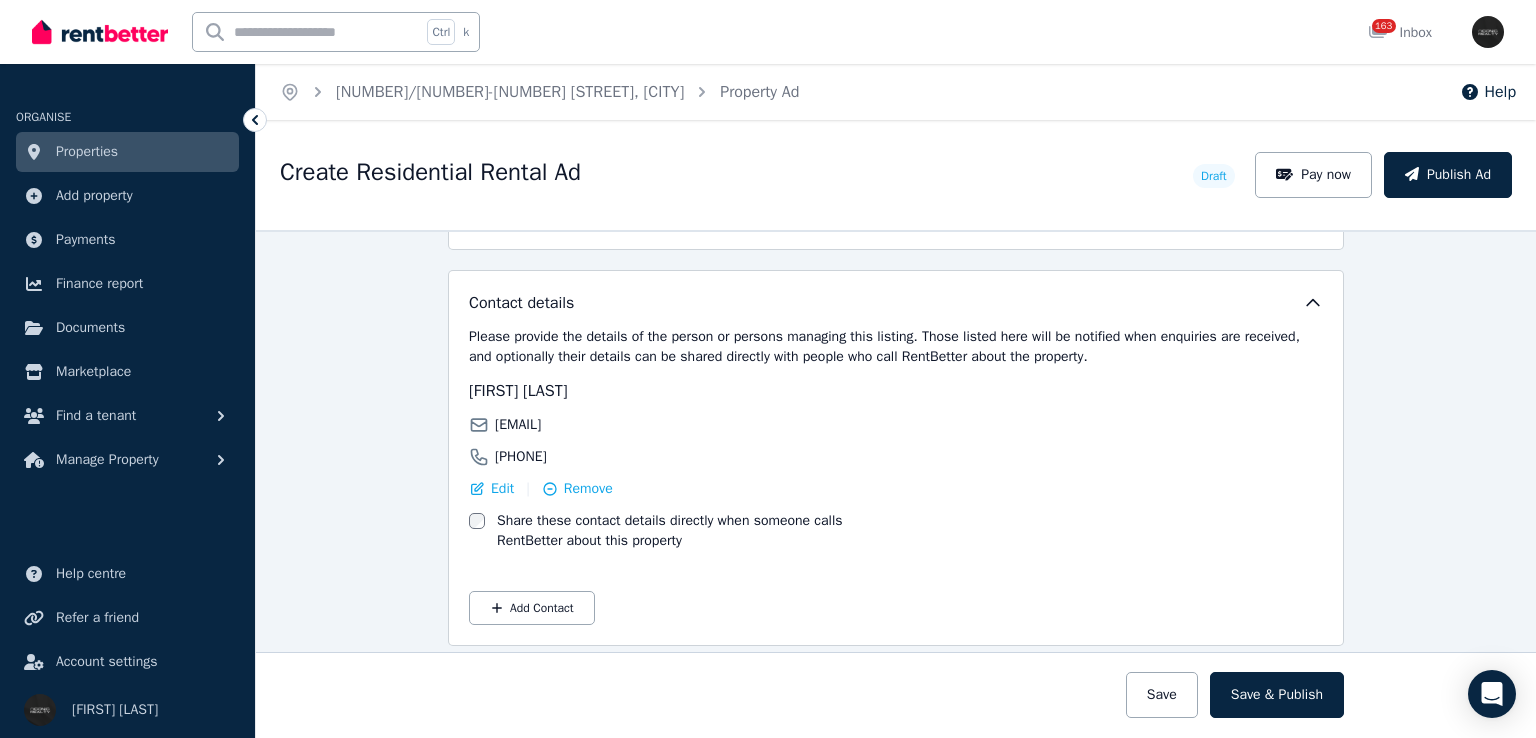 click on "Save & Publish" at bounding box center [1277, 695] 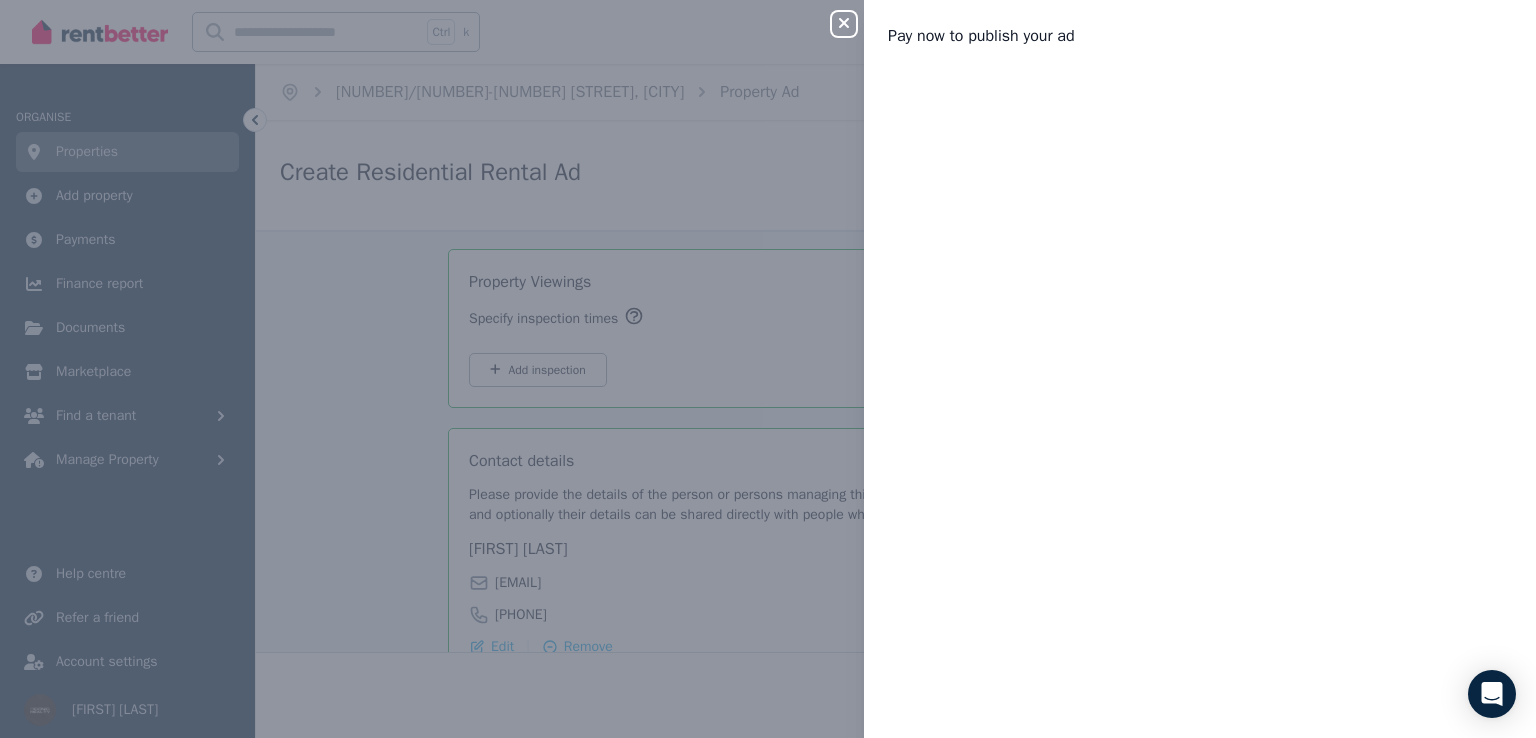 scroll, scrollTop: 3676, scrollLeft: 0, axis: vertical 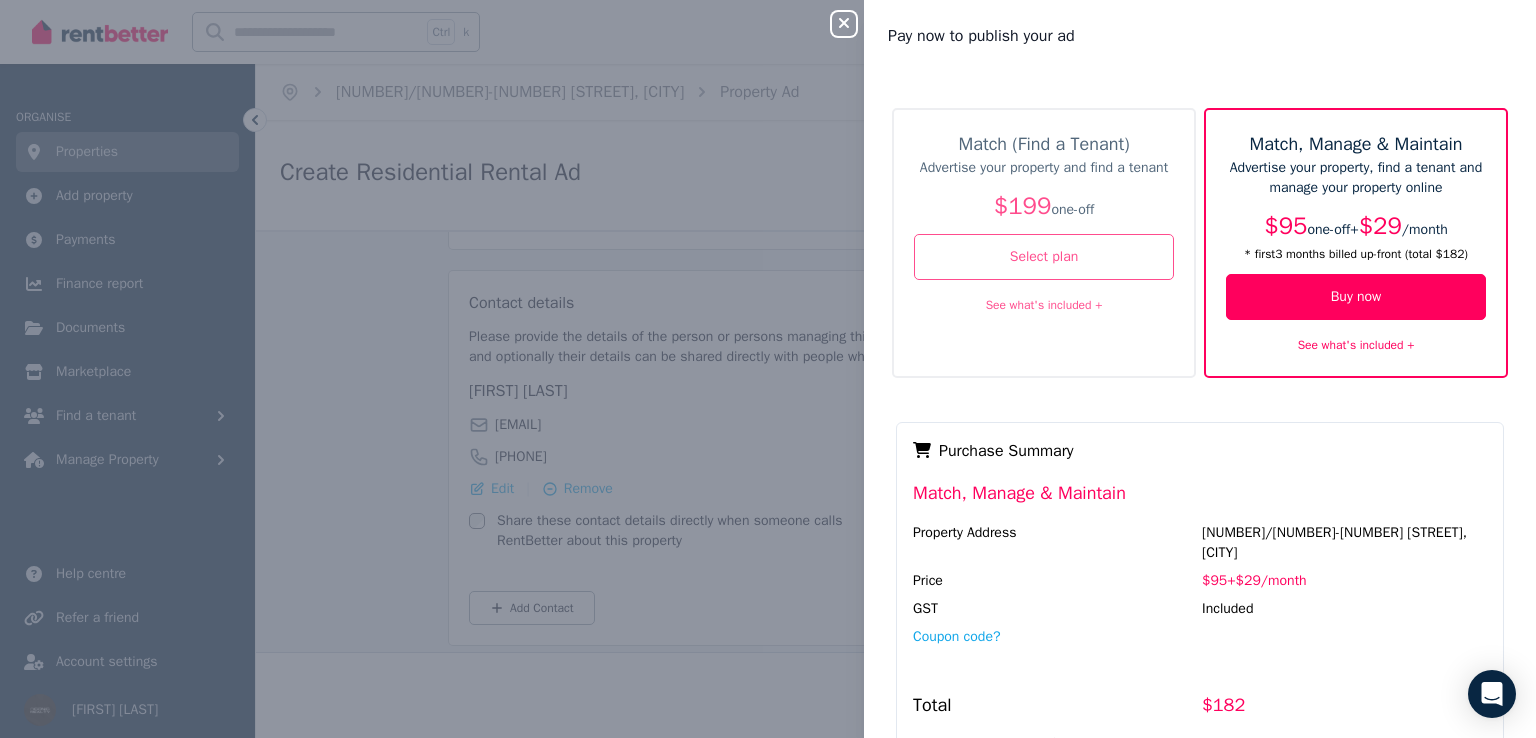 click 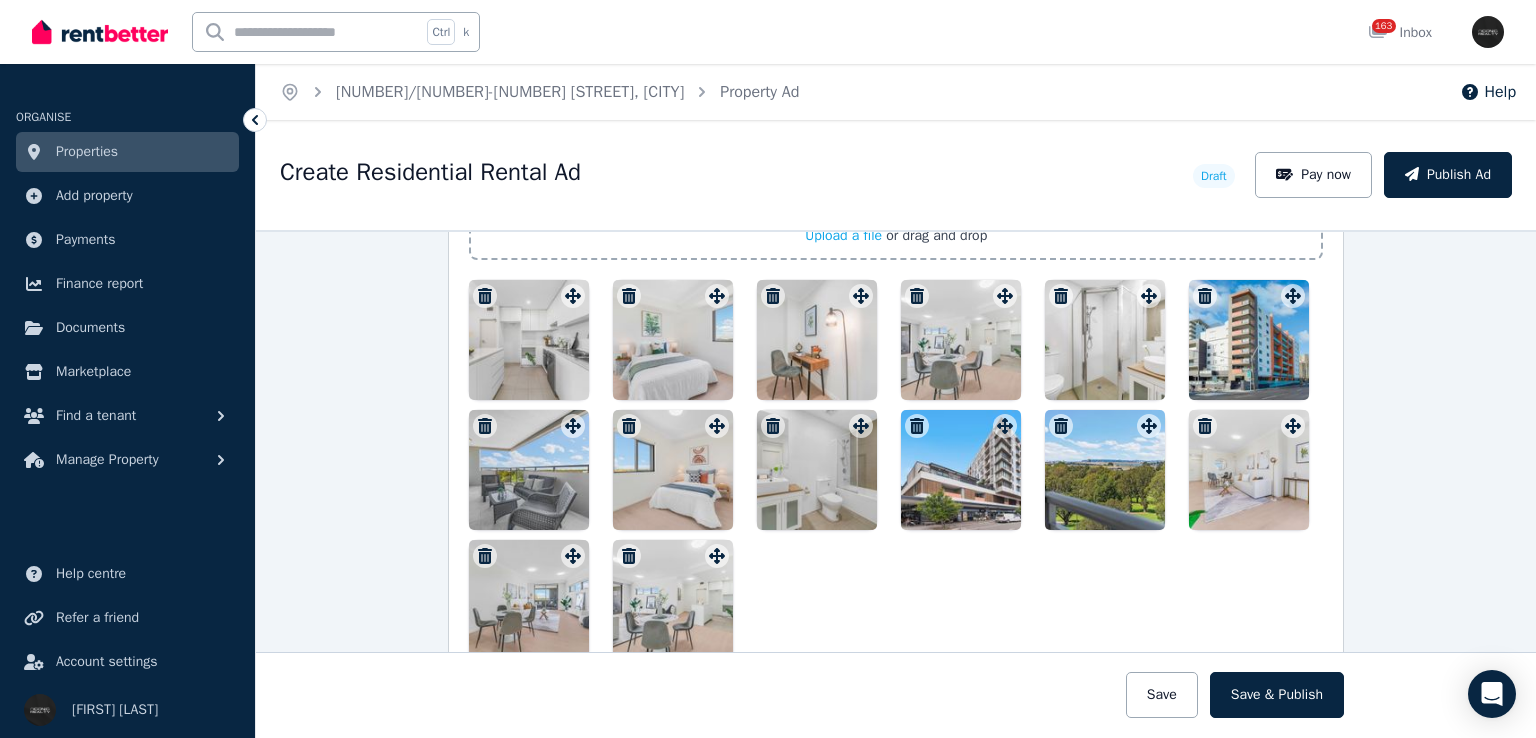 scroll, scrollTop: 2776, scrollLeft: 0, axis: vertical 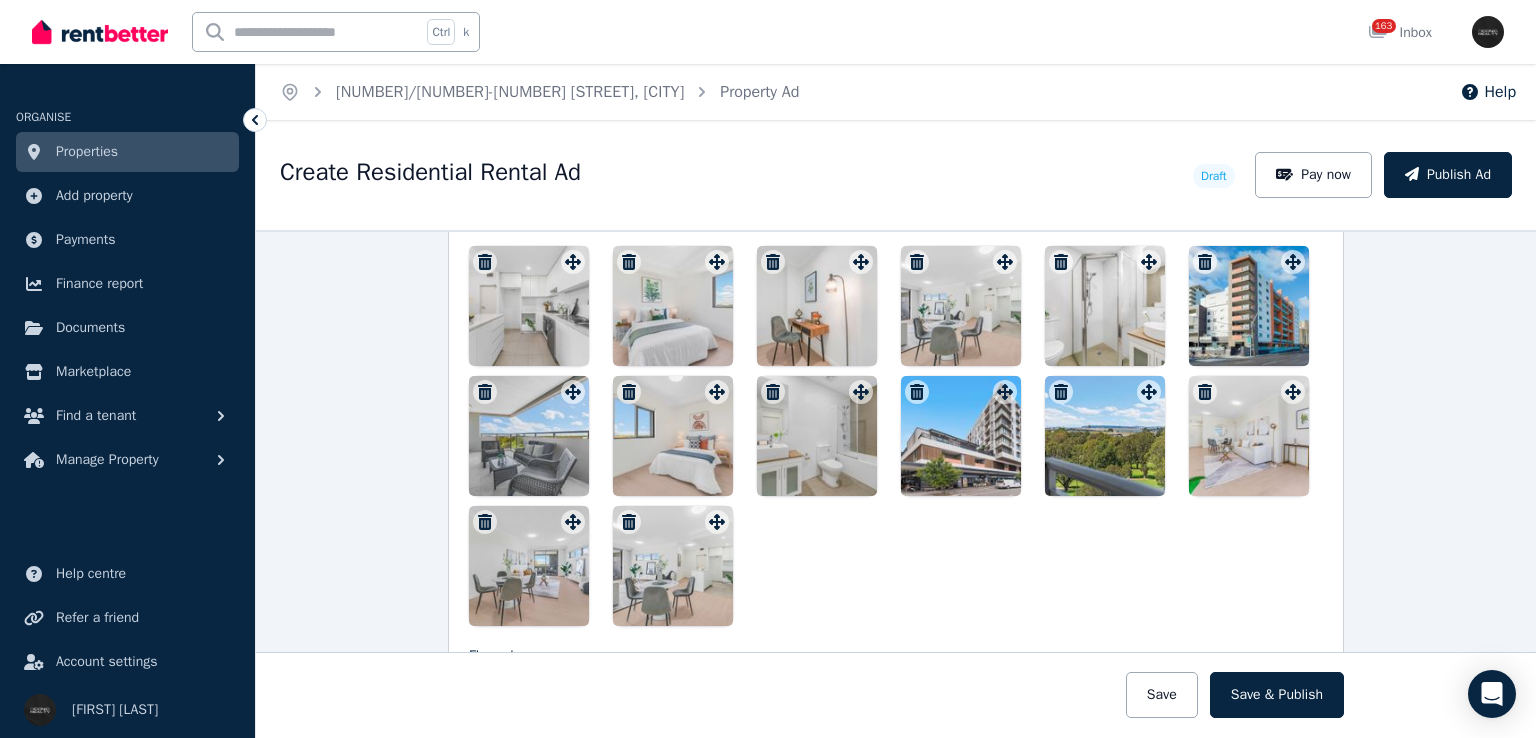 drag, startPoint x: 718, startPoint y: 520, endPoint x: 620, endPoint y: 432, distance: 131.7118 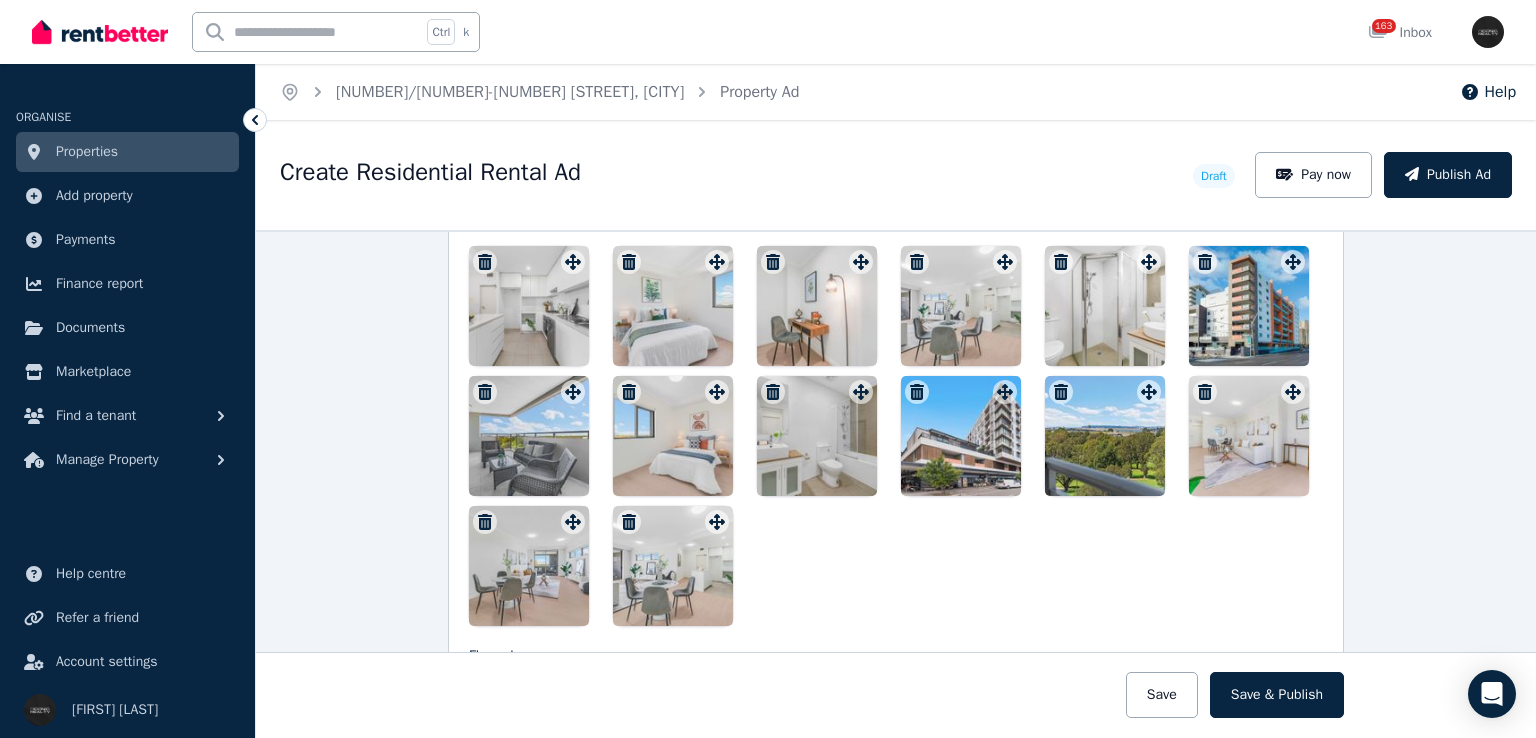 click at bounding box center (896, 436) 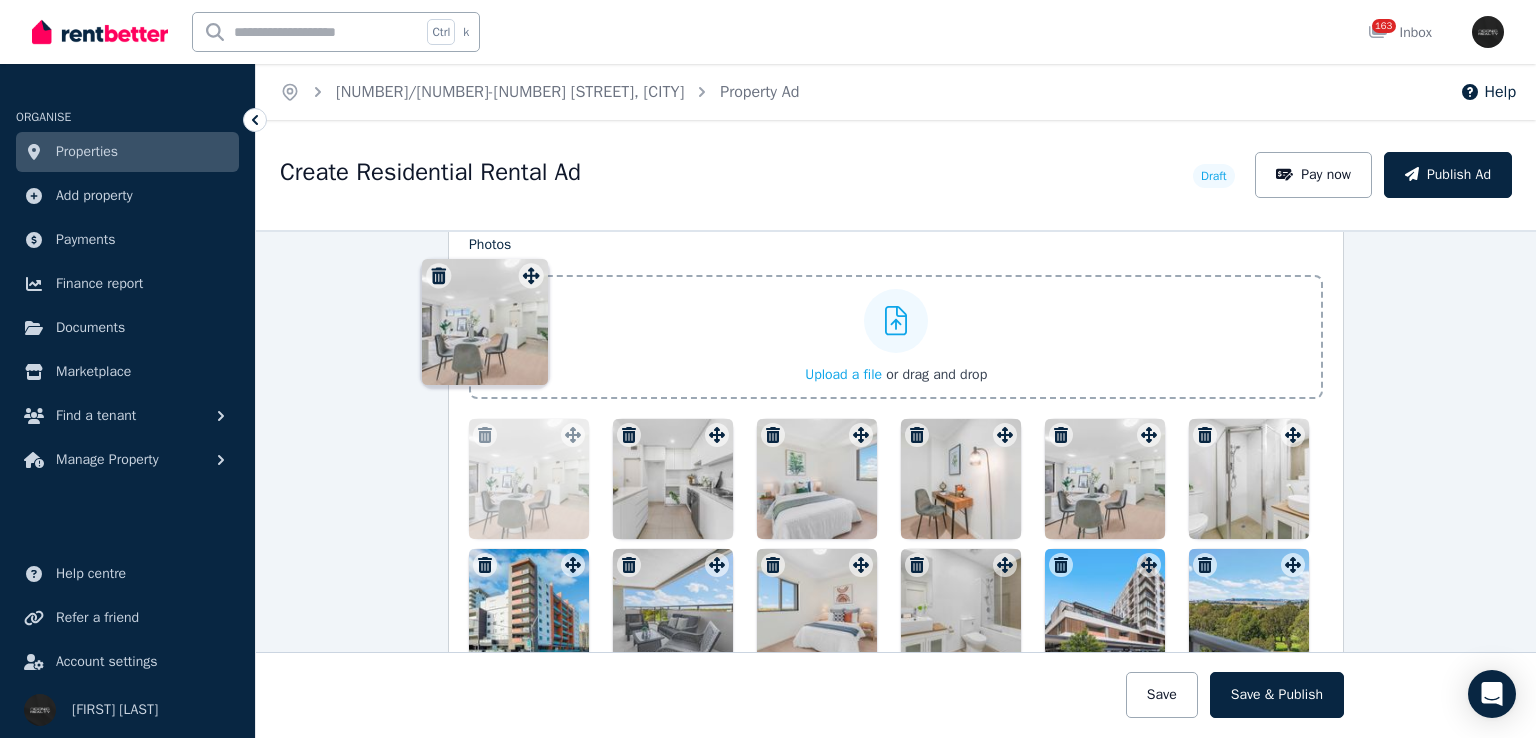 drag, startPoint x: 710, startPoint y: 517, endPoint x: 546, endPoint y: 271, distance: 295.6552 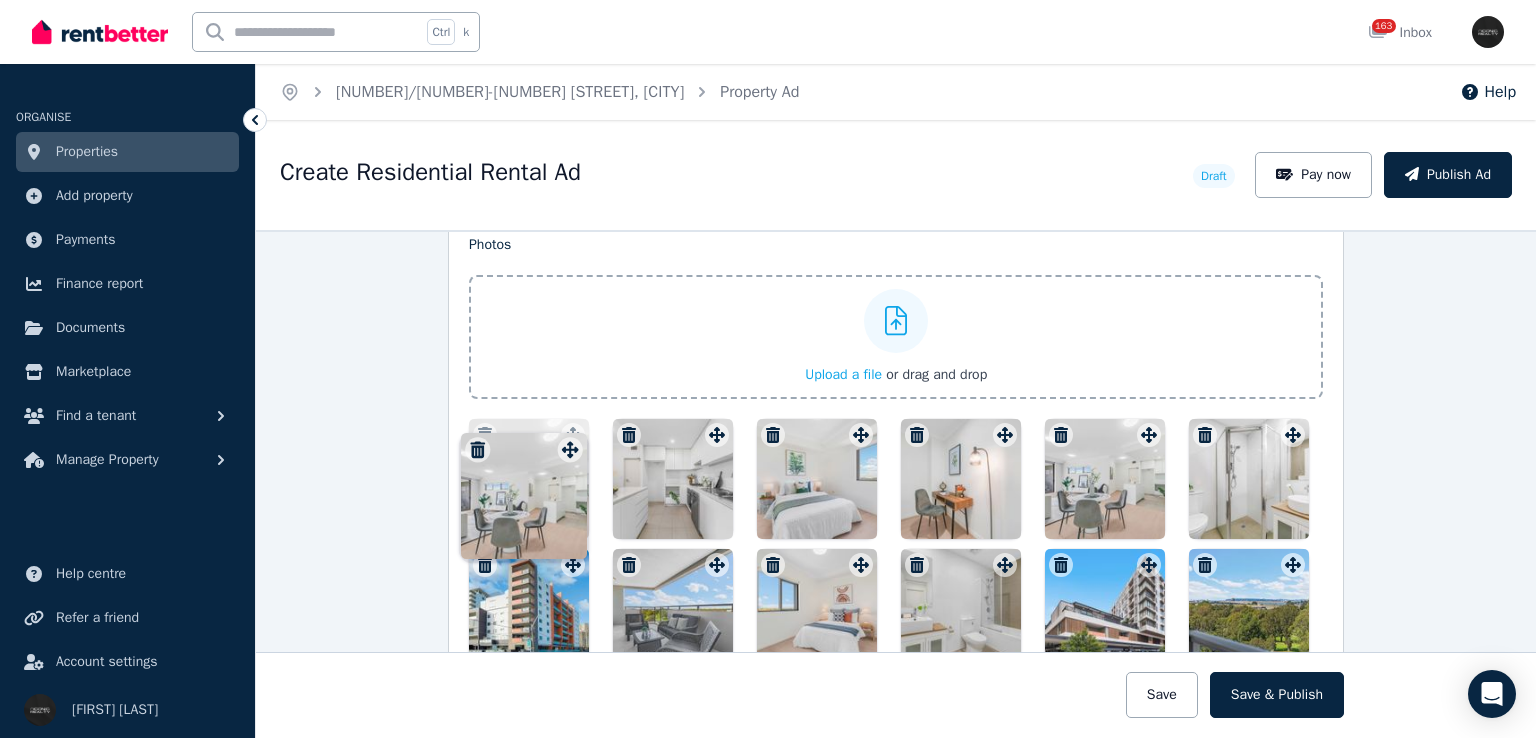 click on "Photos Upload a file   or drag and drop Uploaded   " image (1).jpg " Uploaded   " image (3).jpg " Uploaded   " image (4).jpg " Uploaded   " image (5).jpg " Uploaded   " image (6).jpg " Uploaded   " image (7).jpg " Uploaded   " image (8).jpg " Uploaded   " image (9).jpg " Uploaded   " image (10).jpg " Uploaded   " image (11).jpg " Uploaded   " image (12).jpg " Uploaded   " image (13).jpg " Uploaded   " image.jpg " Uploaded   " image (13).jpg "
To pick up a draggable item, press the space bar.
While dragging, use the arrow keys to move the item.
Press space again to drop the item in its new position, or press escape to cancel.
Draggable item 14ad6a64-a3ef-4f6b-ad6f-2e795c421d41 was moved over droppable area 73d99320-799c-4973-97a3-80c4e86bbb10." at bounding box center [896, 517] 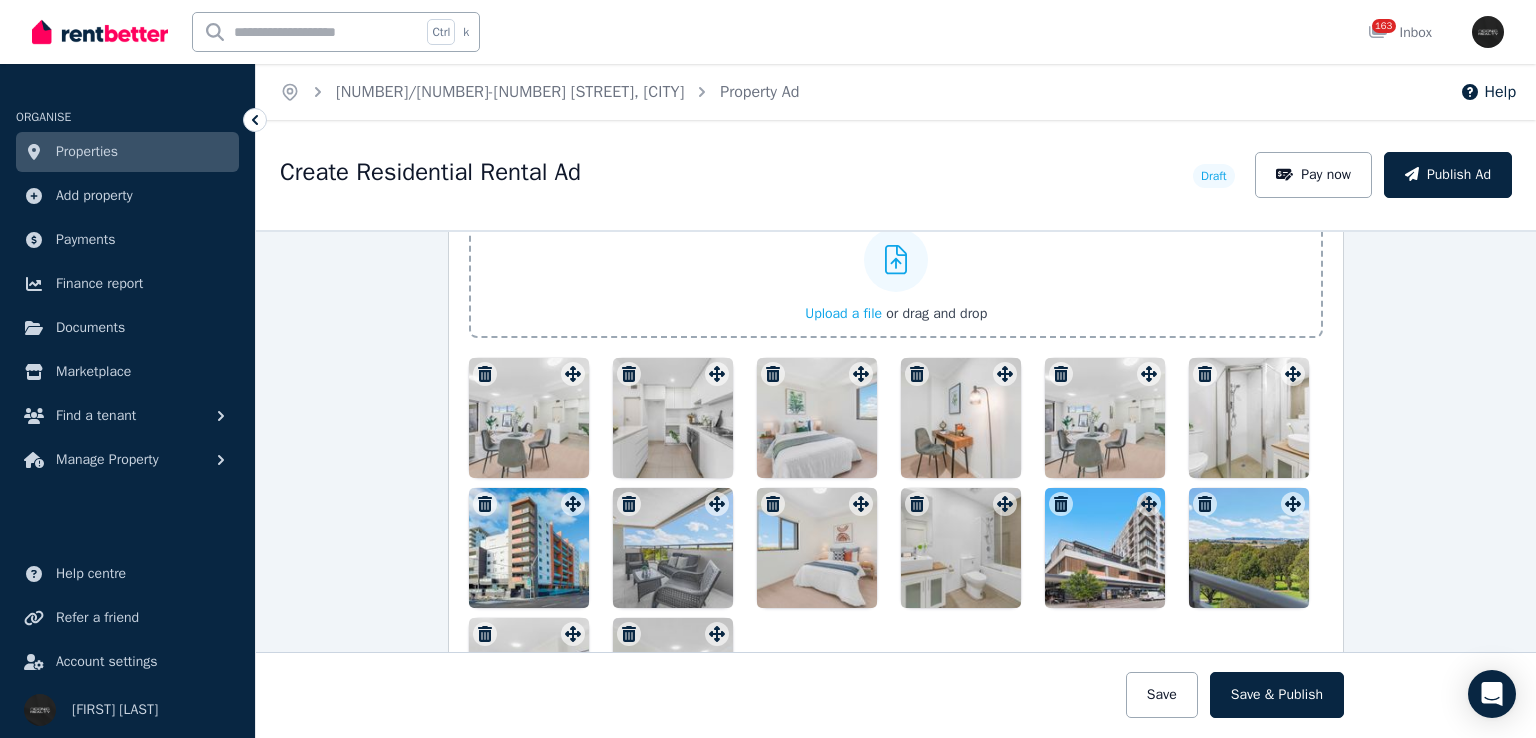 scroll, scrollTop: 2779, scrollLeft: 0, axis: vertical 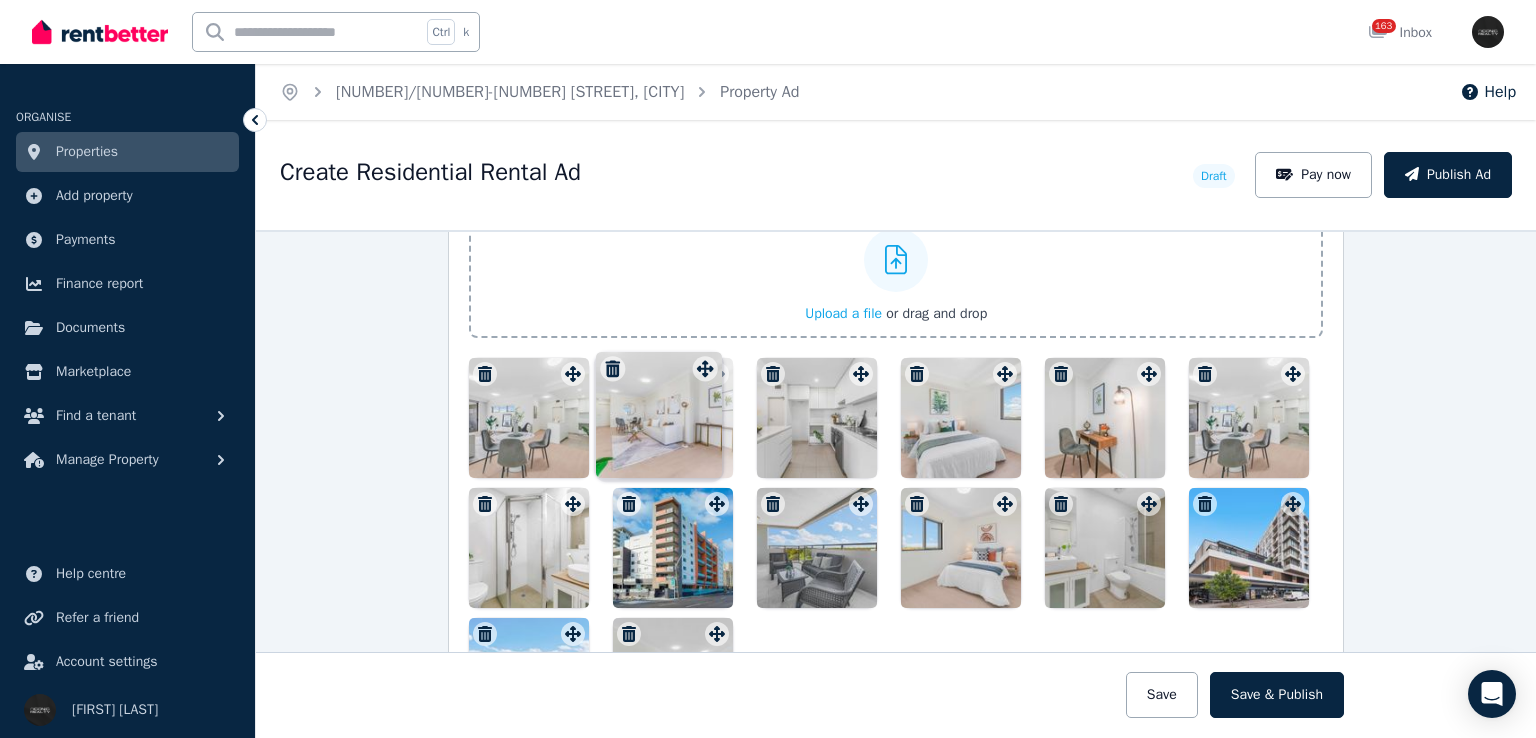 drag, startPoint x: 569, startPoint y: 507, endPoint x: 707, endPoint y: 350, distance: 209.0287 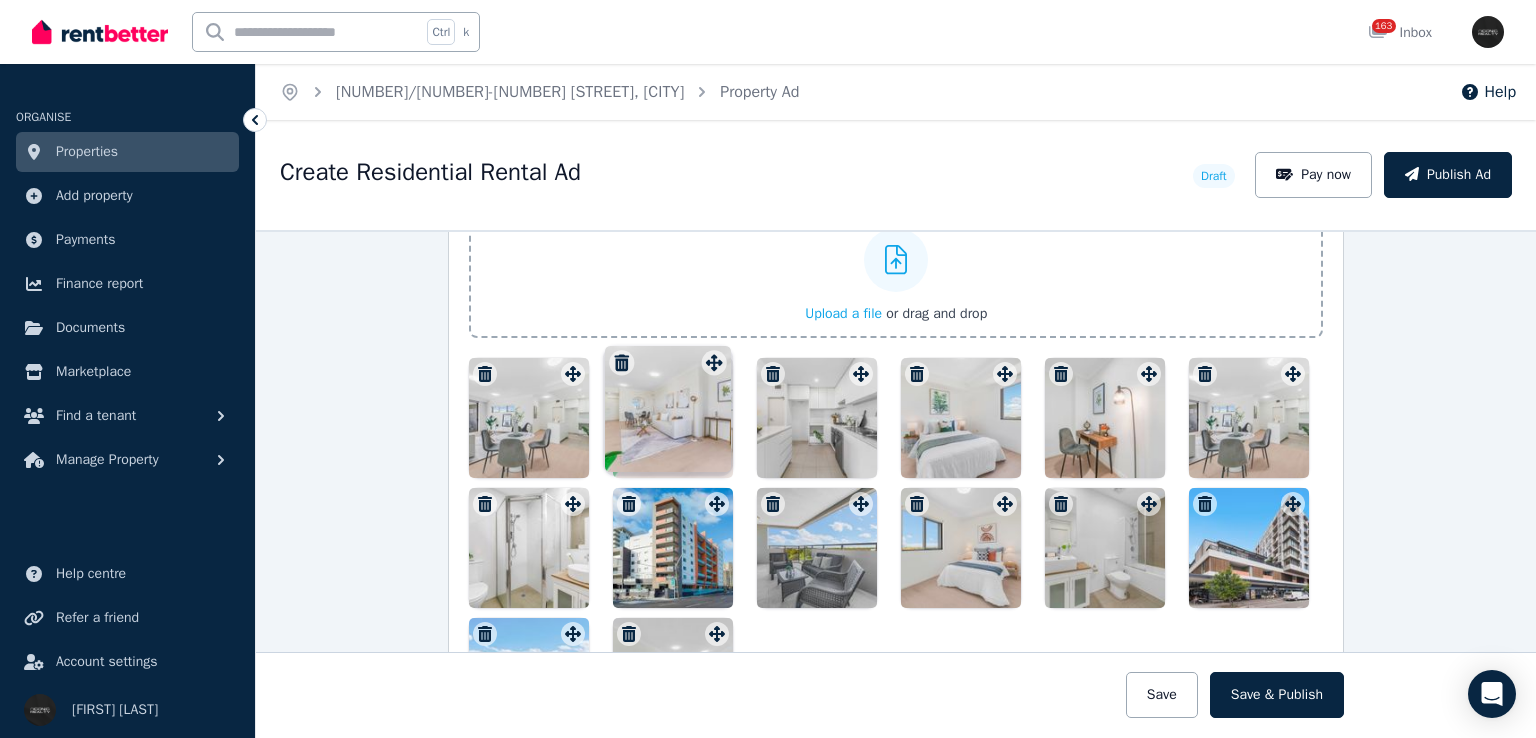 click at bounding box center [717, 374] 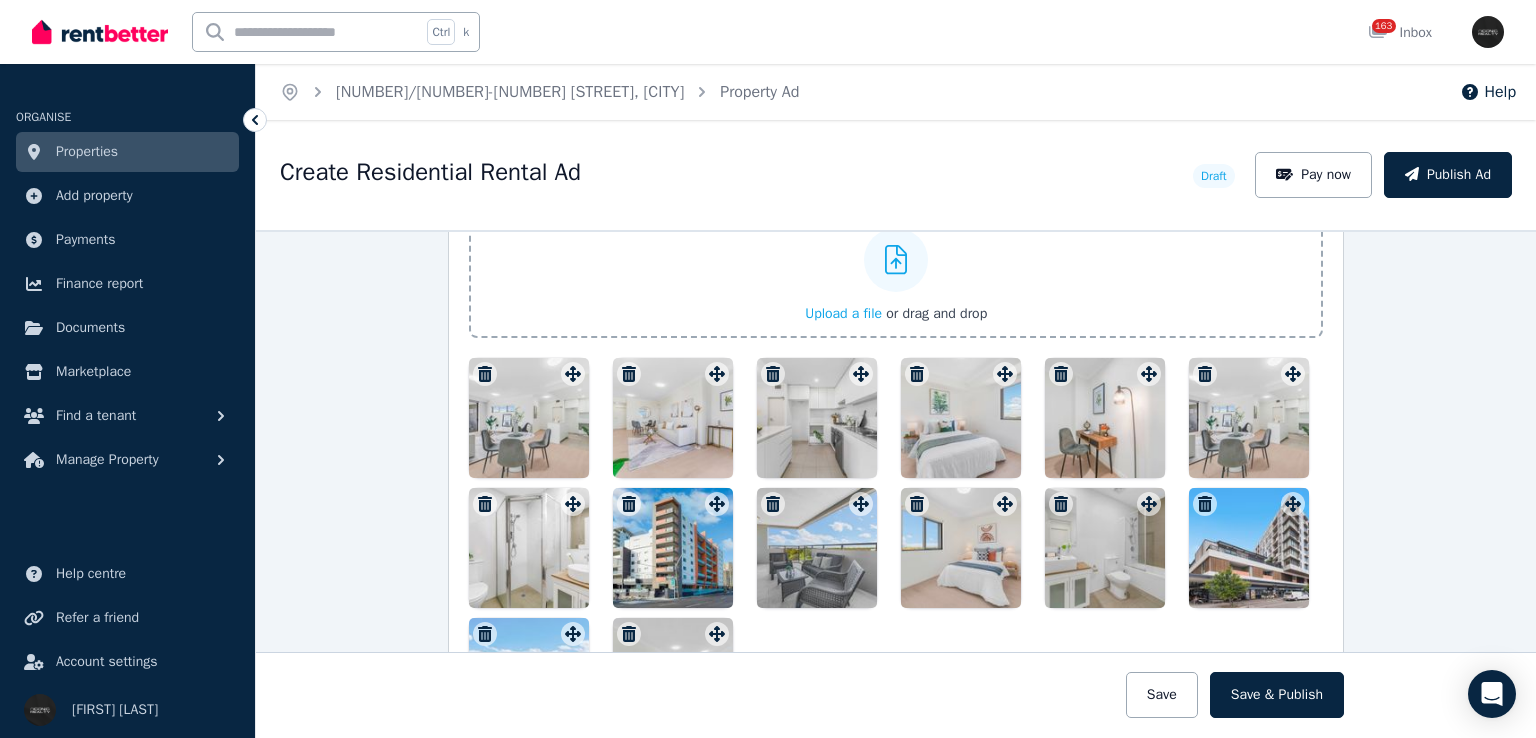 click 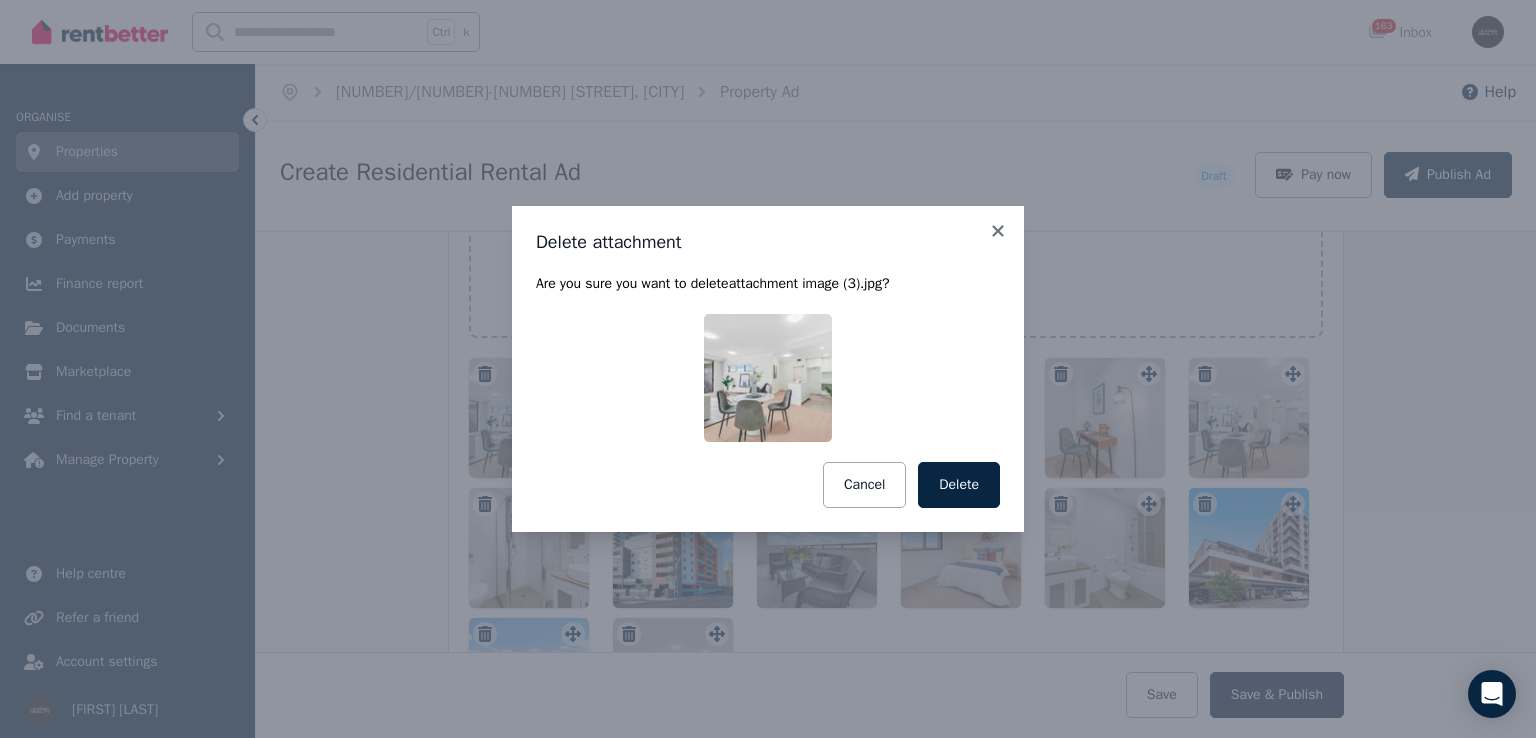 click on "Delete" at bounding box center (959, 485) 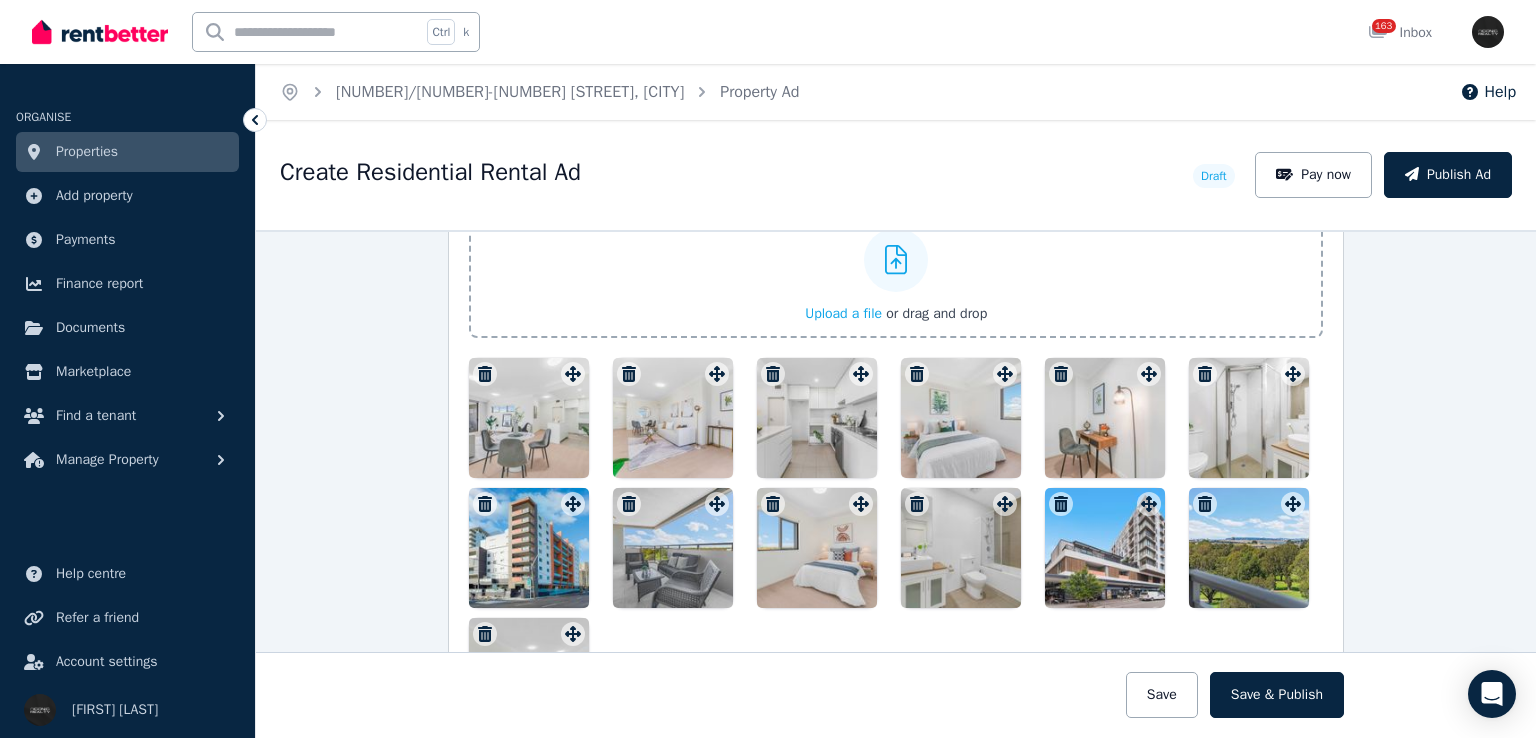 scroll, scrollTop: 2764, scrollLeft: 0, axis: vertical 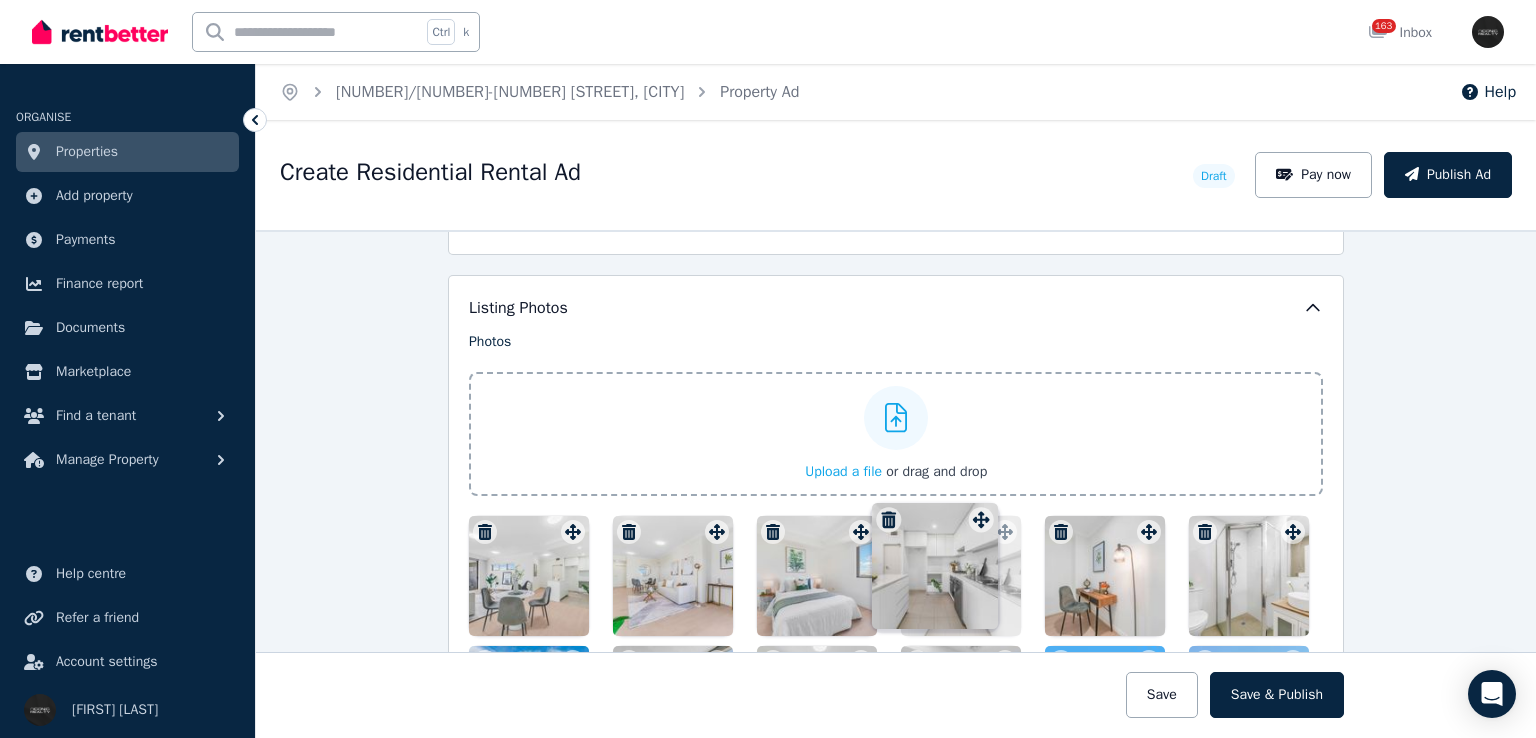 drag, startPoint x: 855, startPoint y: 266, endPoint x: 980, endPoint y: 496, distance: 261.7728 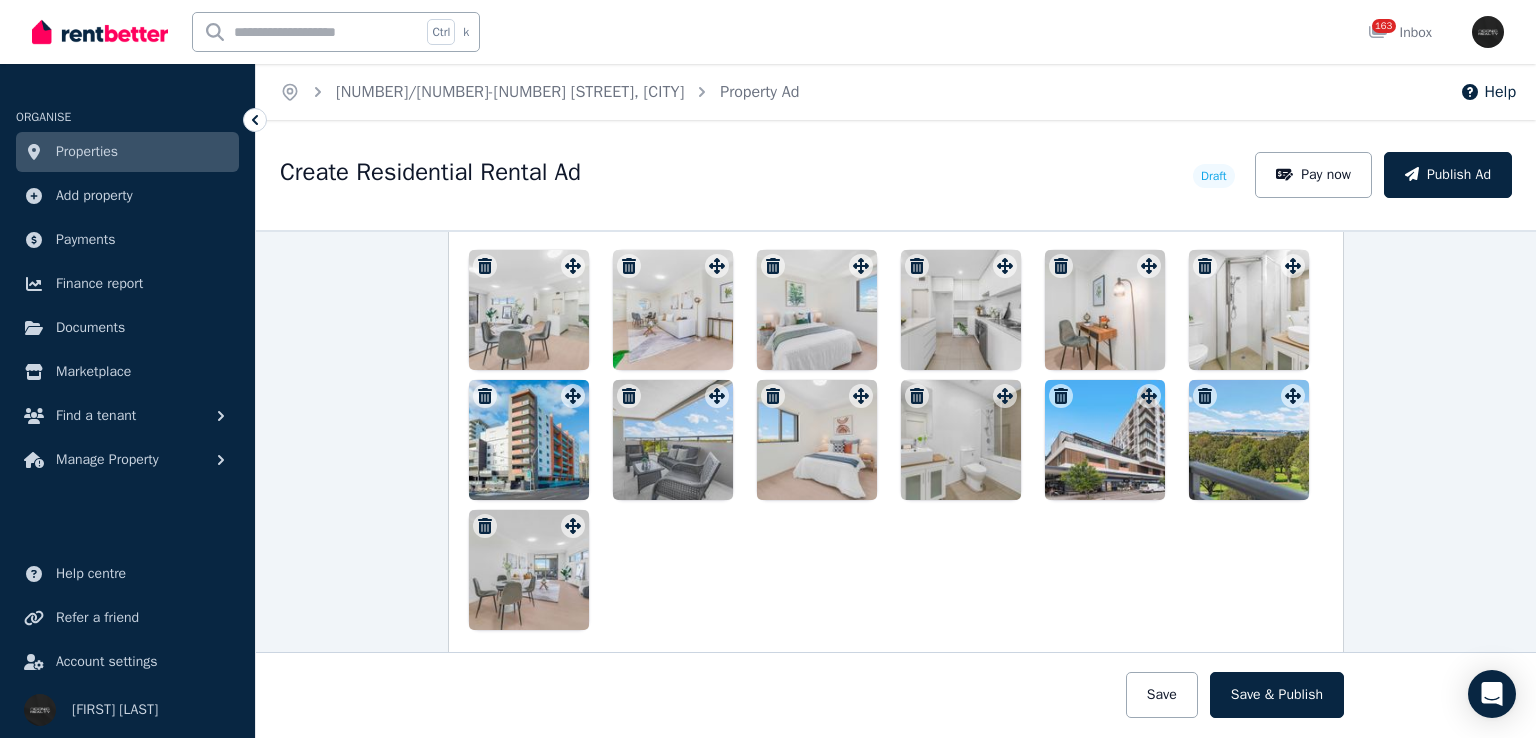 scroll, scrollTop: 2806, scrollLeft: 0, axis: vertical 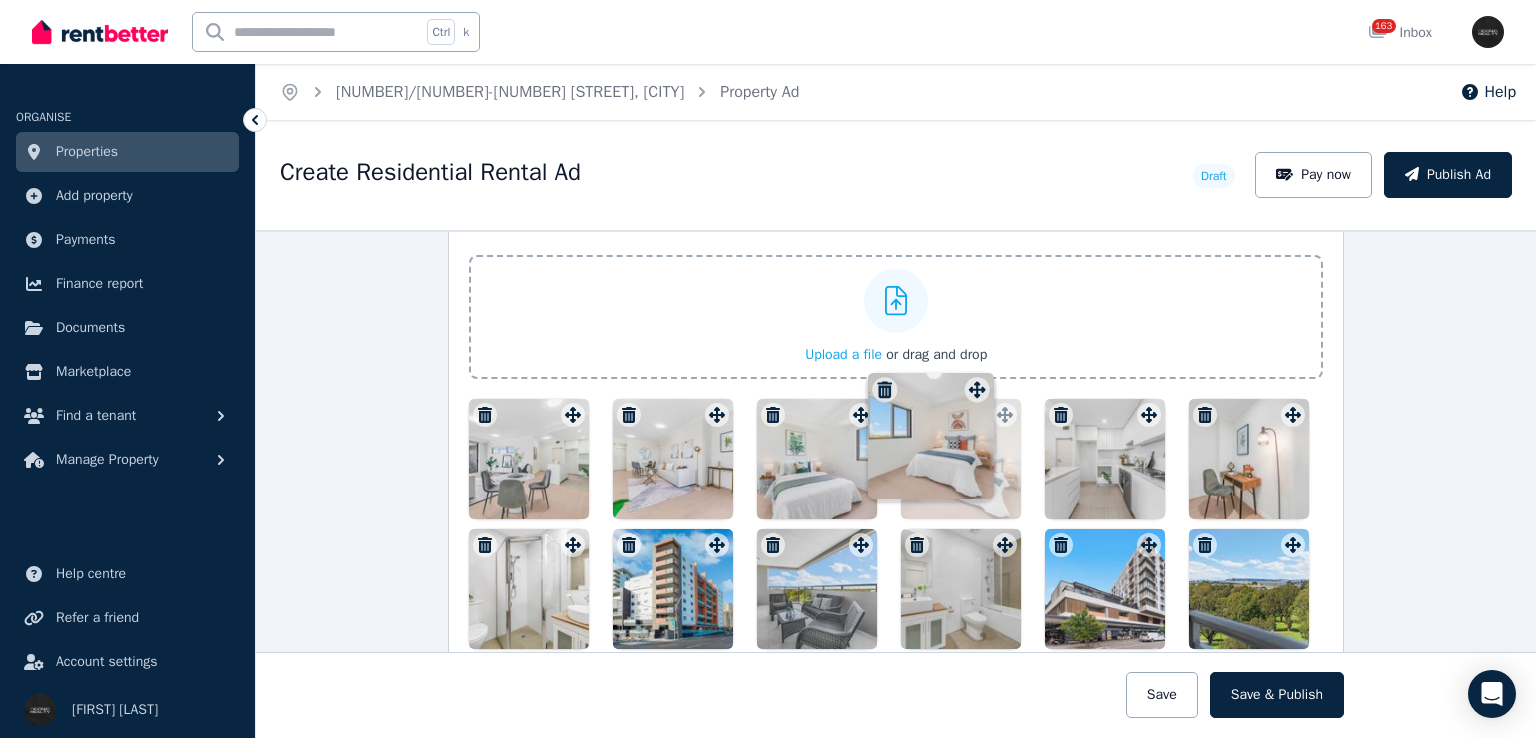 drag, startPoint x: 854, startPoint y: 354, endPoint x: 984, endPoint y: 390, distance: 134.89255 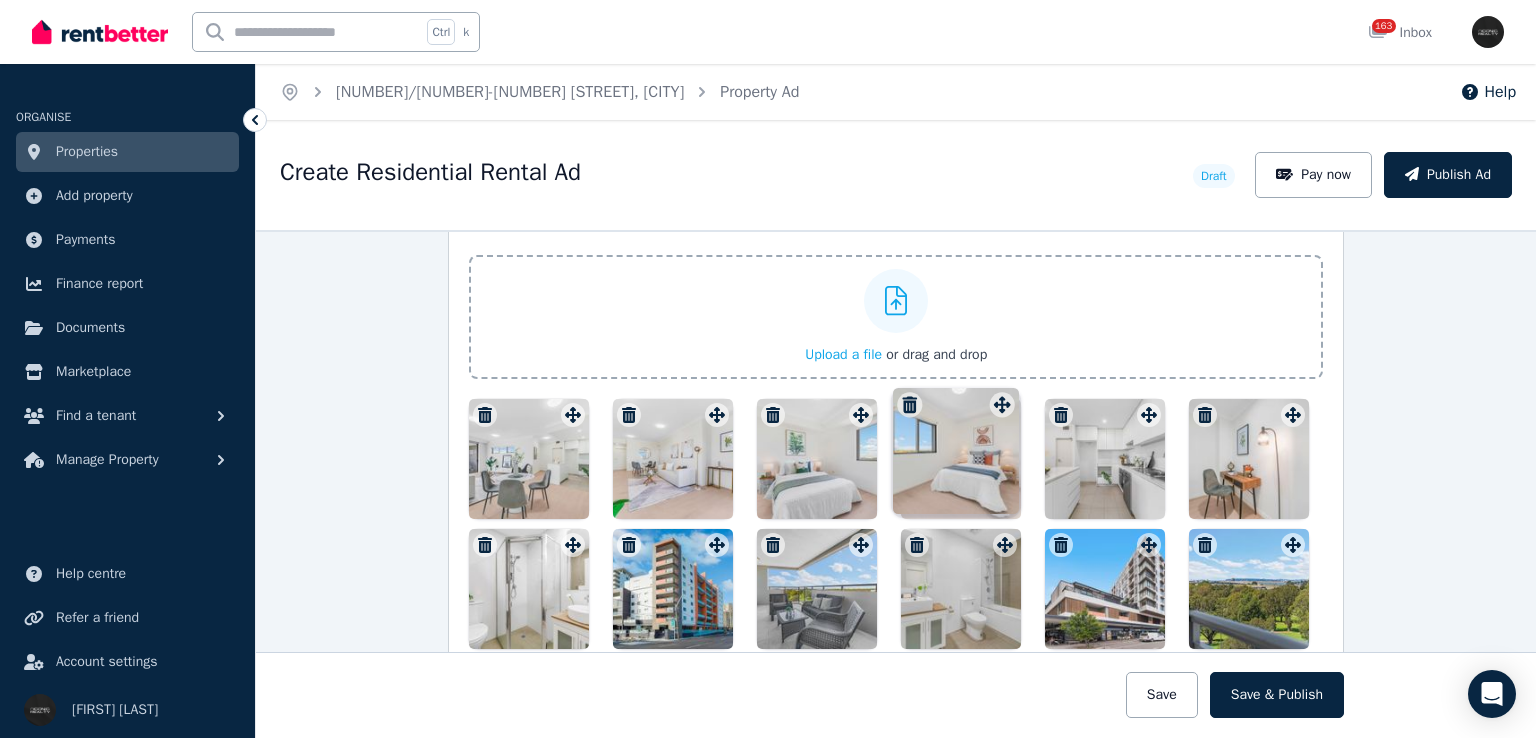 click on "Photos Upload a file   or drag and drop Uploaded   " image (1).jpg " Uploaded   " image (3).jpg " Uploaded   " image (4).jpg " Uploaded   " image (5).jpg " Uploaded   " image (6).jpg " Uploaded   " image (7).jpg " Uploaded   " image (8).jpg " Uploaded   " image (9).jpg " Uploaded   " image (10).jpg " Uploaded   " image (11).jpg " Uploaded   " image (12).jpg " Uploaded   " image (13).jpg " Uploaded   " image.jpg " Uploaded   " image (13).jpg "
To pick up a draggable item, press the space bar.
While dragging, use the arrow keys to move the item.
Press space again to drop the item in its new position, or press escape to cancel.
Draggable item 7c701a7f-b008-4580-b115-8ab941723b38 was moved over droppable area 73d99320-799c-4973-97a3-80c4e86bbb10." at bounding box center (896, 497) 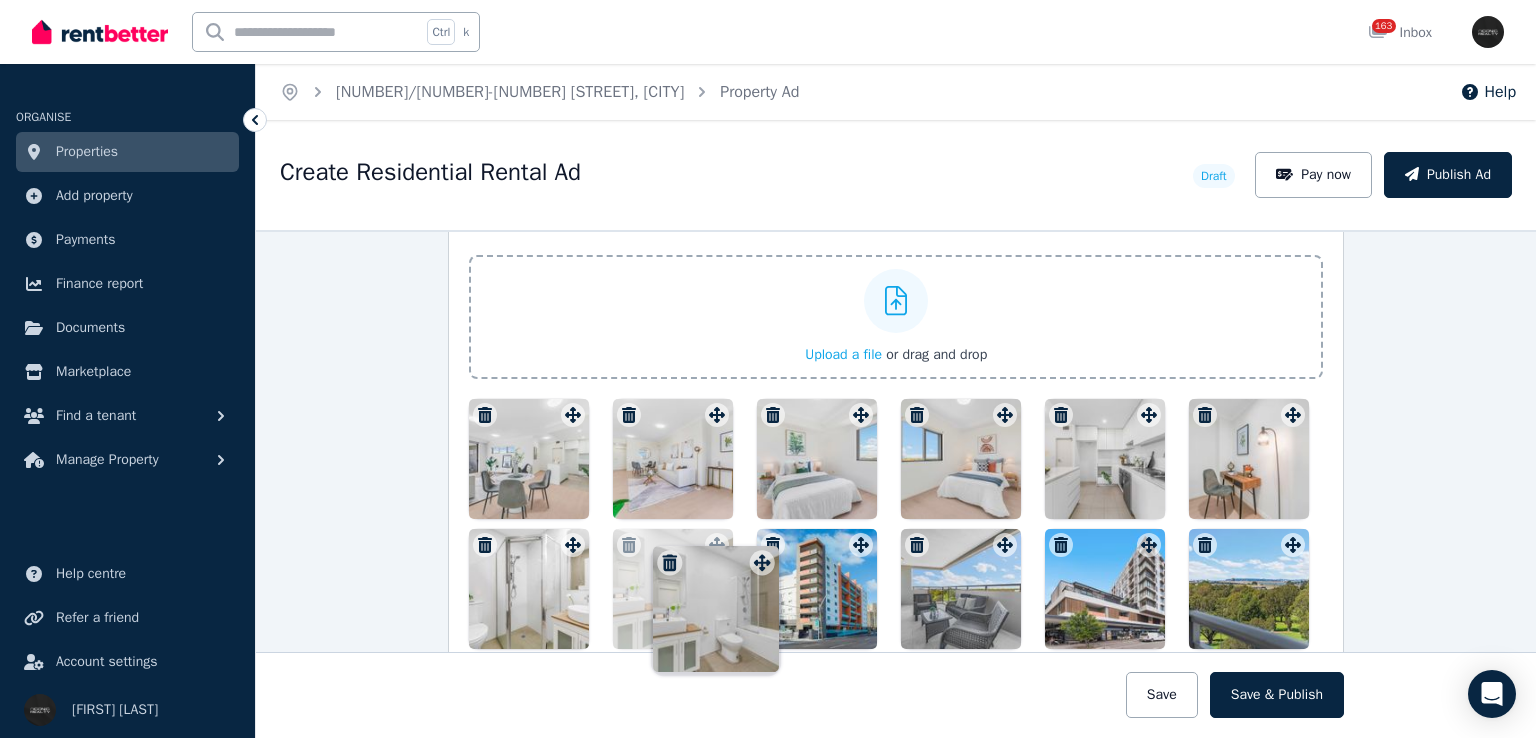 drag, startPoint x: 996, startPoint y: 537, endPoint x: 758, endPoint y: 548, distance: 238.25406 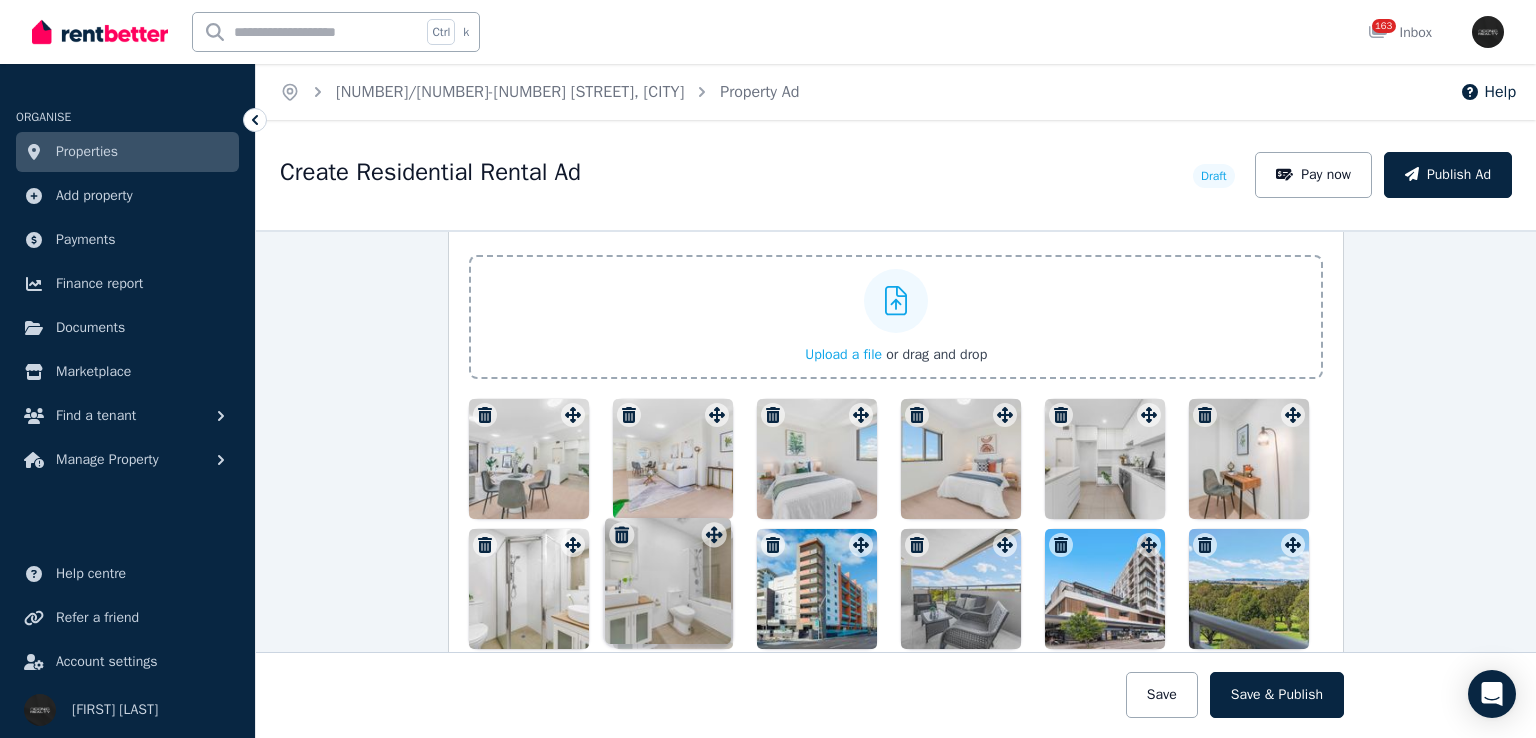 click on "Photos Upload a file   or drag and drop Uploaded   " image (1).jpg " Uploaded   " image (3).jpg " Uploaded   " image (4).jpg " Uploaded   " image (5).jpg " Uploaded   " image (6).jpg " Uploaded   " image (7).jpg " Uploaded   " image (8).jpg " Uploaded   " image (9).jpg " Uploaded   " image (10).jpg " Uploaded   " image (11).jpg " Uploaded   " image (12).jpg " Uploaded   " image (13).jpg " Uploaded   " image.jpg " Uploaded   " image (13).jpg "
To pick up a draggable item, press the space bar.
While dragging, use the arrow keys to move the item.
Press space again to drop the item in its new position, or press escape to cancel.
Draggable item 4b636d71-c1a5-4841-91c4-24f0cd1c5241 was moved over droppable area b174ffd3-0516-4447-a0ae-c9b1fa8a8c54." at bounding box center [896, 497] 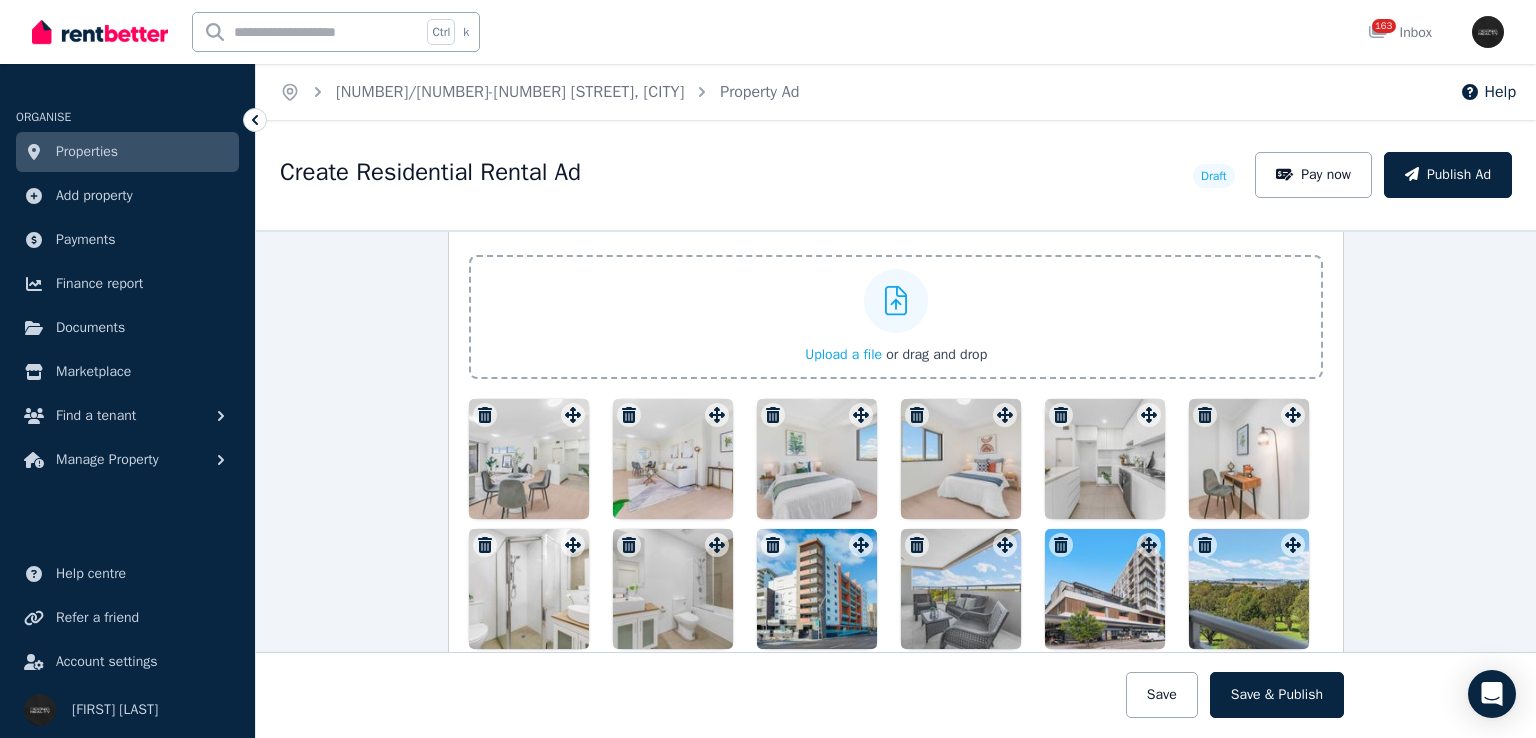 scroll, scrollTop: 2723, scrollLeft: 0, axis: vertical 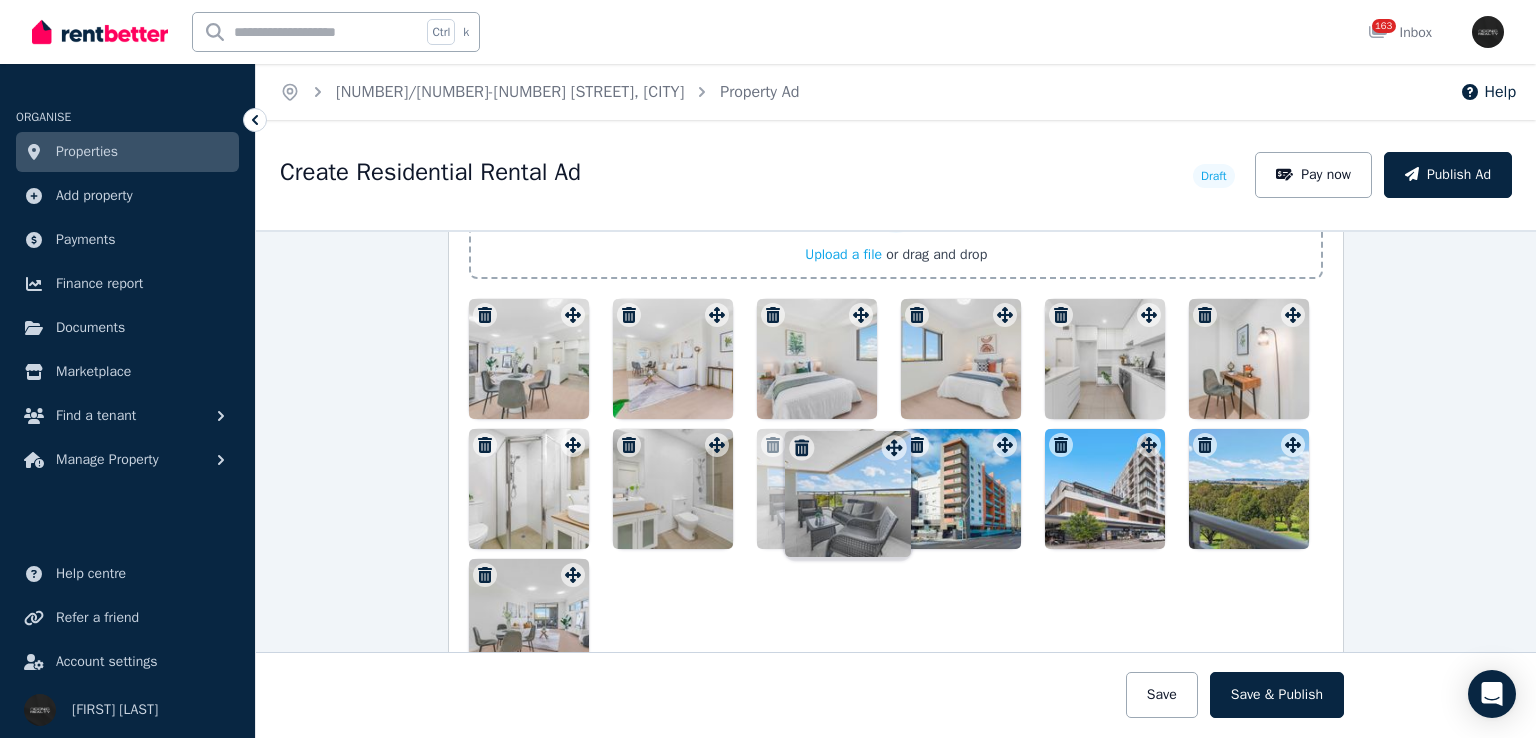 drag, startPoint x: 998, startPoint y: 438, endPoint x: 893, endPoint y: 434, distance: 105.076164 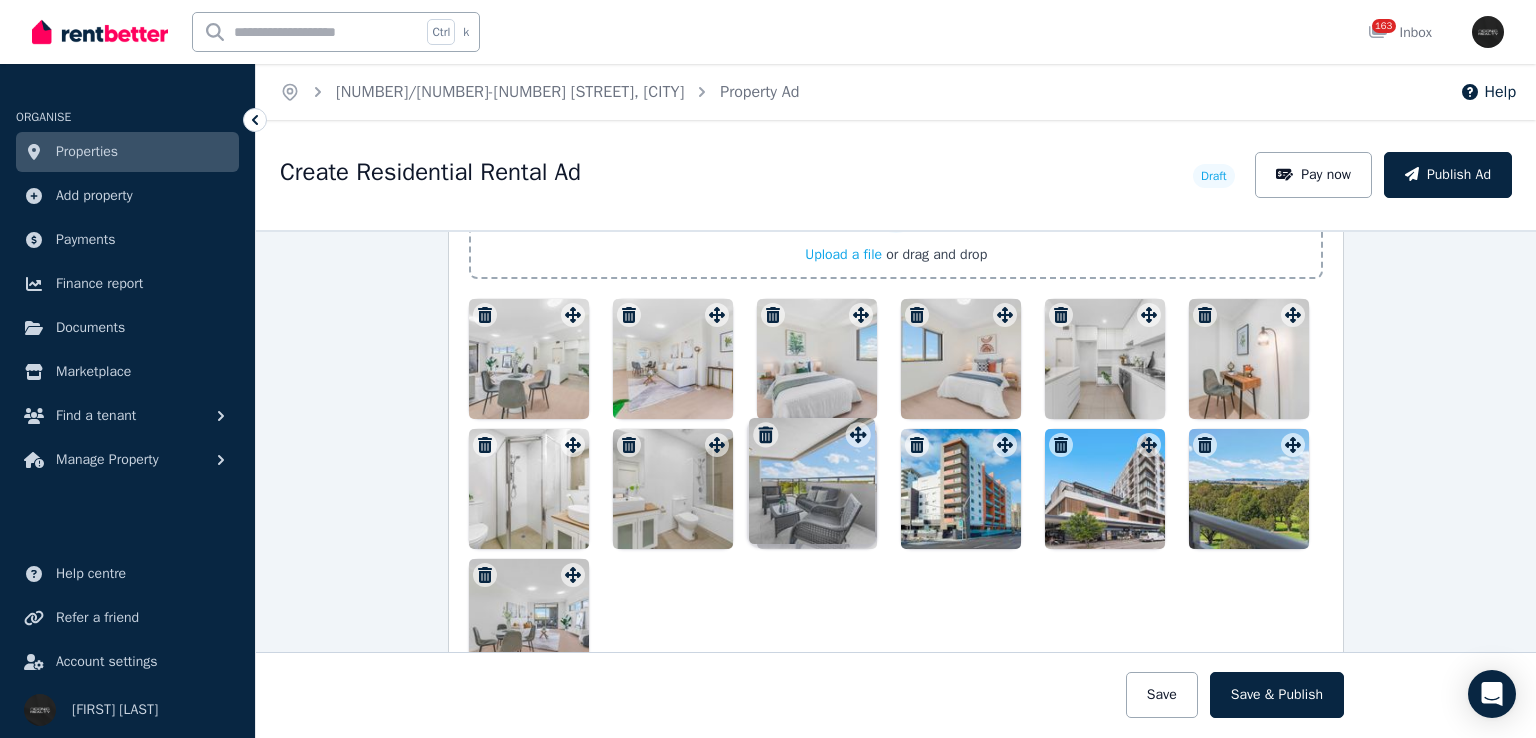 click on "Photos Upload a file   or drag and drop Uploaded   " image (1).jpg " Uploaded   " image (3).jpg " Uploaded   " image (4).jpg " Uploaded   " image (5).jpg " Uploaded   " image (6).jpg " Uploaded   " image (7).jpg " Uploaded   " image (8).jpg " Uploaded   " image (9).jpg " Uploaded   " image (10).jpg " Uploaded   " image (11).jpg " Uploaded   " image (12).jpg " Uploaded   " image (13).jpg " Uploaded   " image.jpg " Uploaded   " image (13).jpg "
To pick up a draggable item, press the space bar.
While dragging, use the arrow keys to move the item.
Press space again to drop the item in its new position, or press escape to cancel.
Draggable item c09a541a-5b3f-4526-b5f9-fdefd1ad42b3 was moved over droppable area b174ffd3-0516-4447-a0ae-c9b1fa8a8c54." at bounding box center (896, 397) 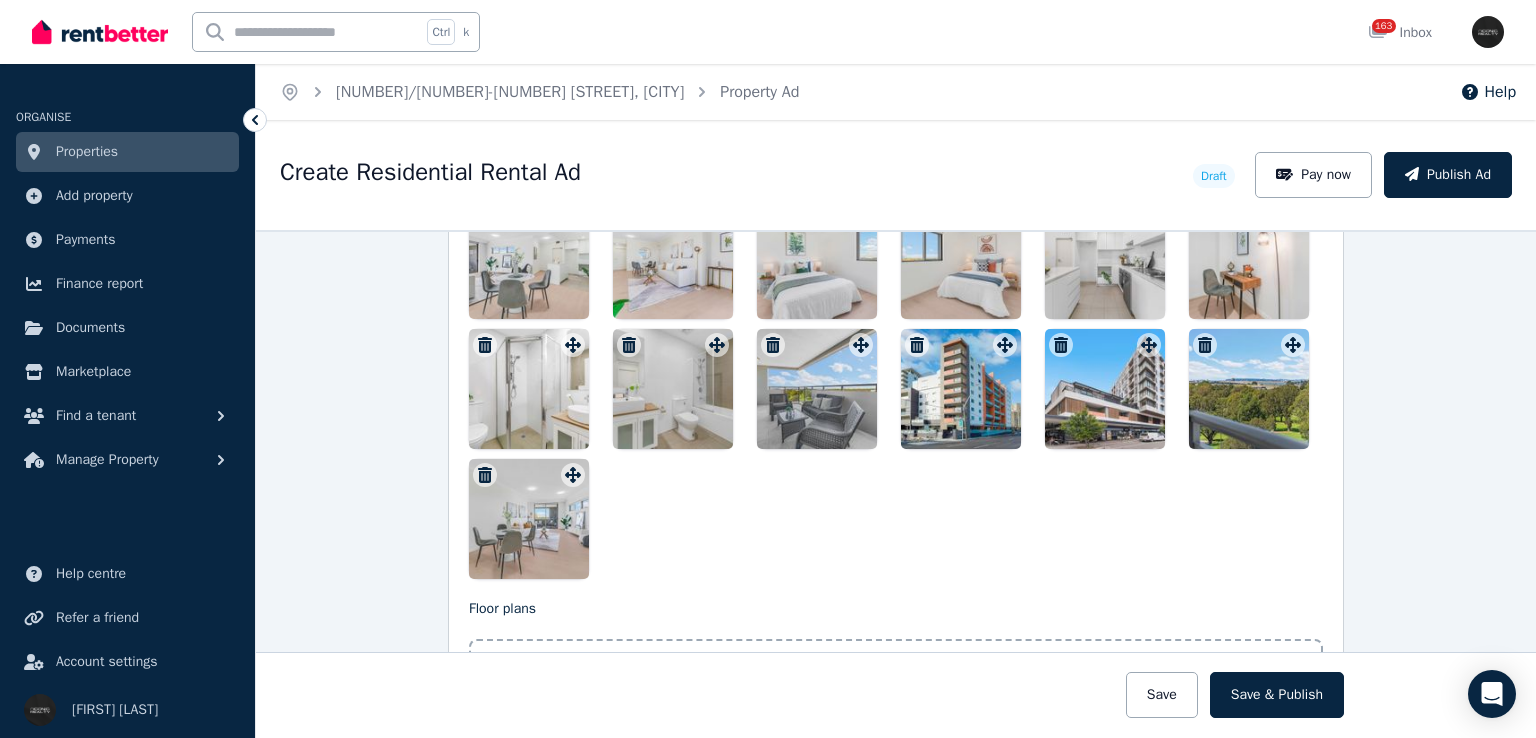scroll, scrollTop: 2723, scrollLeft: 0, axis: vertical 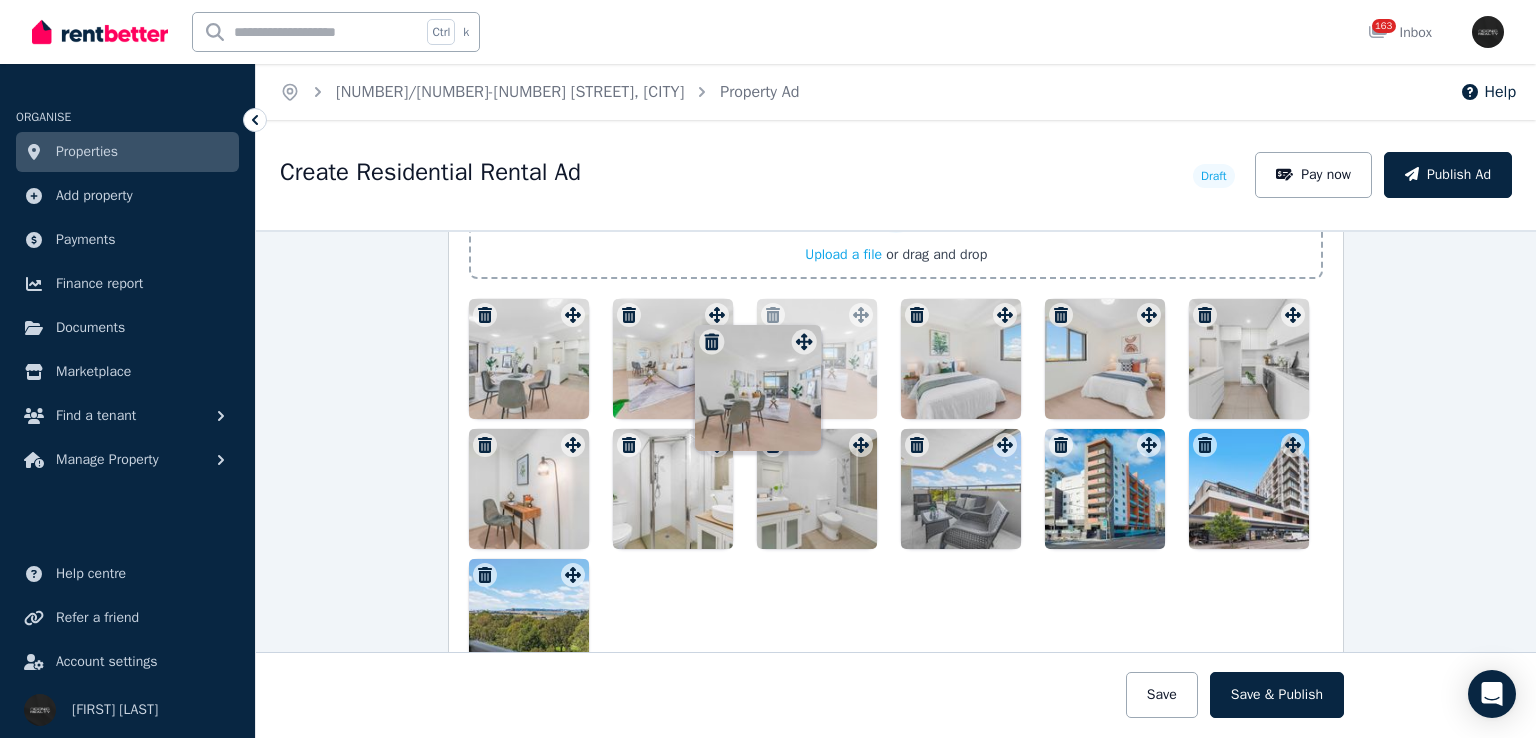 drag, startPoint x: 563, startPoint y: 573, endPoint x: 808, endPoint y: 333, distance: 342.96503 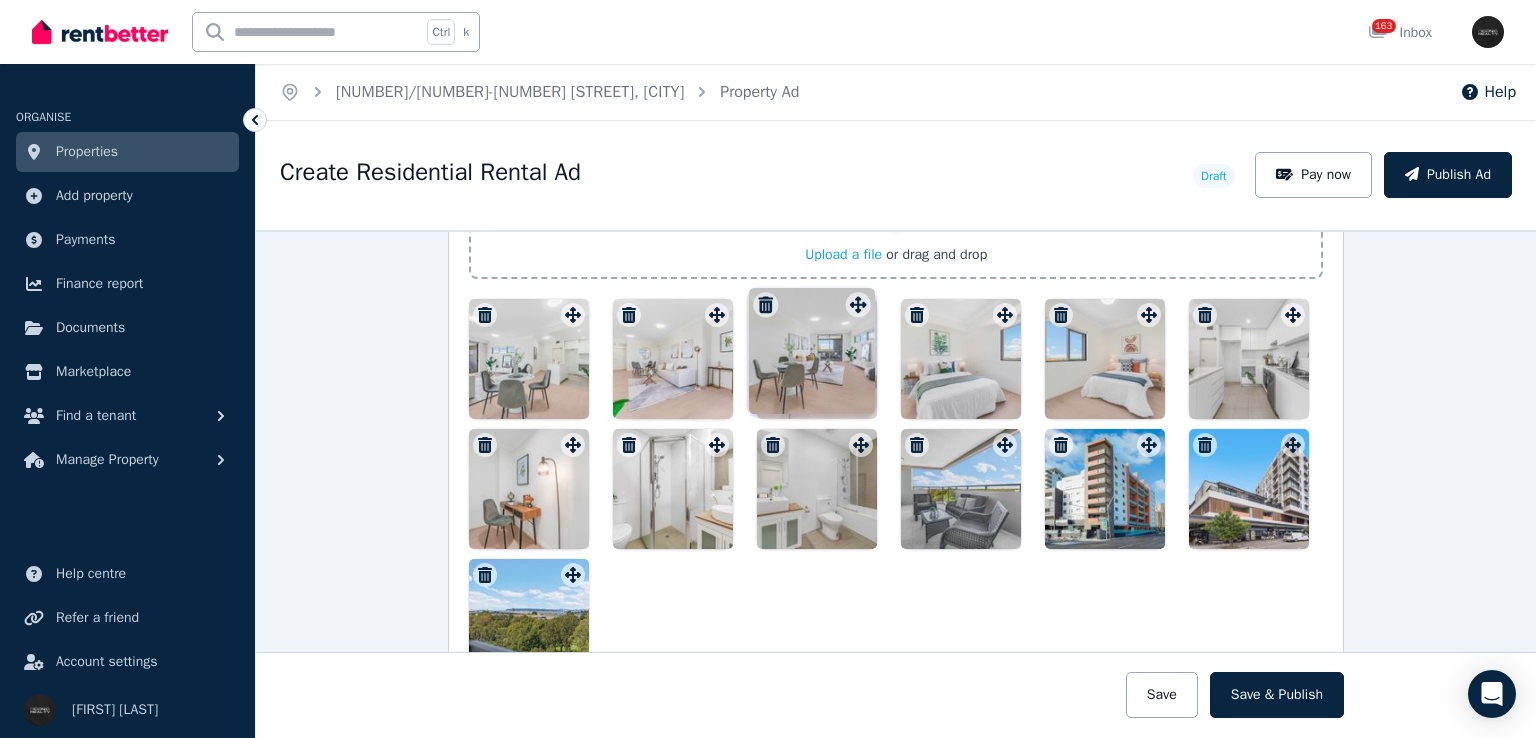 click on "Photos Upload a file   or drag and drop Uploaded   " image (1).jpg " Uploaded   " image (3).jpg " Uploaded   " image (4).jpg " Uploaded   " image (5).jpg " Uploaded   " image (6).jpg " Uploaded   " image (7).jpg " Uploaded   " image (8).jpg " Uploaded   " image (9).jpg " Uploaded   " image (10).jpg " Uploaded   " image (11).jpg " Uploaded   " image (12).jpg " Uploaded   " image (13).jpg " Uploaded   " image.jpg " Uploaded   " image (13).jpg "
To pick up a draggable item, press the space bar.
While dragging, use the arrow keys to move the item.
Press space again to drop the item in its new position, or press escape to cancel.
Draggable item 76d699e4-9228-4e96-bbb2-b233bc0d8f30 was moved over droppable area 20f500ef-96a4-4505-b3a0-70691f4dea81." at bounding box center (896, 397) 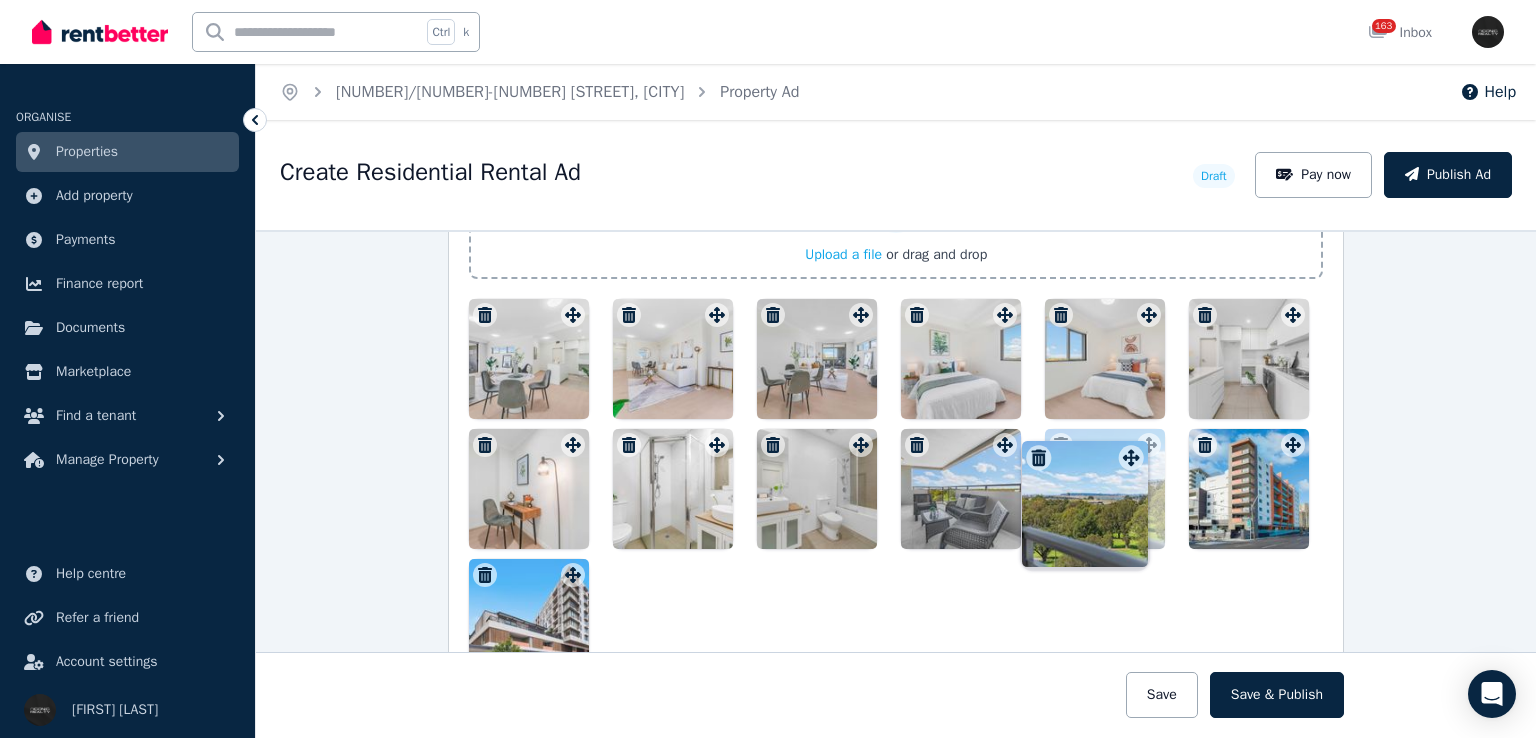 drag, startPoint x: 567, startPoint y: 565, endPoint x: 1131, endPoint y: 441, distance: 577.47034 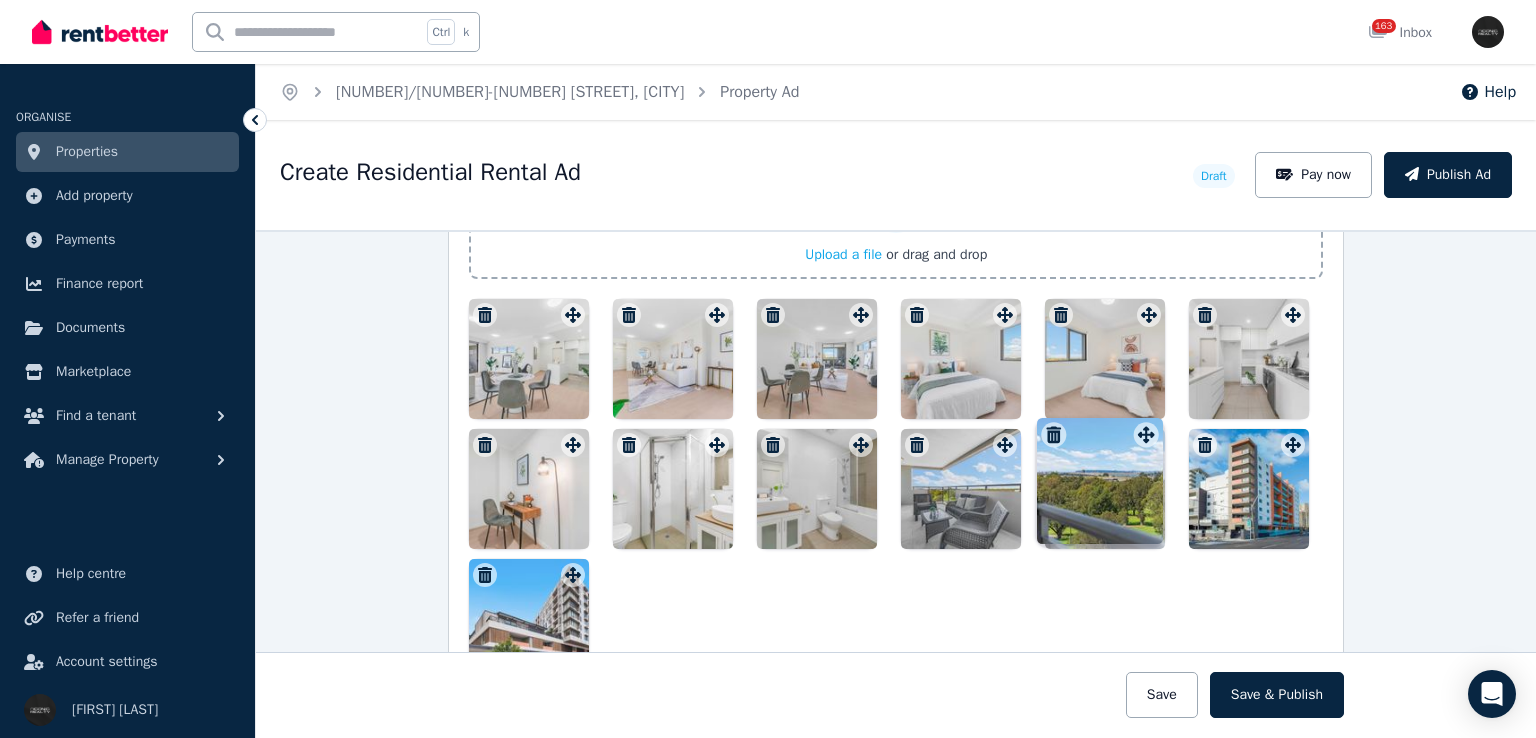 click on "Photos Upload a file   or drag and drop Uploaded   " image (1).jpg " Uploaded   " image (3).jpg " Uploaded   " image (4).jpg " Uploaded   " image (5).jpg " Uploaded   " image (6).jpg " Uploaded   " image (7).jpg " Uploaded   " image (8).jpg " Uploaded   " image (9).jpg " Uploaded   " image (10).jpg " Uploaded   " image (11).jpg " Uploaded   " image (12).jpg " Uploaded   " image (13).jpg " Uploaded   " image.jpg " Uploaded   " image (13).jpg "
To pick up a draggable item, press the space bar.
While dragging, use the arrow keys to move the item.
Press space again to drop the item in its new position, or press escape to cancel.
Draggable item 5fc4a29a-93b1-42a4-a64f-9f96bf9c6adc was moved over droppable area b174ffd3-0516-4447-a0ae-c9b1fa8a8c54." at bounding box center [896, 397] 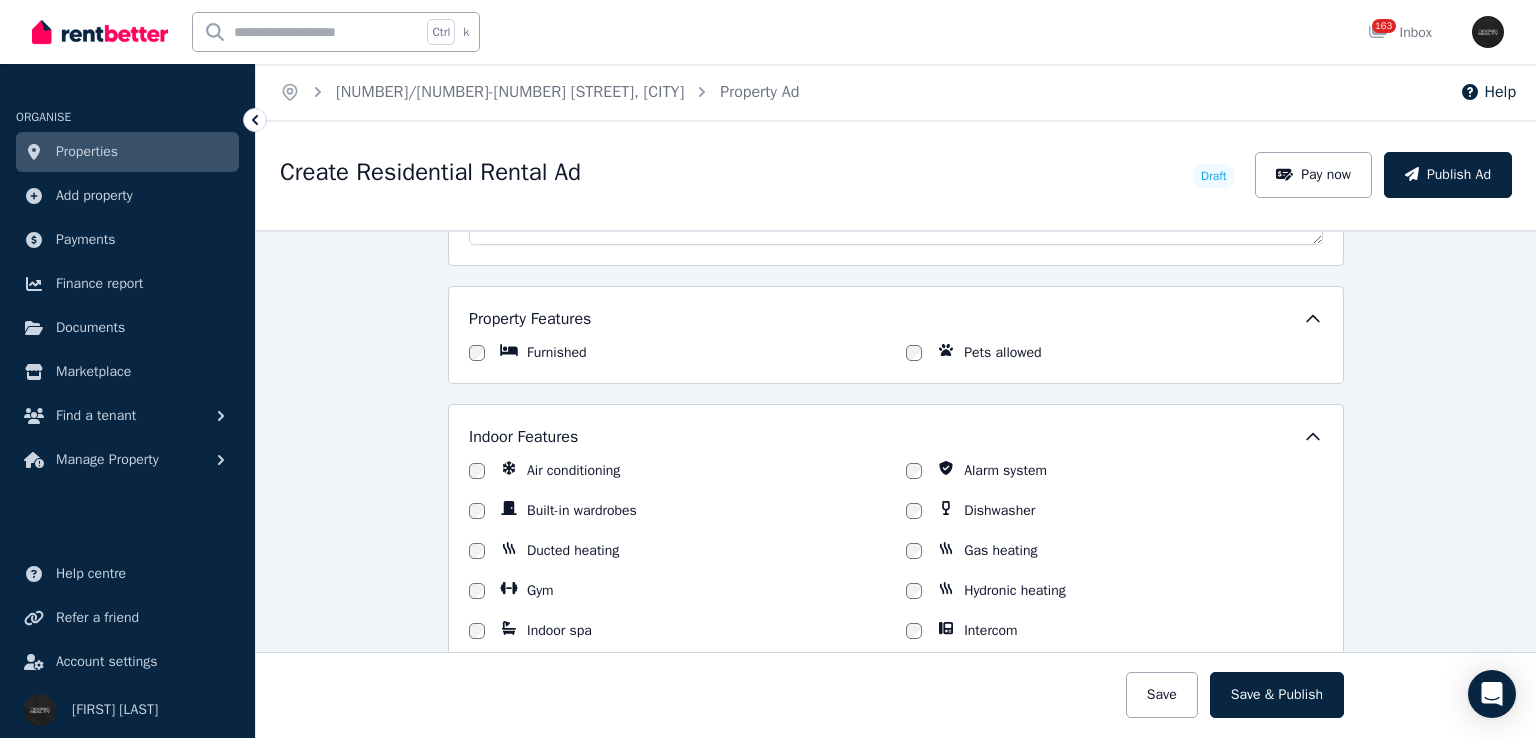 scroll, scrollTop: 1223, scrollLeft: 0, axis: vertical 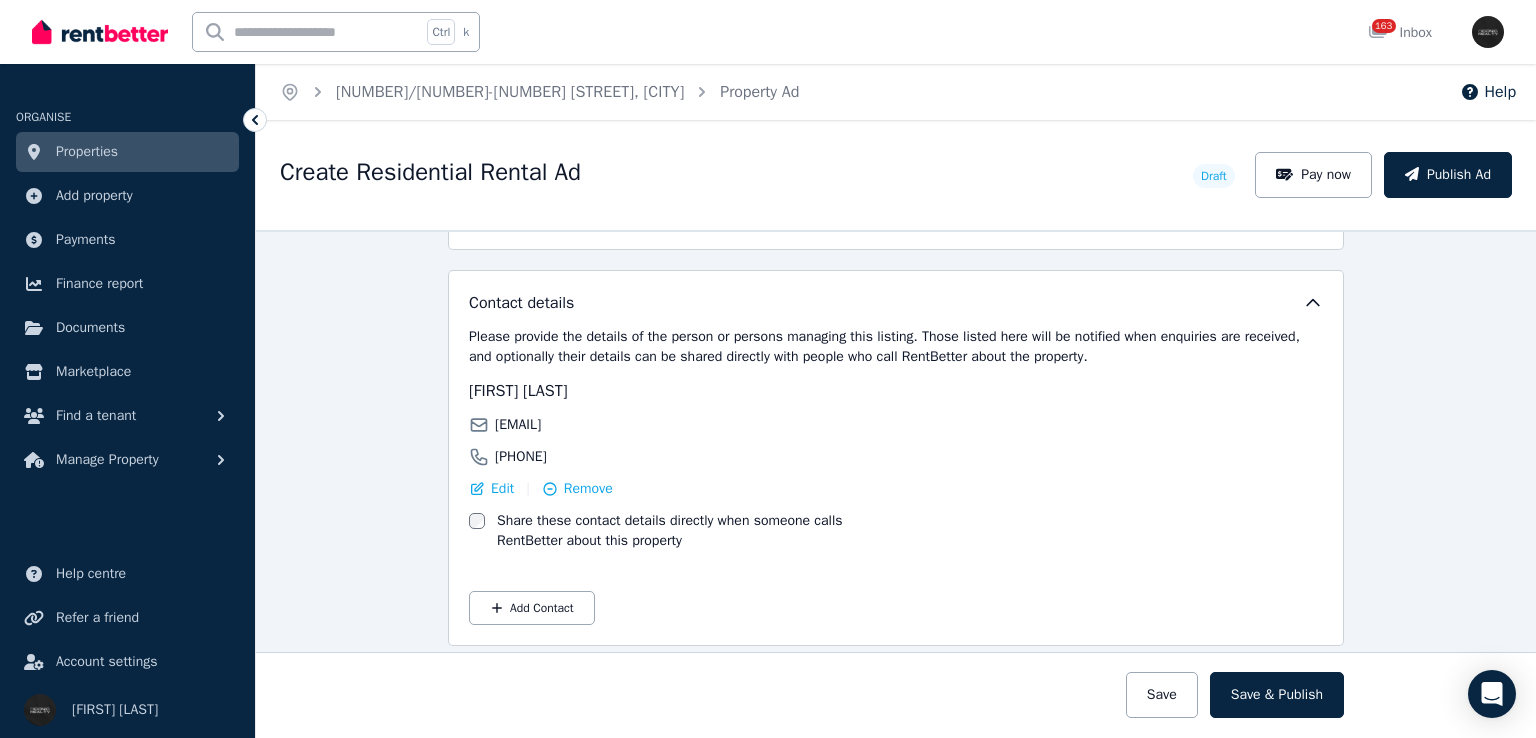 click on "Save & Publish" at bounding box center (1277, 695) 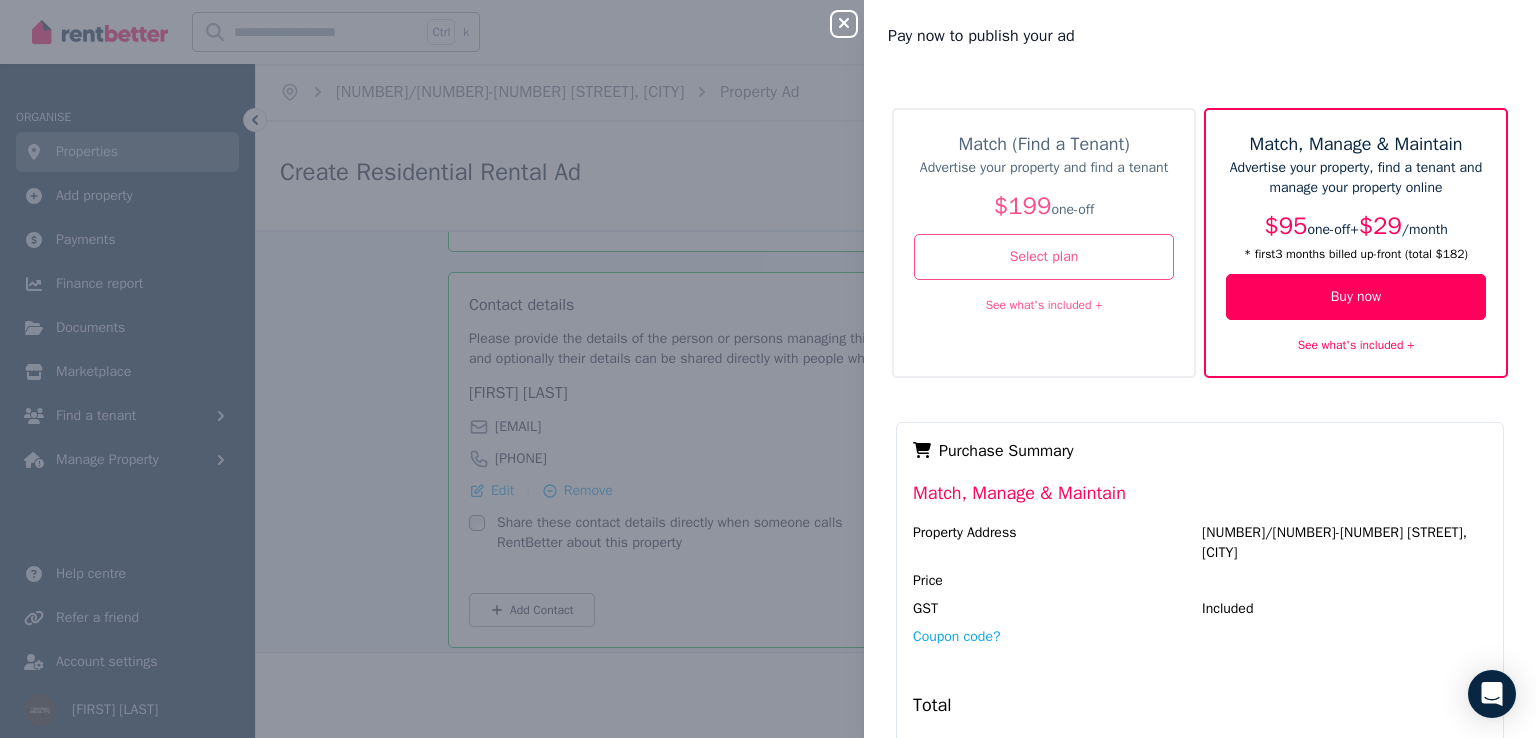 scroll, scrollTop: 3676, scrollLeft: 0, axis: vertical 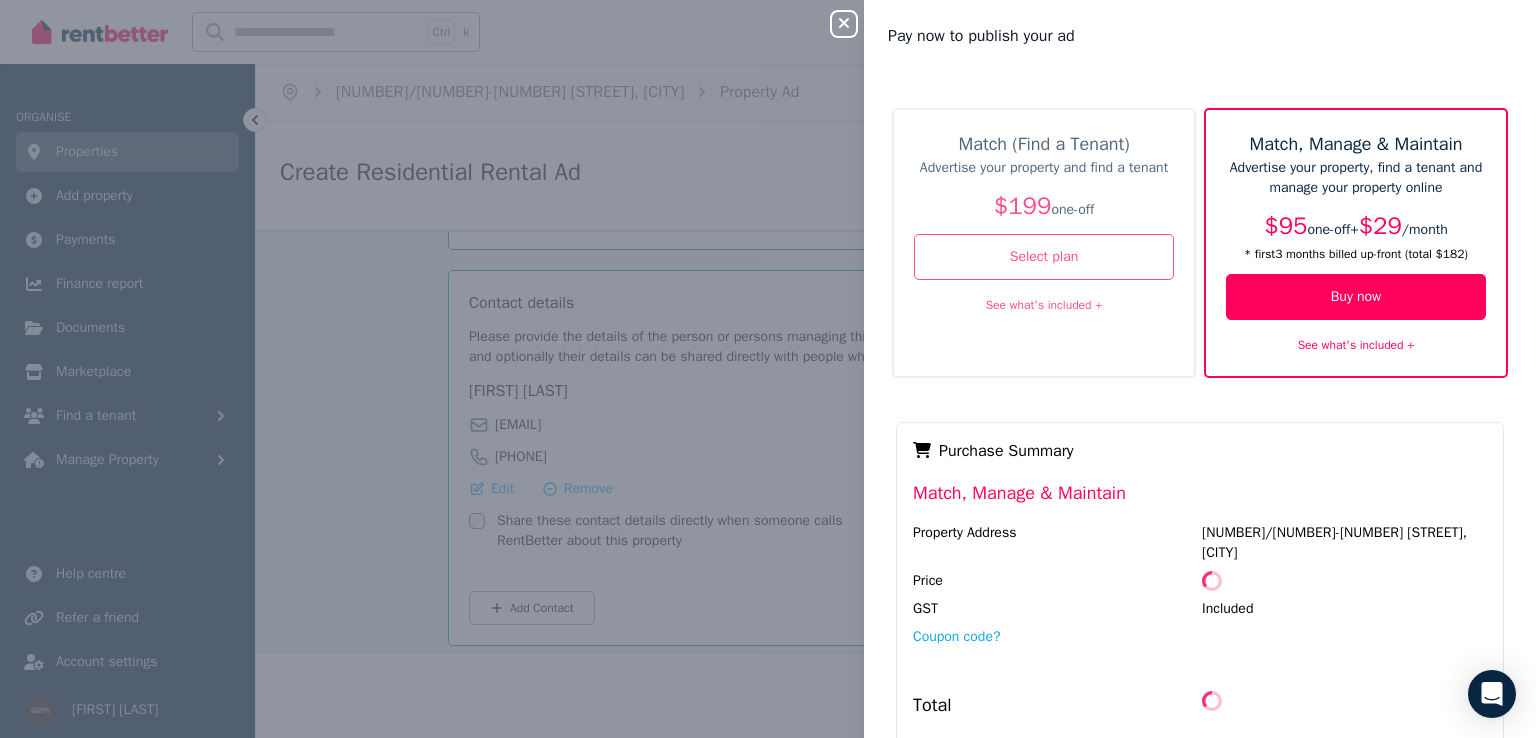 click on "Select plan" at bounding box center [1044, 257] 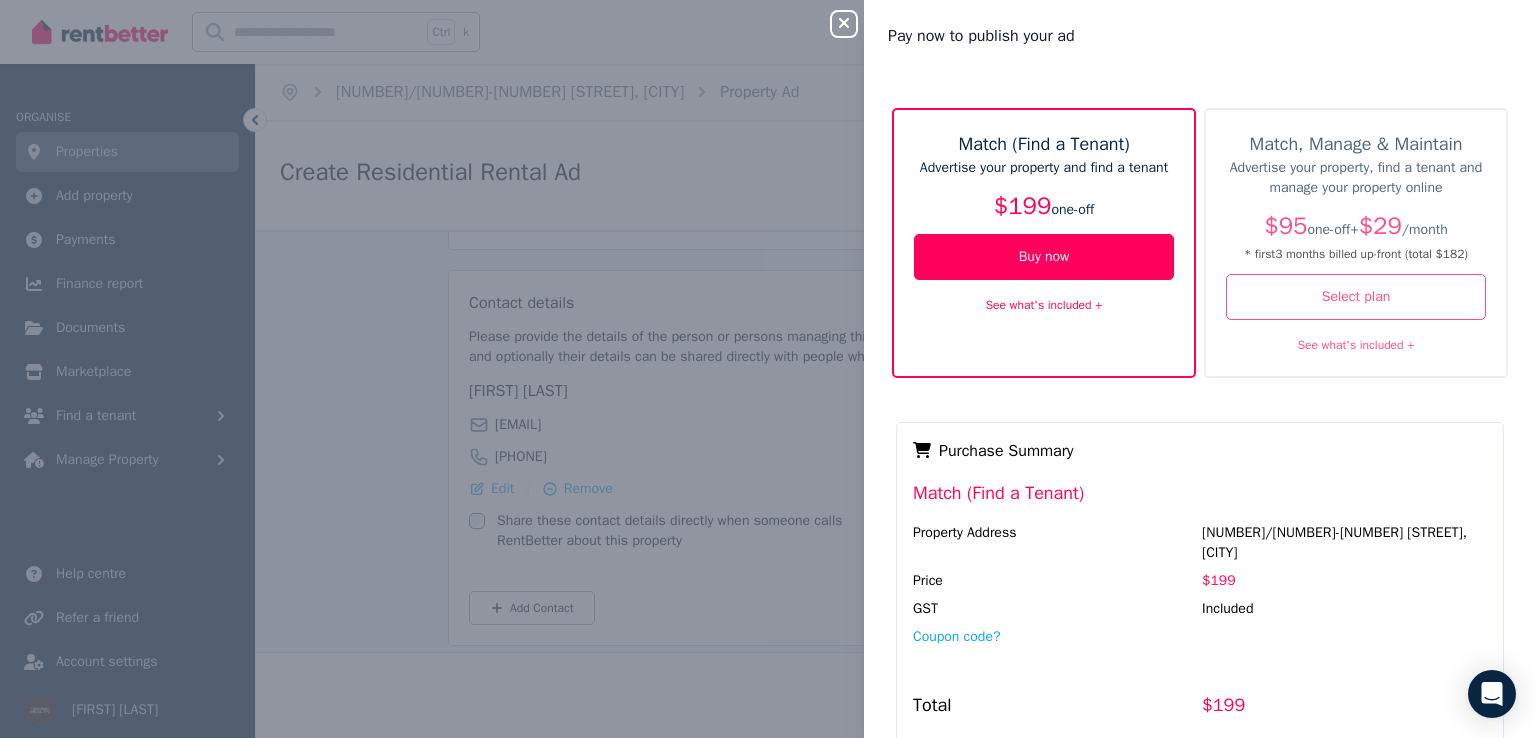 click on "Coupon code?" at bounding box center (957, 637) 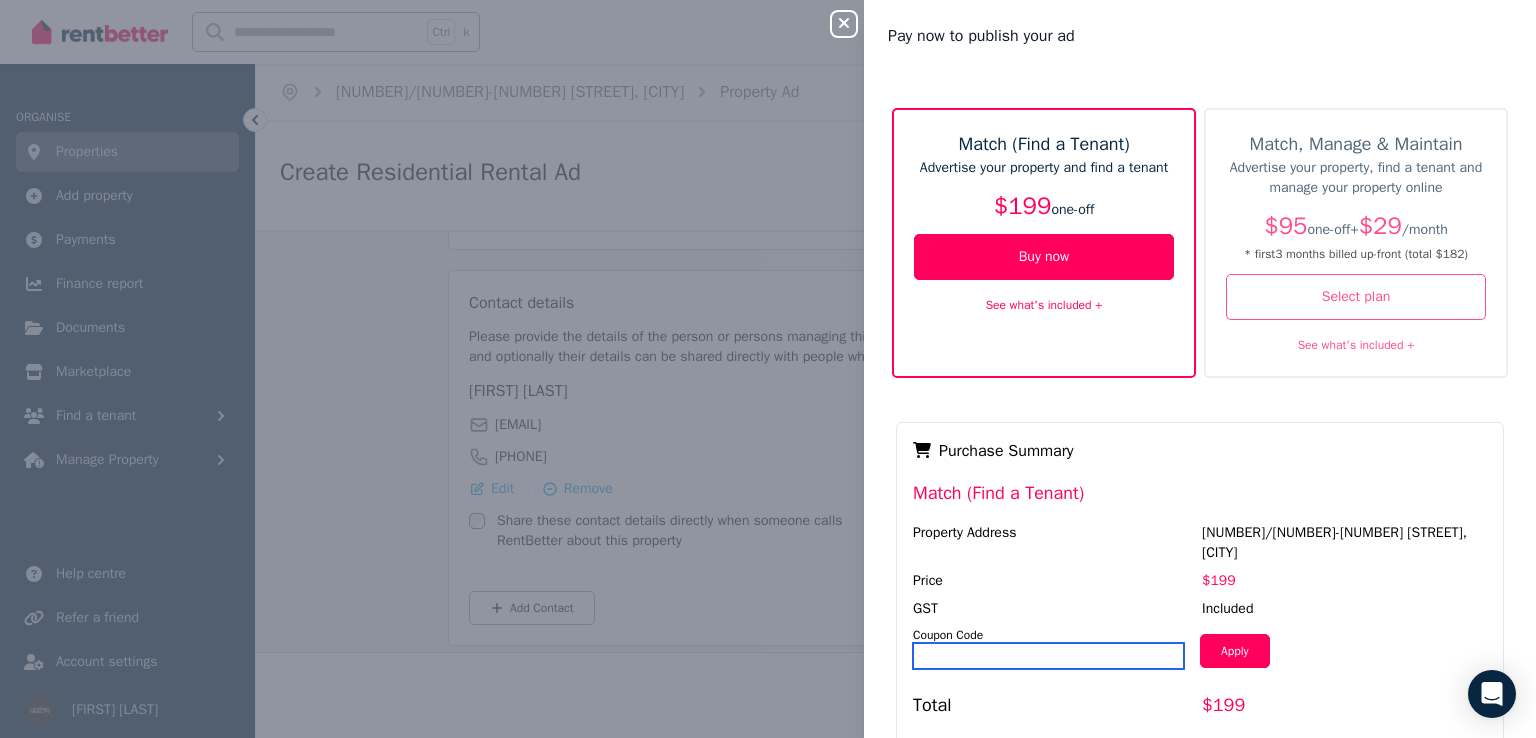 click at bounding box center [1048, 656] 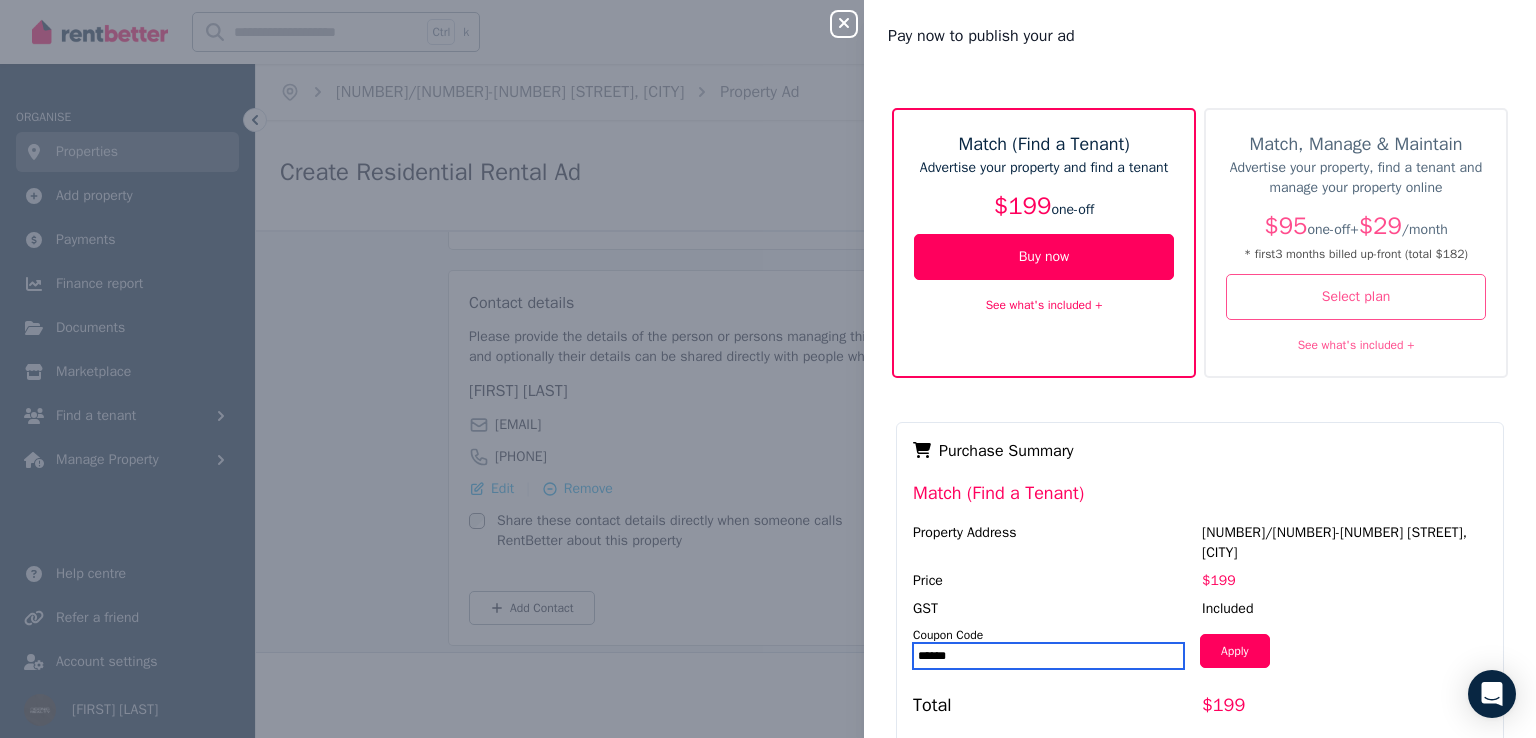 type on "******" 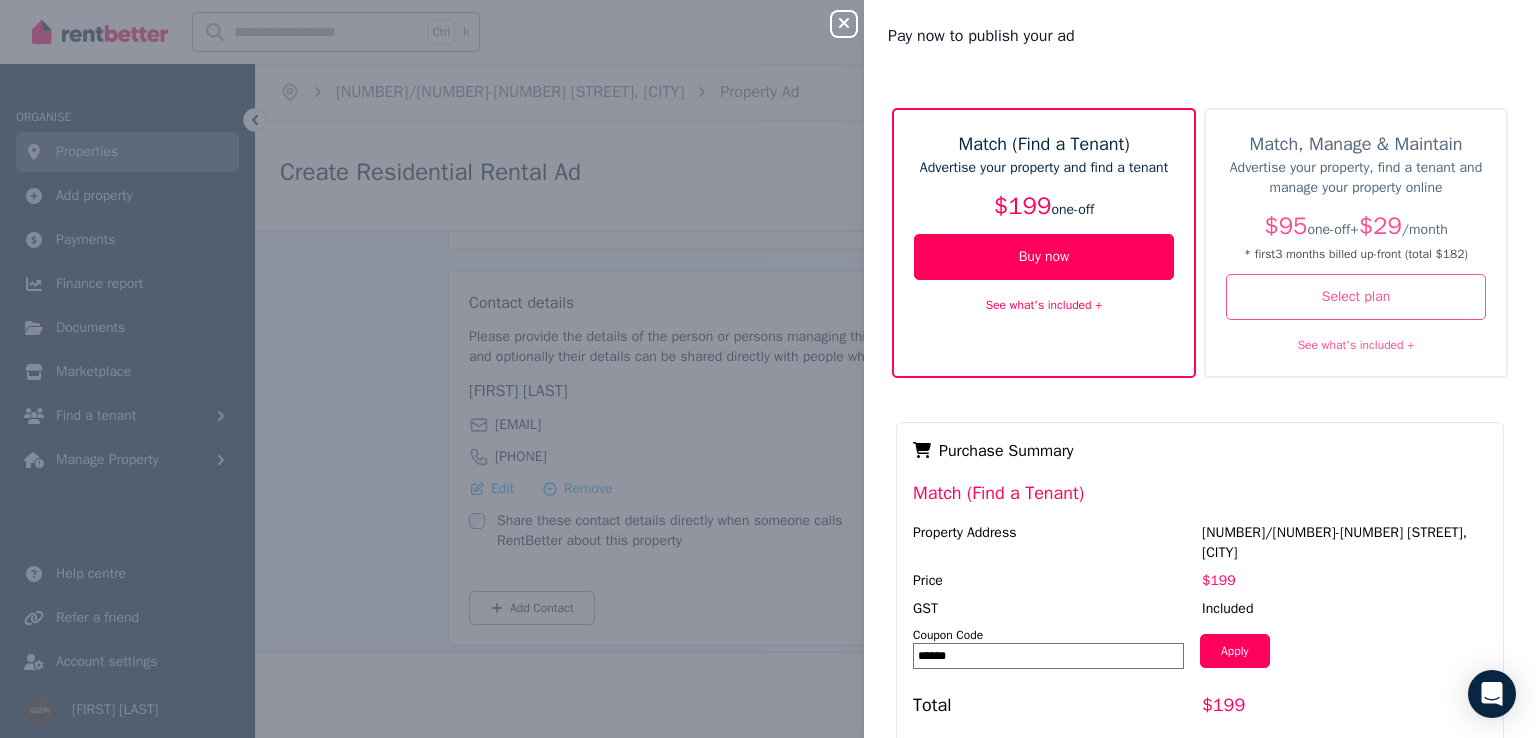 click on "Apply" at bounding box center [1235, 651] 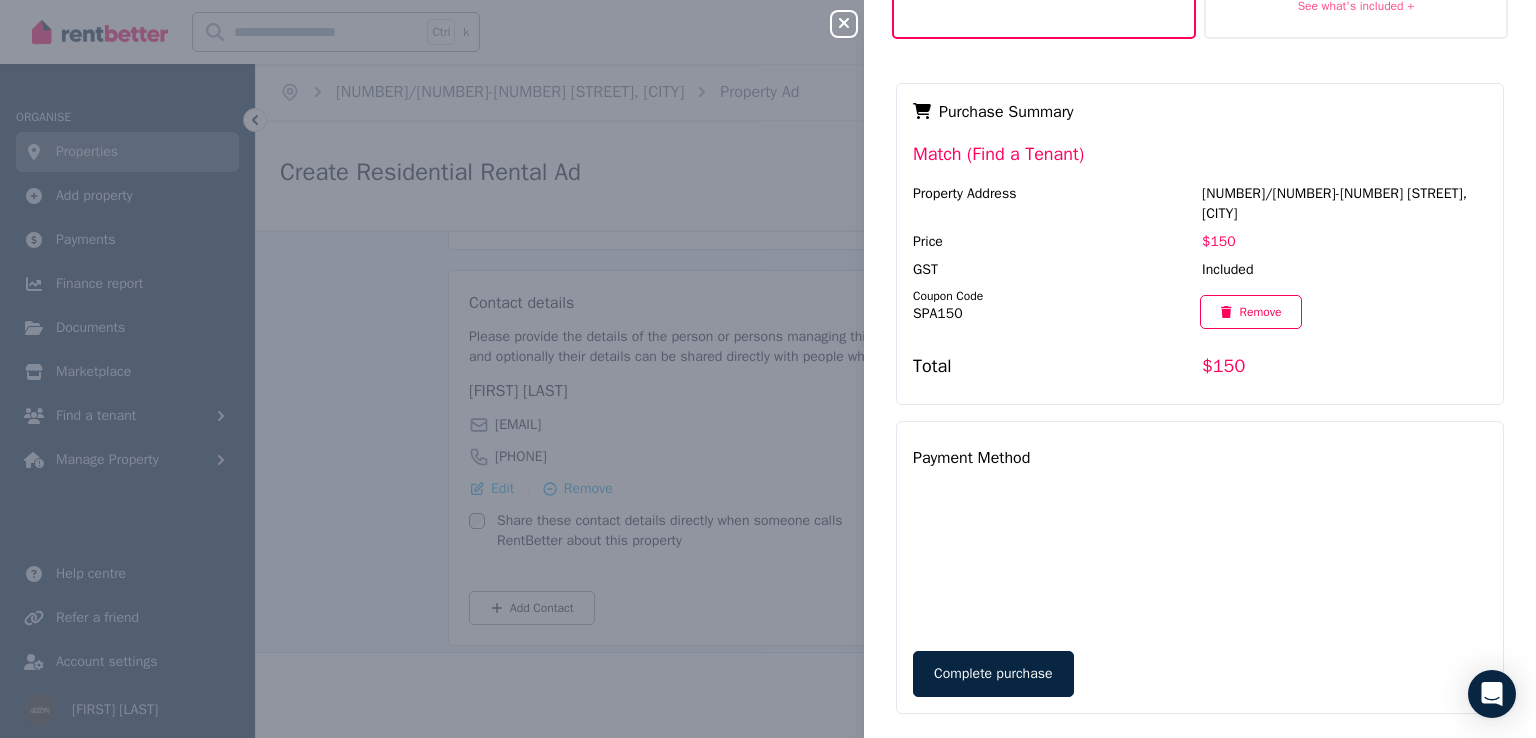 scroll, scrollTop: 341, scrollLeft: 0, axis: vertical 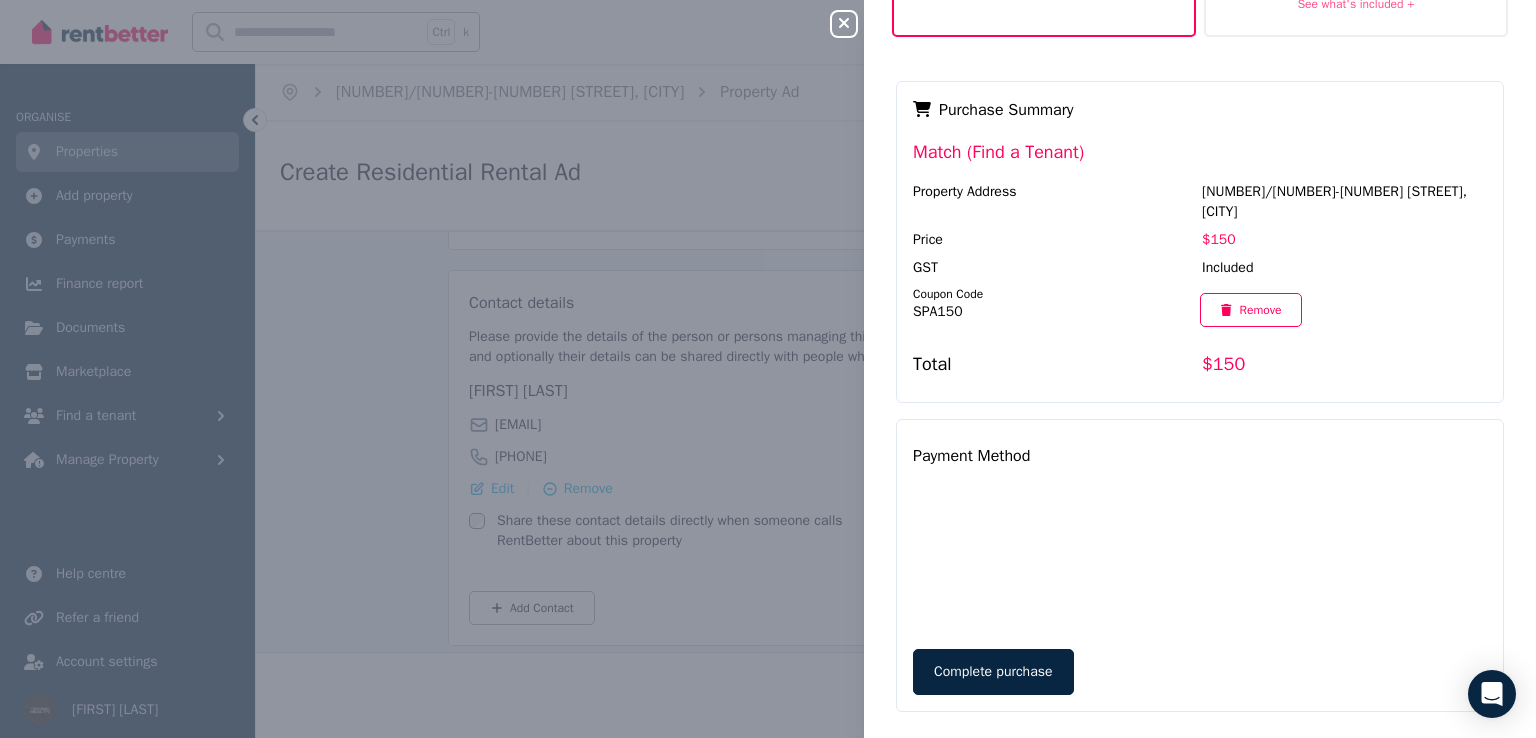 click on "Complete purchase" at bounding box center (993, 672) 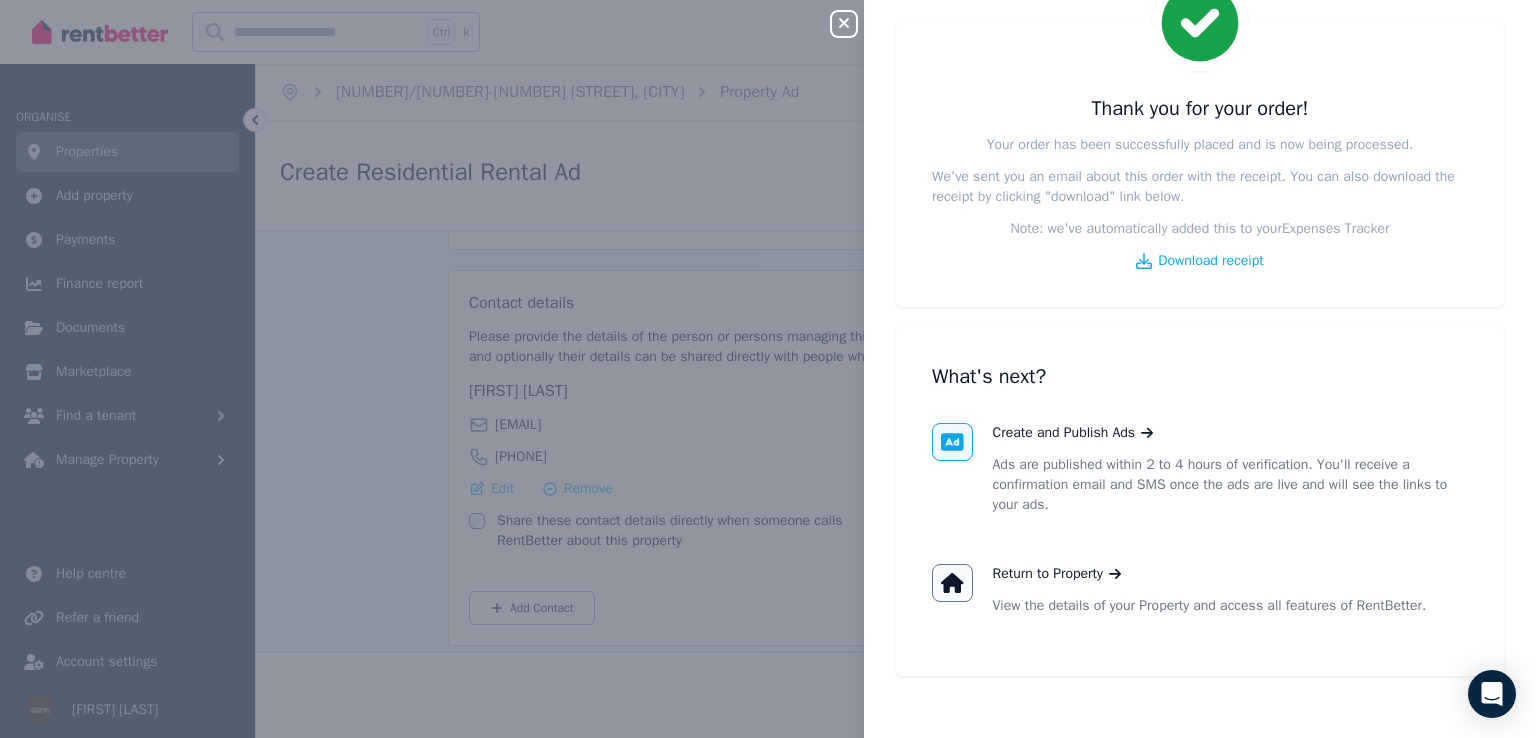 scroll, scrollTop: 107, scrollLeft: 0, axis: vertical 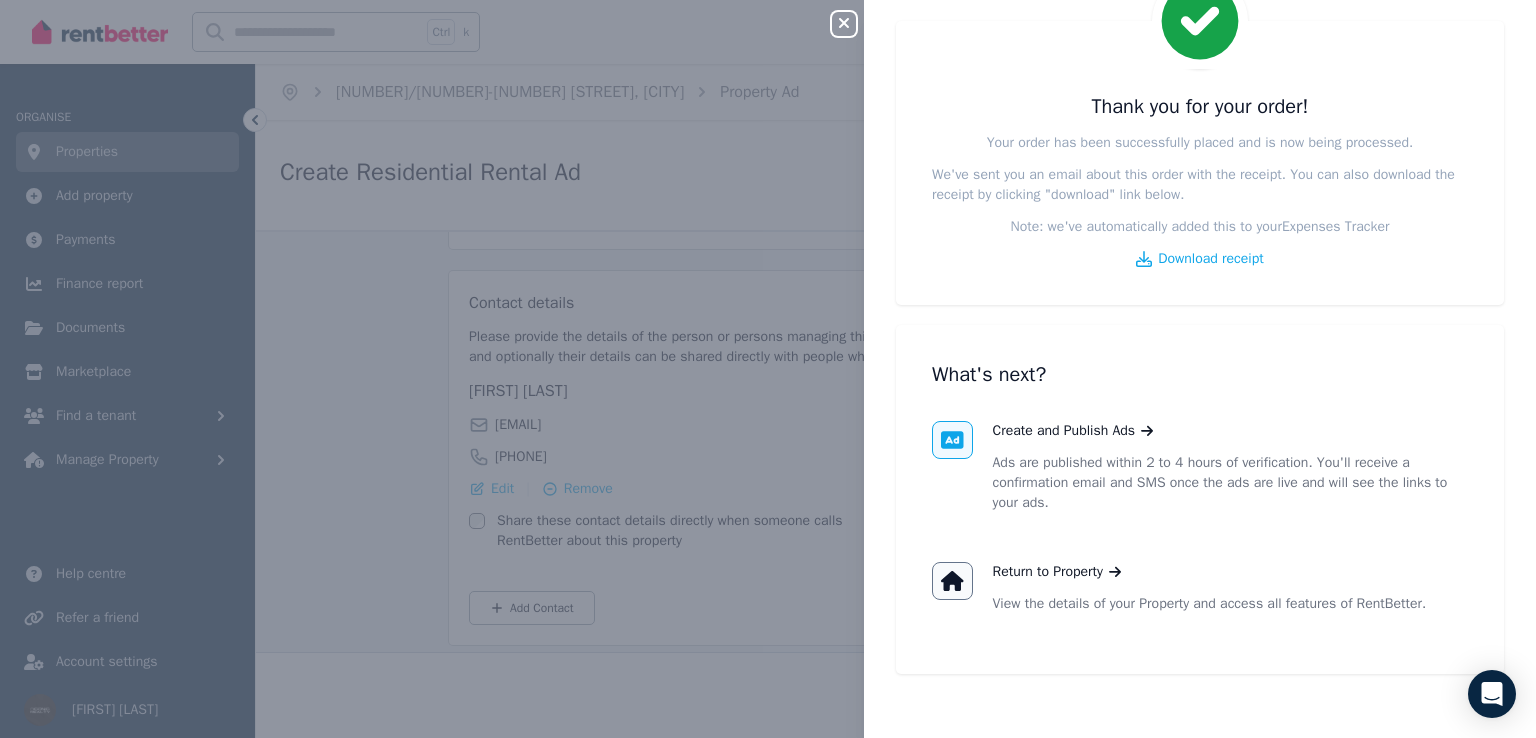 click 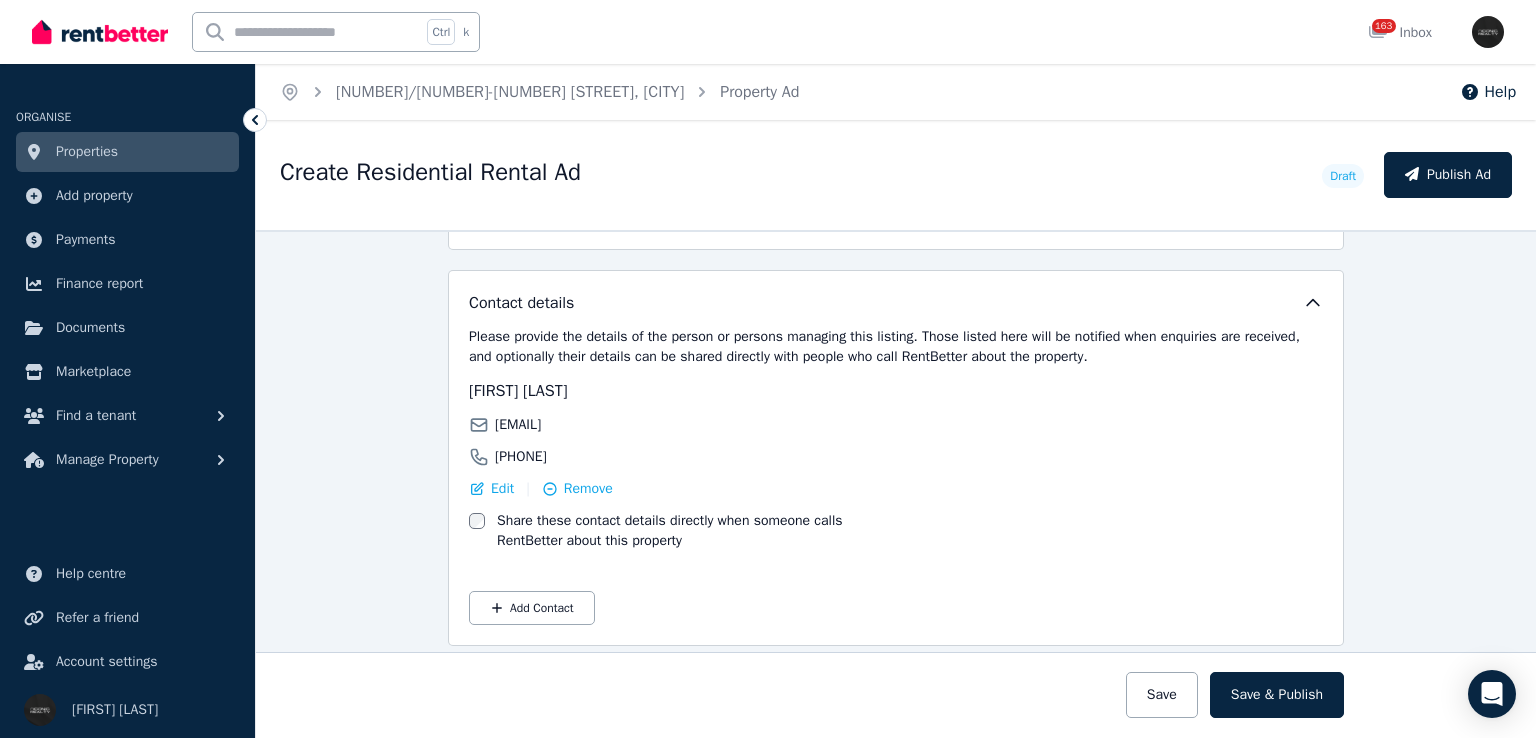 click on "Save & Publish" at bounding box center (1277, 695) 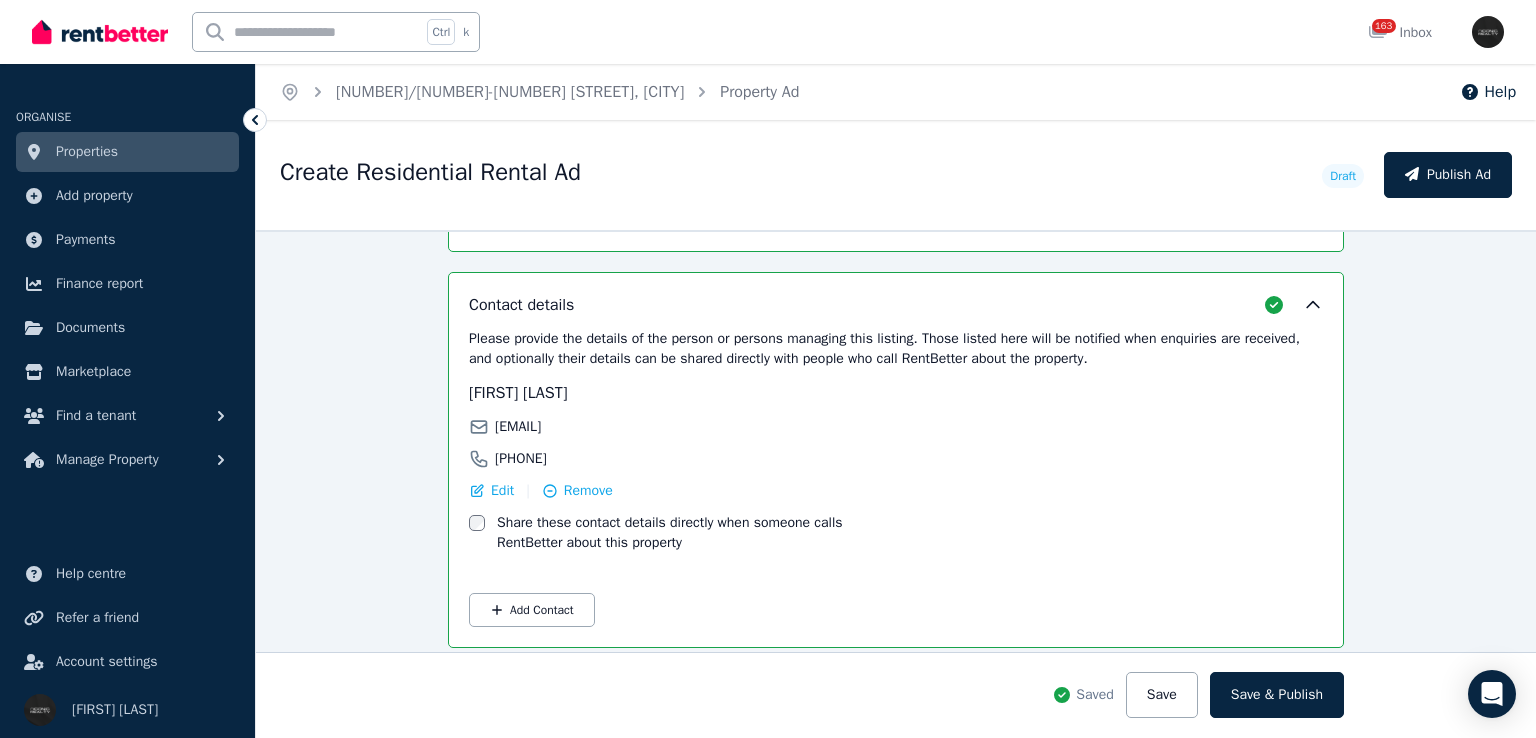 scroll, scrollTop: 3676, scrollLeft: 0, axis: vertical 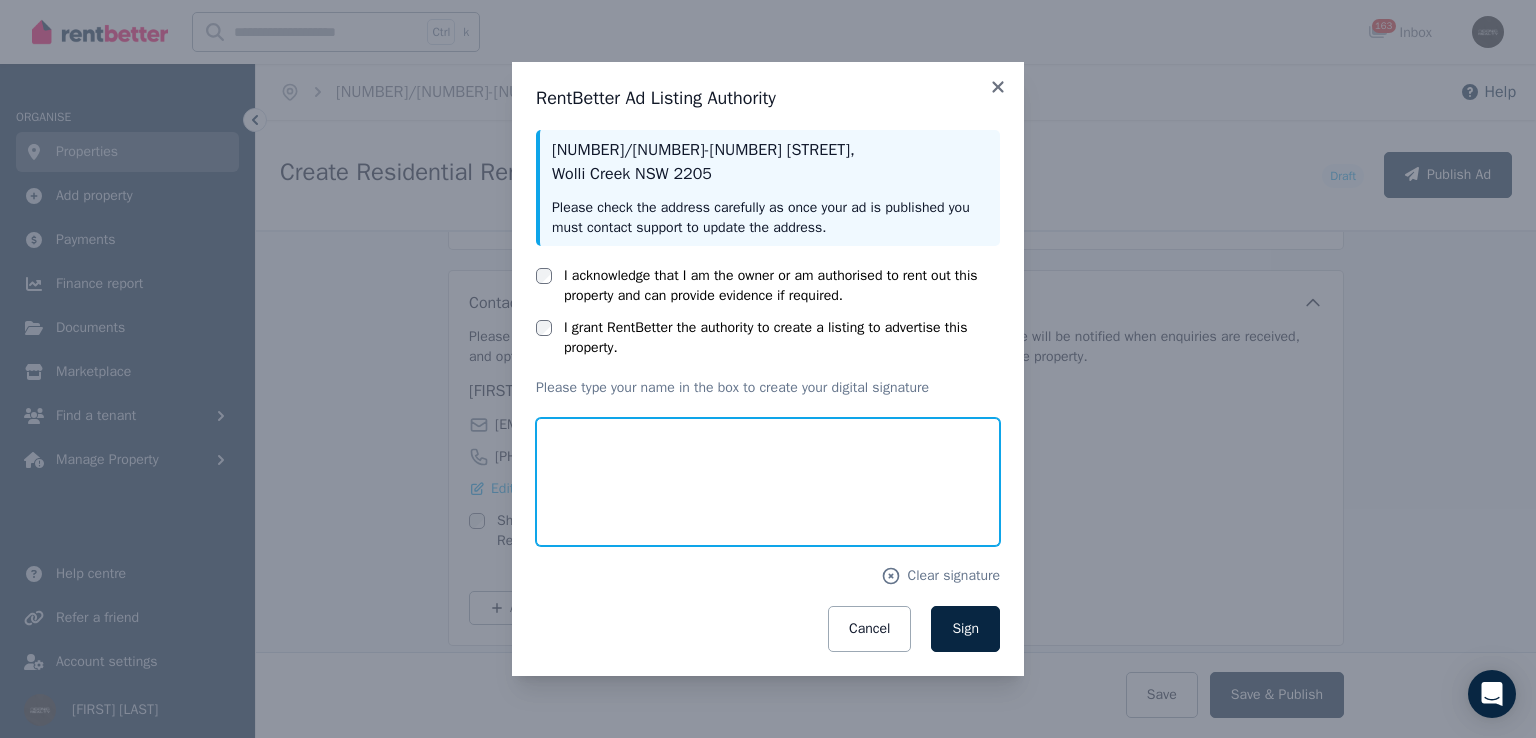 drag, startPoint x: 624, startPoint y: 468, endPoint x: 636, endPoint y: 465, distance: 12.369317 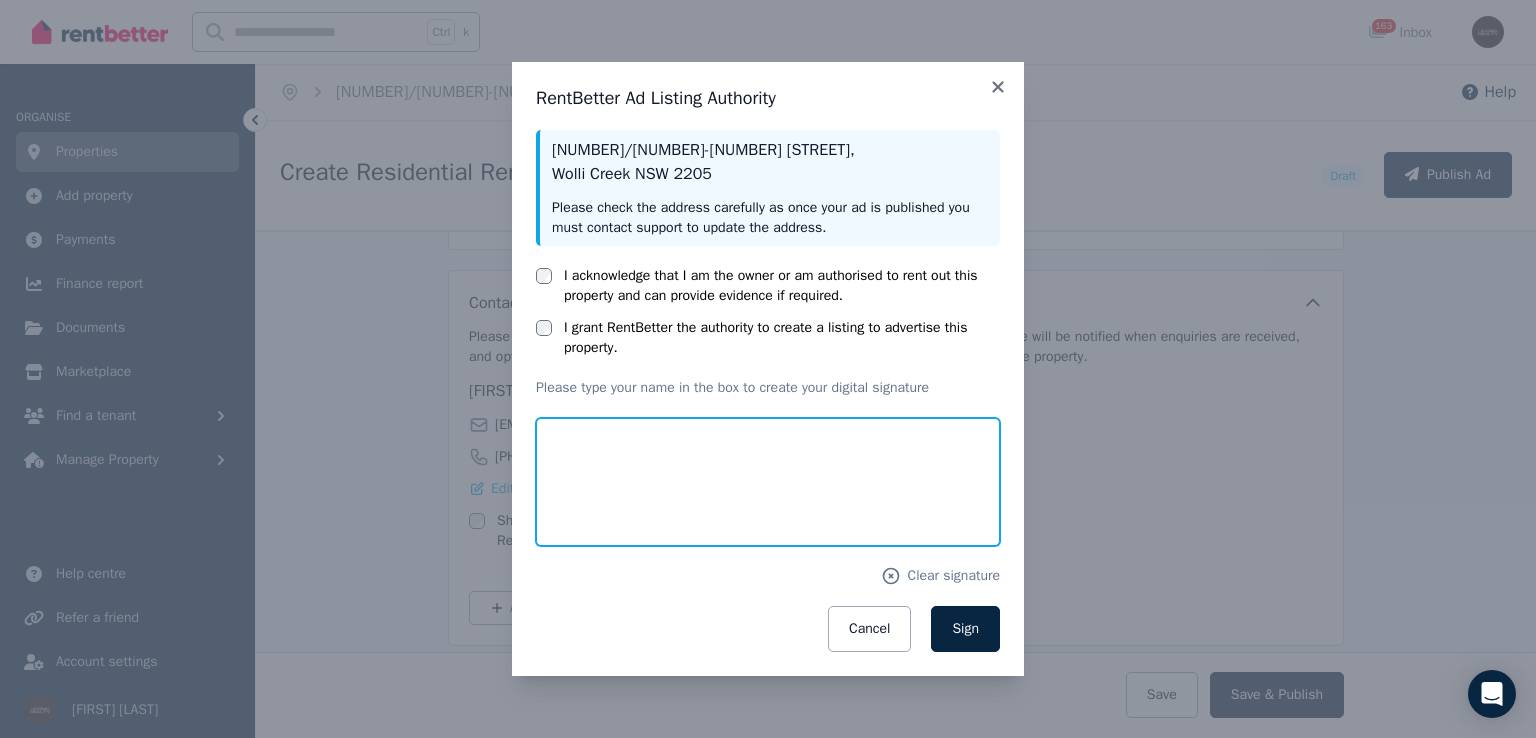 click at bounding box center (768, 482) 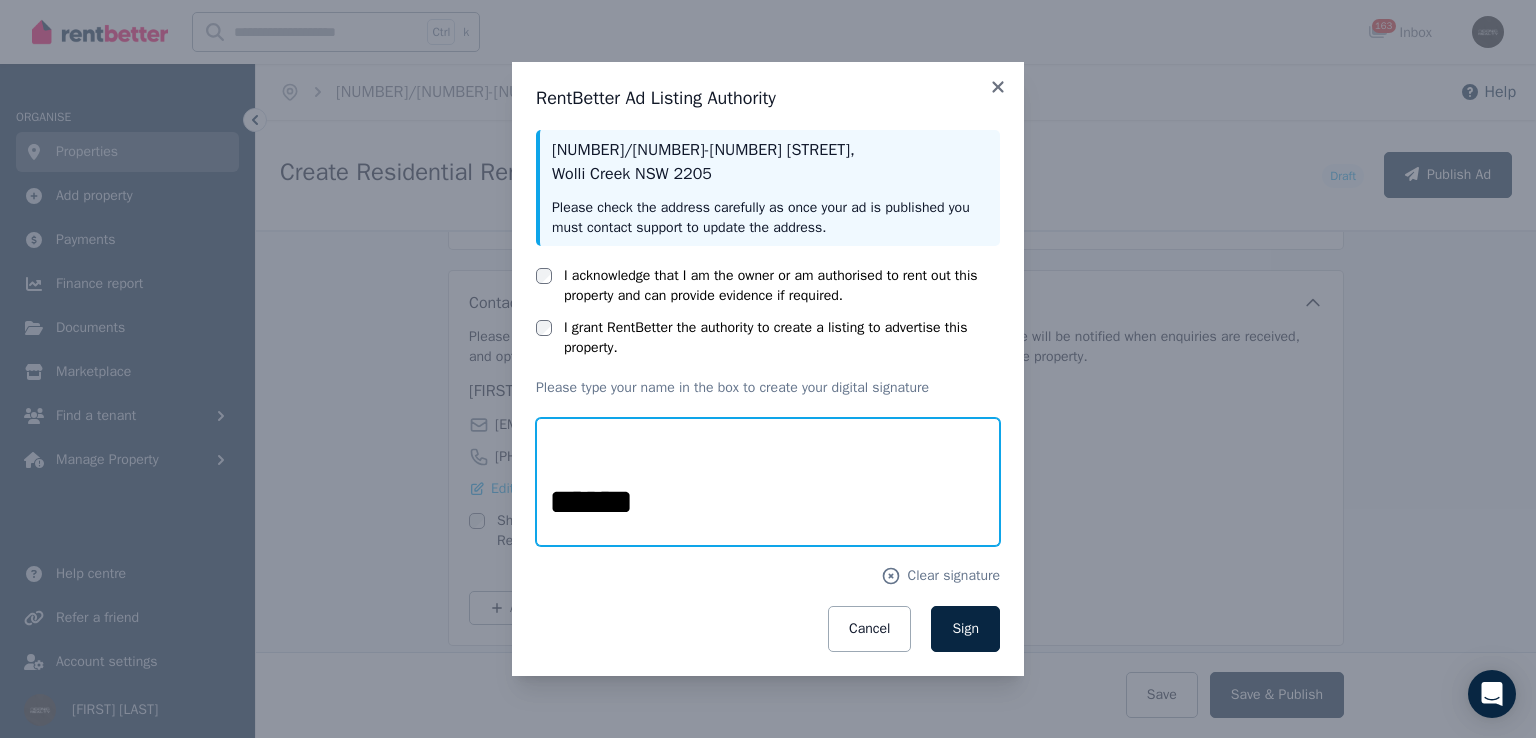 type on "**********" 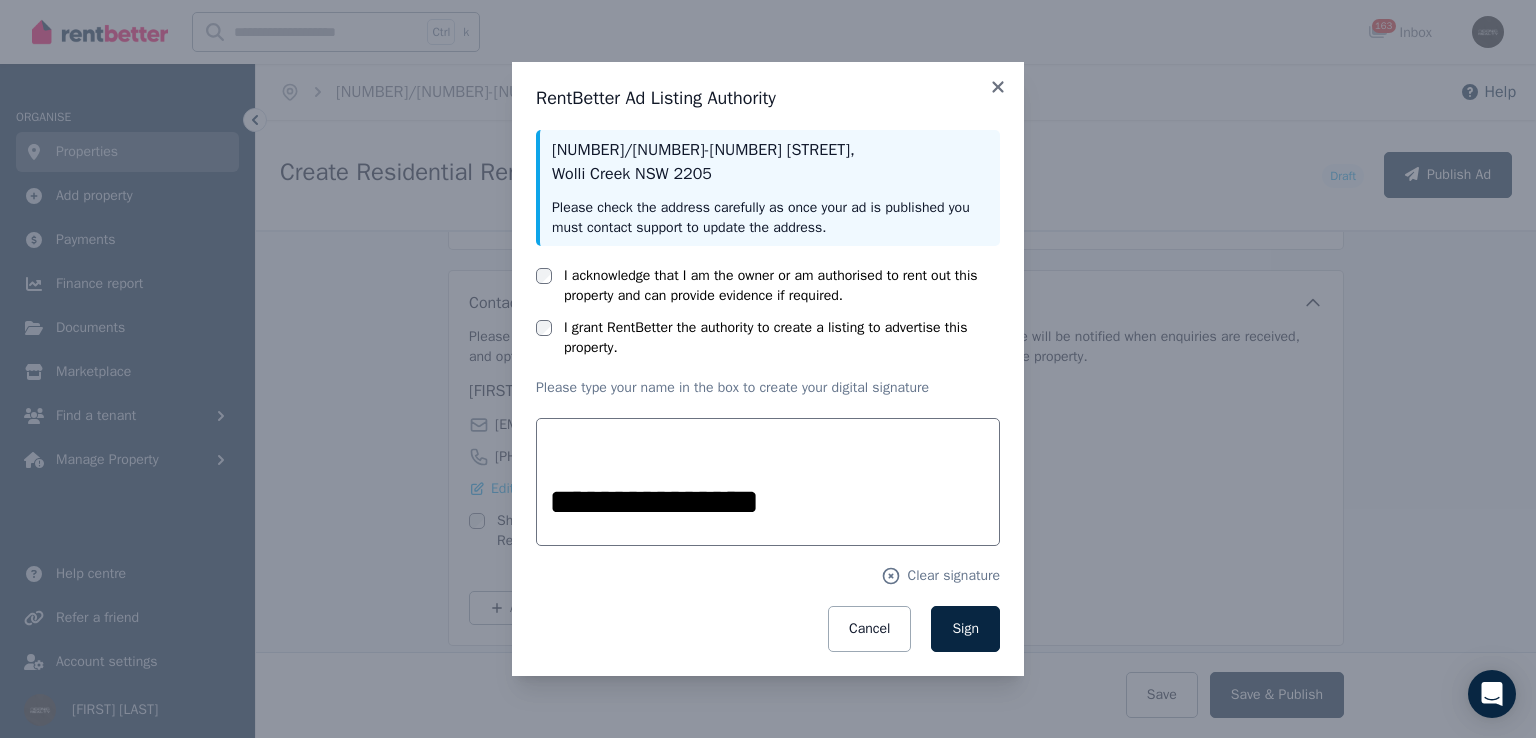 click on "Sign" at bounding box center (965, 628) 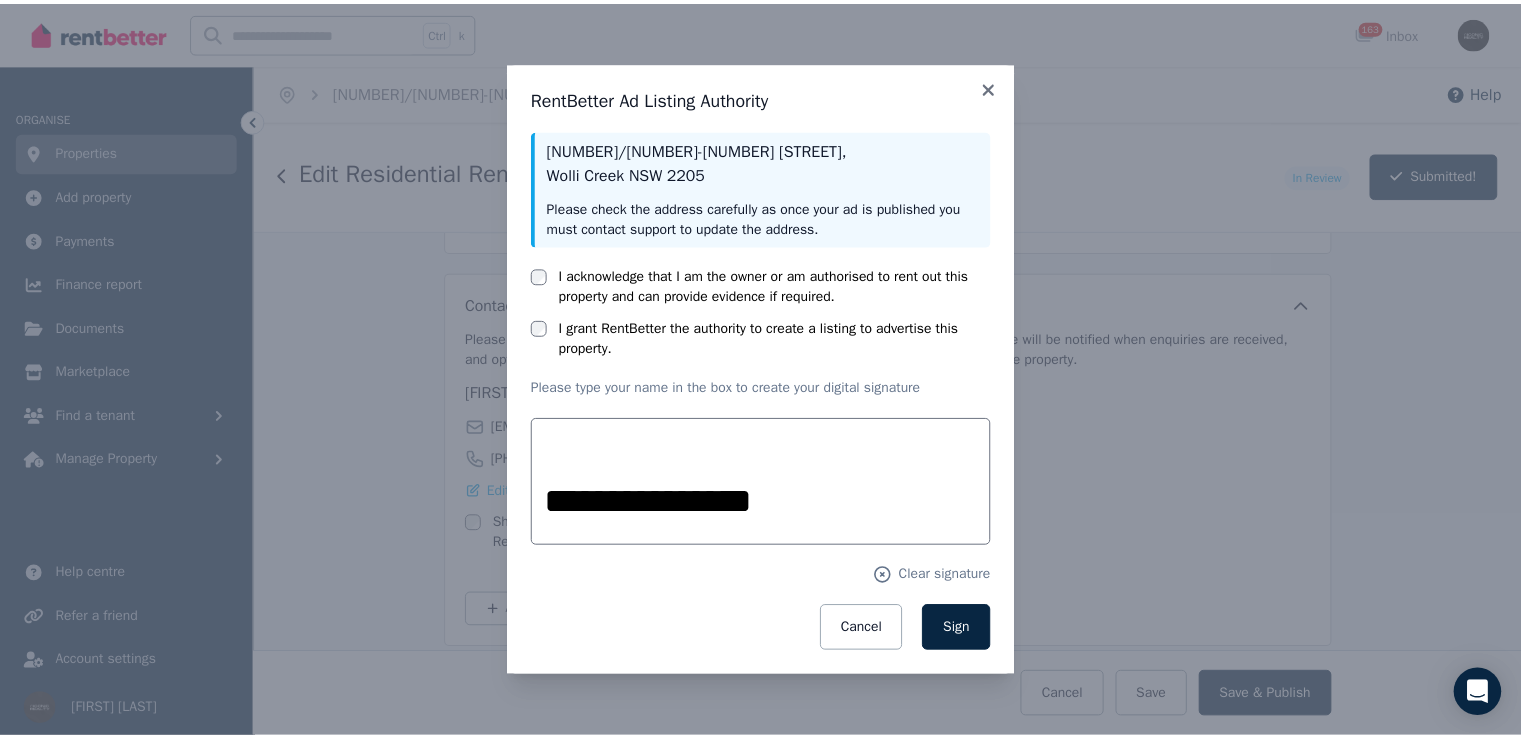 scroll, scrollTop: 3676, scrollLeft: 0, axis: vertical 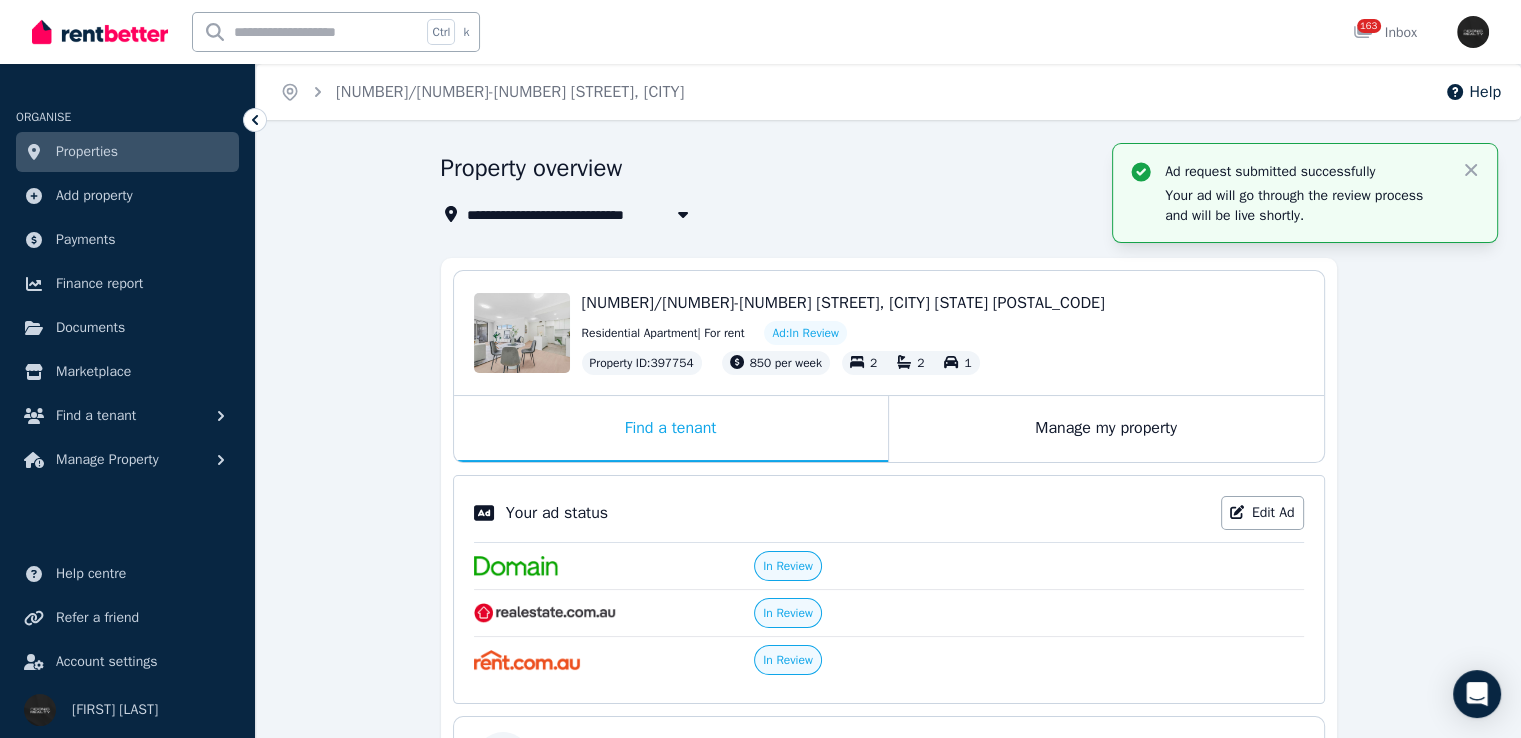 click on "Properties" at bounding box center (127, 152) 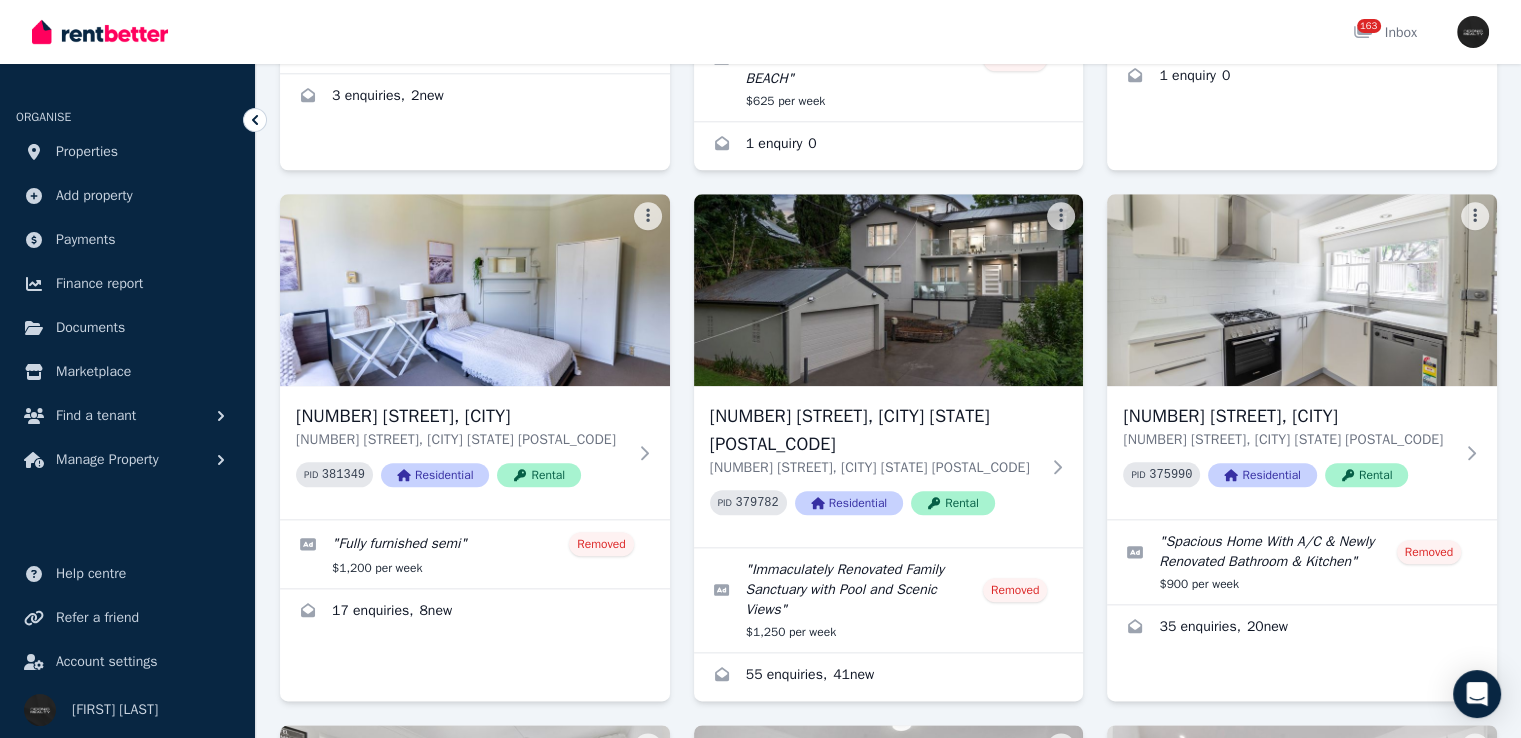 scroll, scrollTop: 2400, scrollLeft: 0, axis: vertical 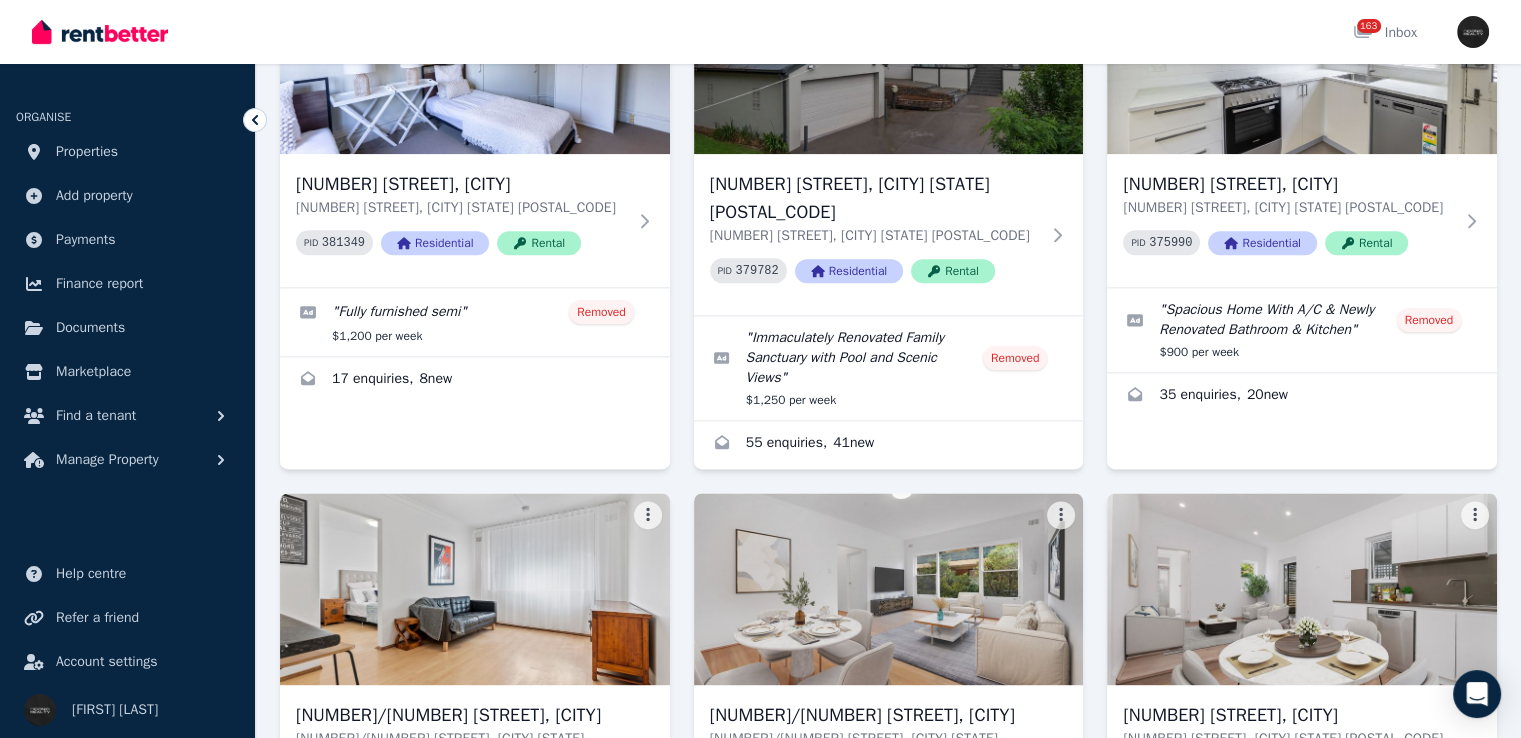 click on "[NUMBER]/[NUMBER] [STREET_TYPE], [CITY]" at bounding box center [461, 715] 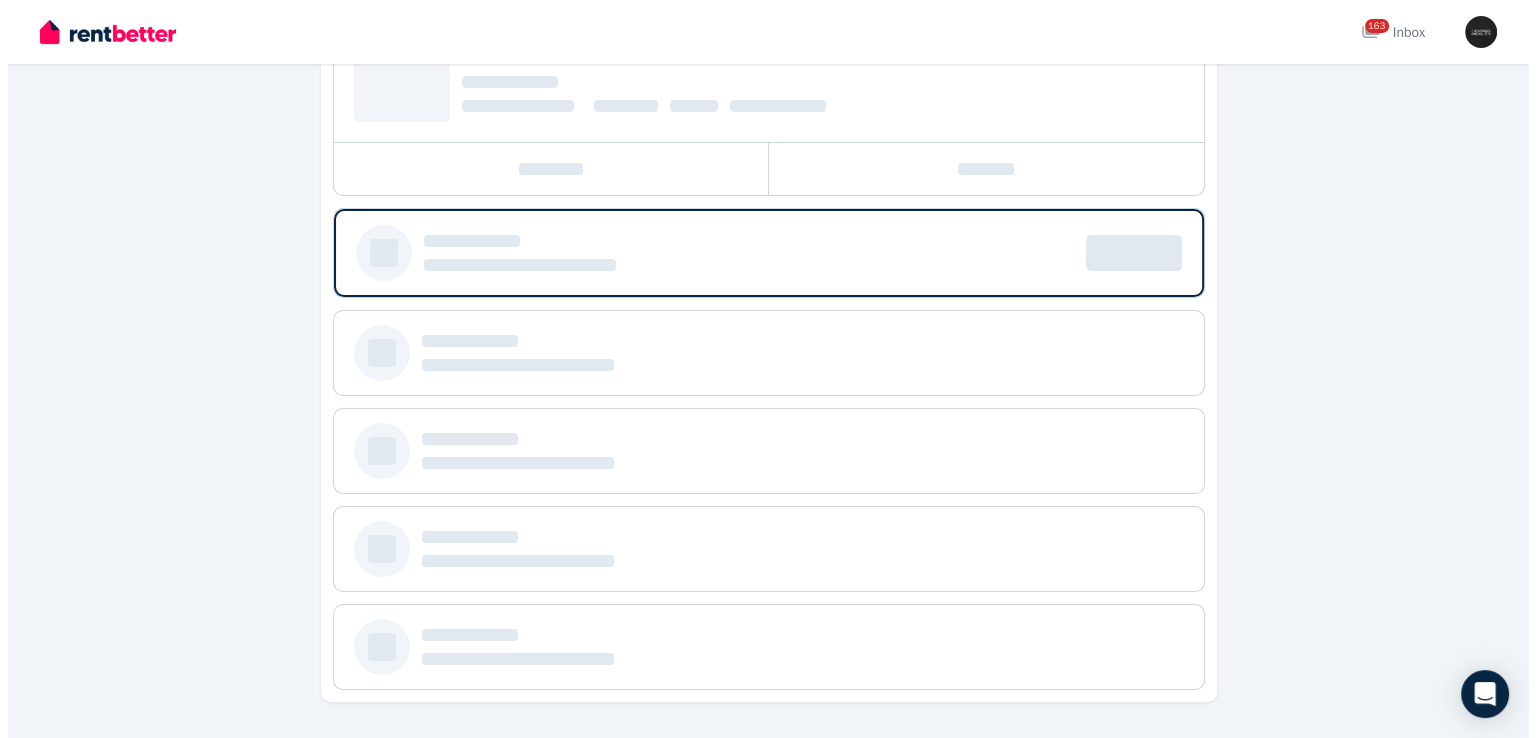 scroll, scrollTop: 0, scrollLeft: 0, axis: both 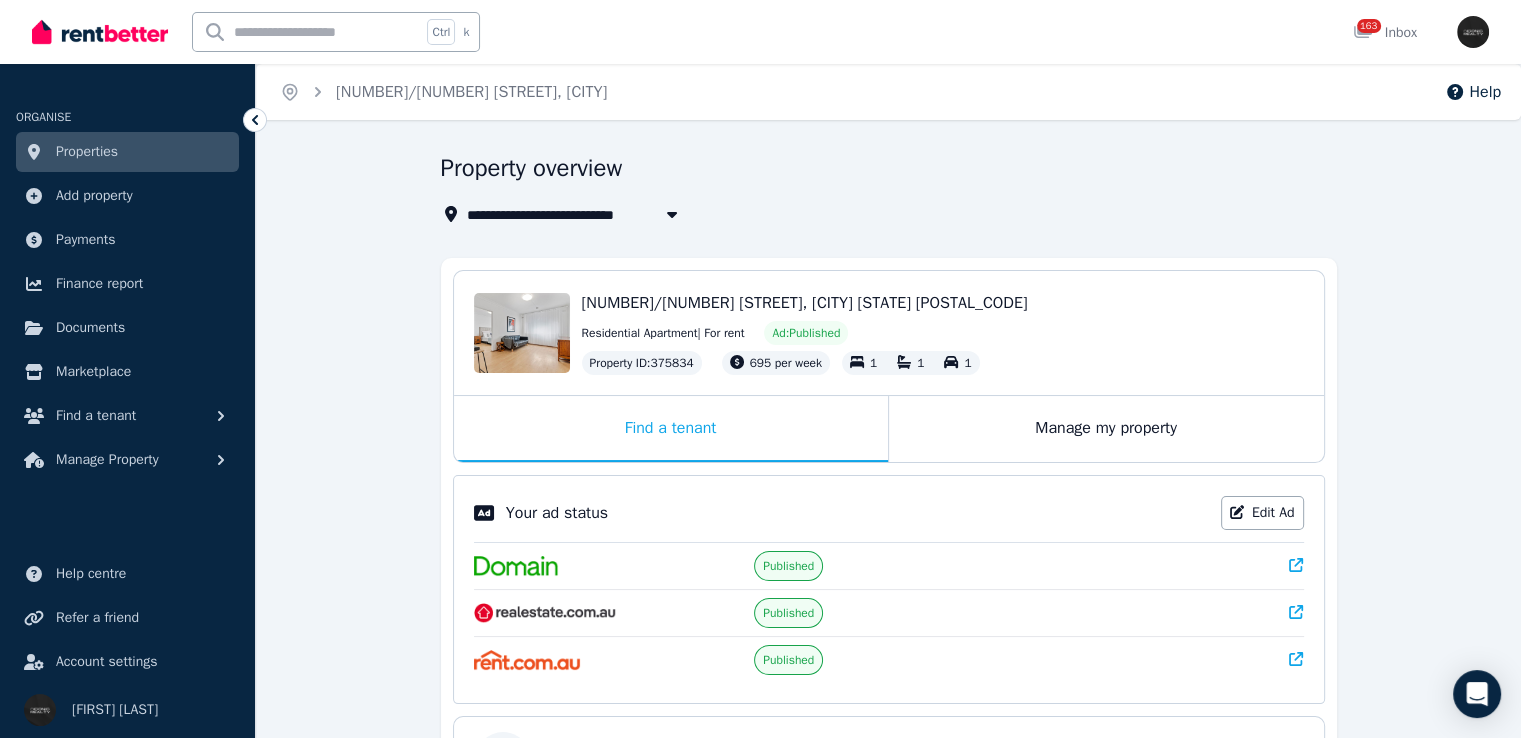 click 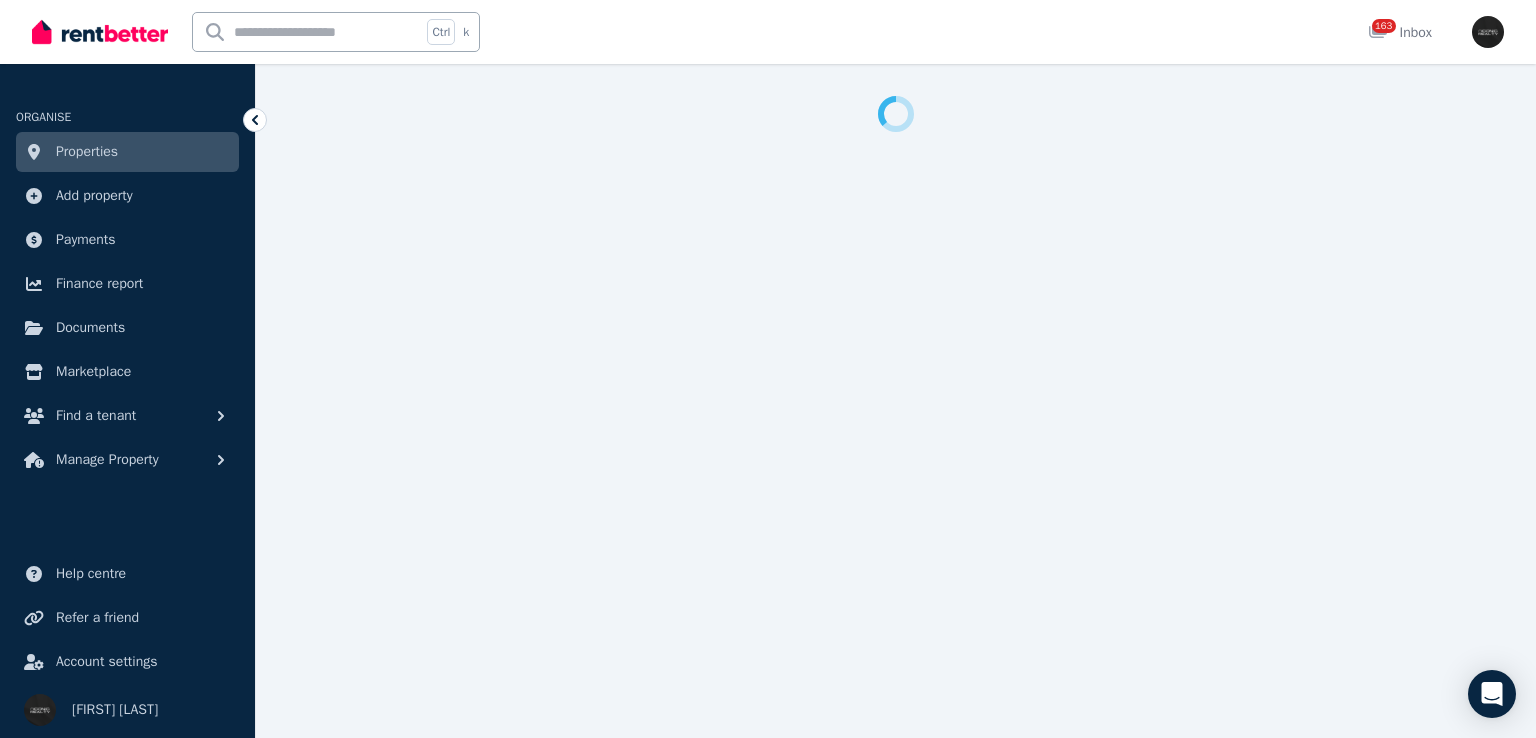select on "**********" 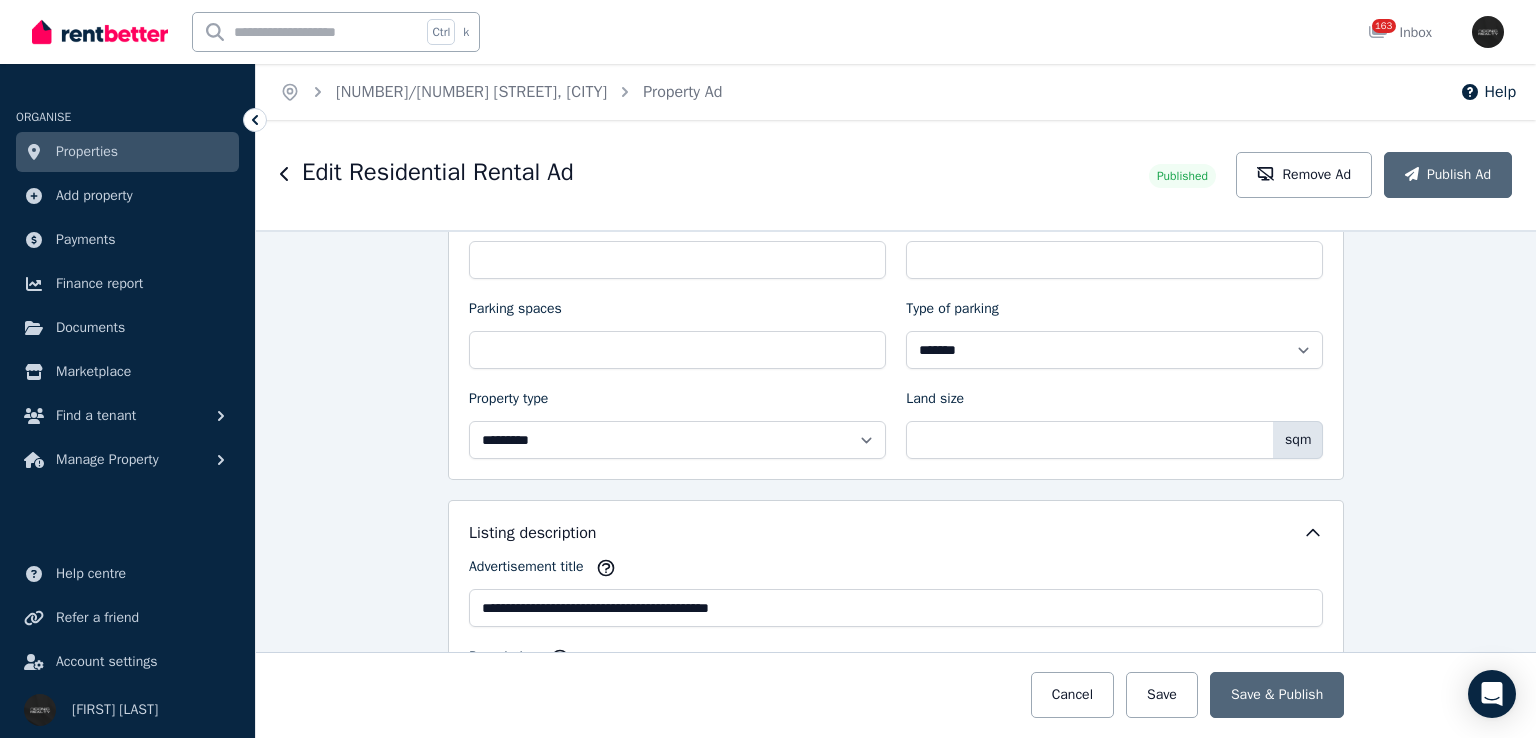 scroll, scrollTop: 1000, scrollLeft: 0, axis: vertical 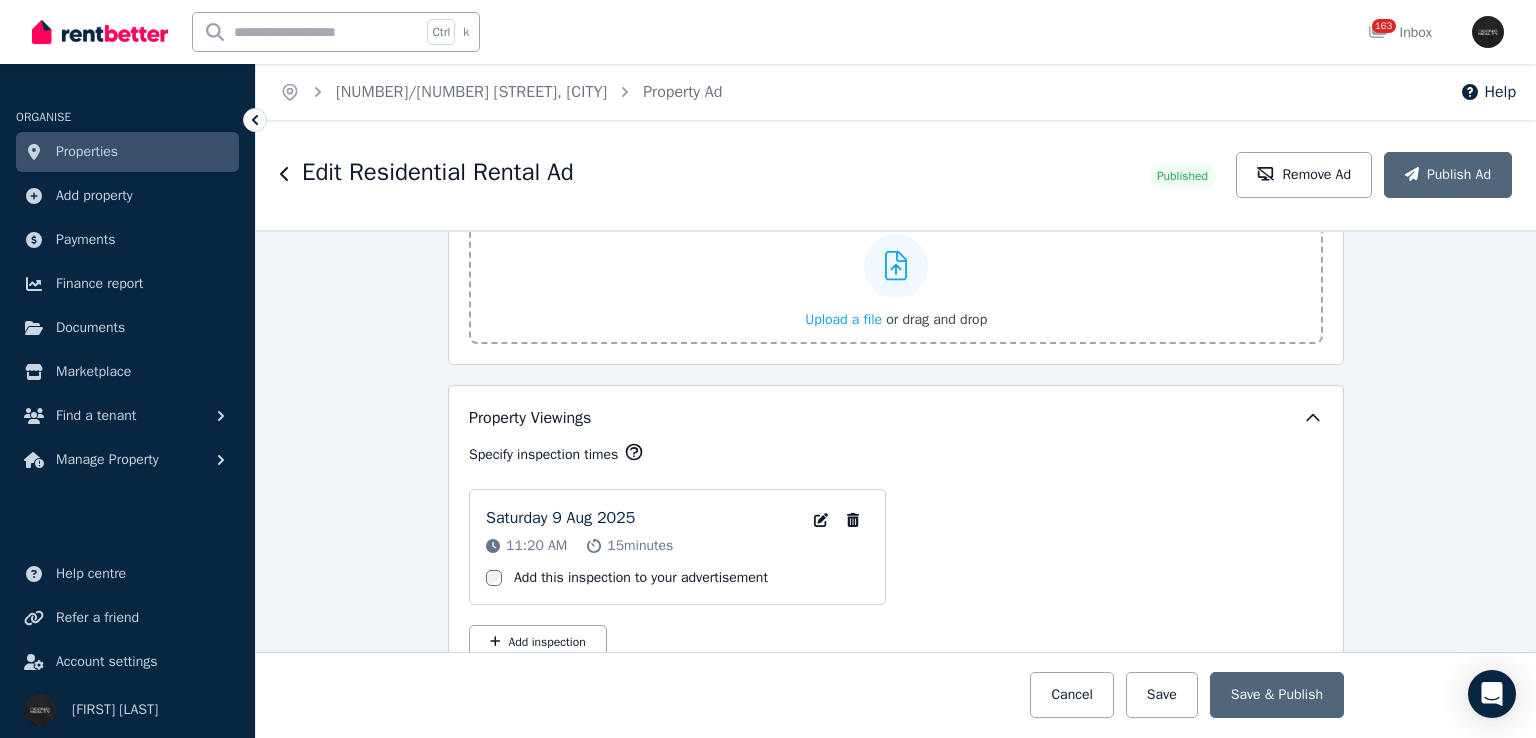 click 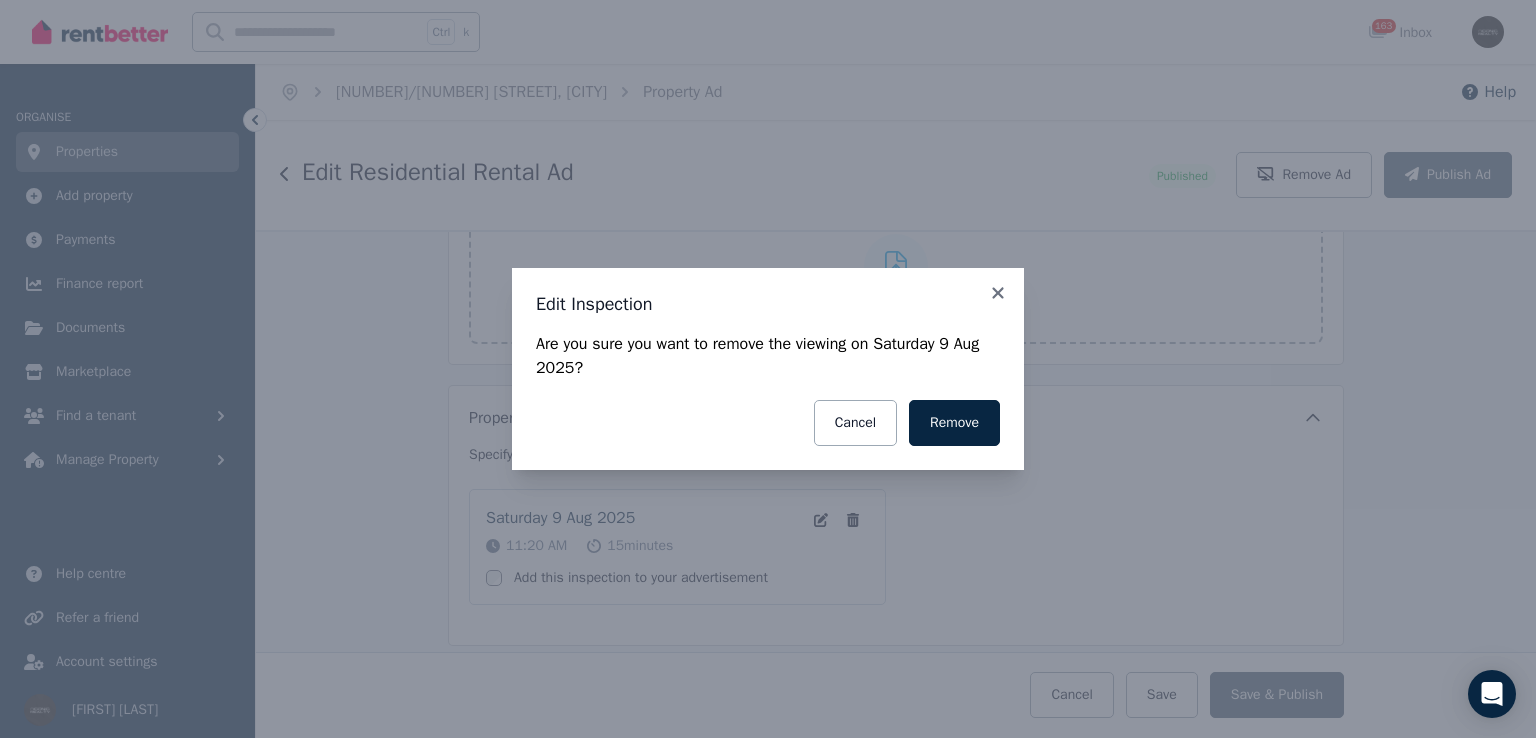 click on "Remove" at bounding box center (954, 423) 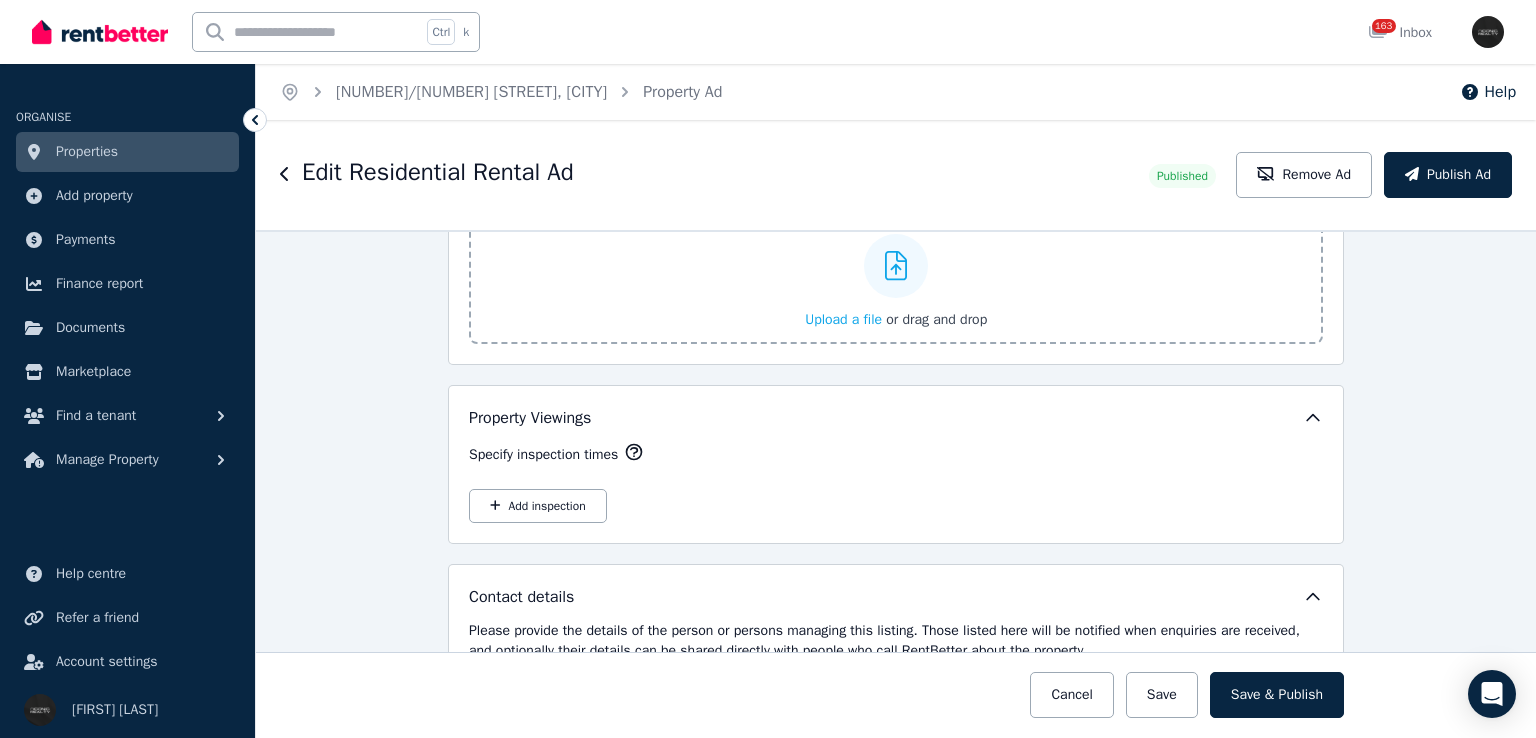 click on "Save & Publish" at bounding box center [1277, 695] 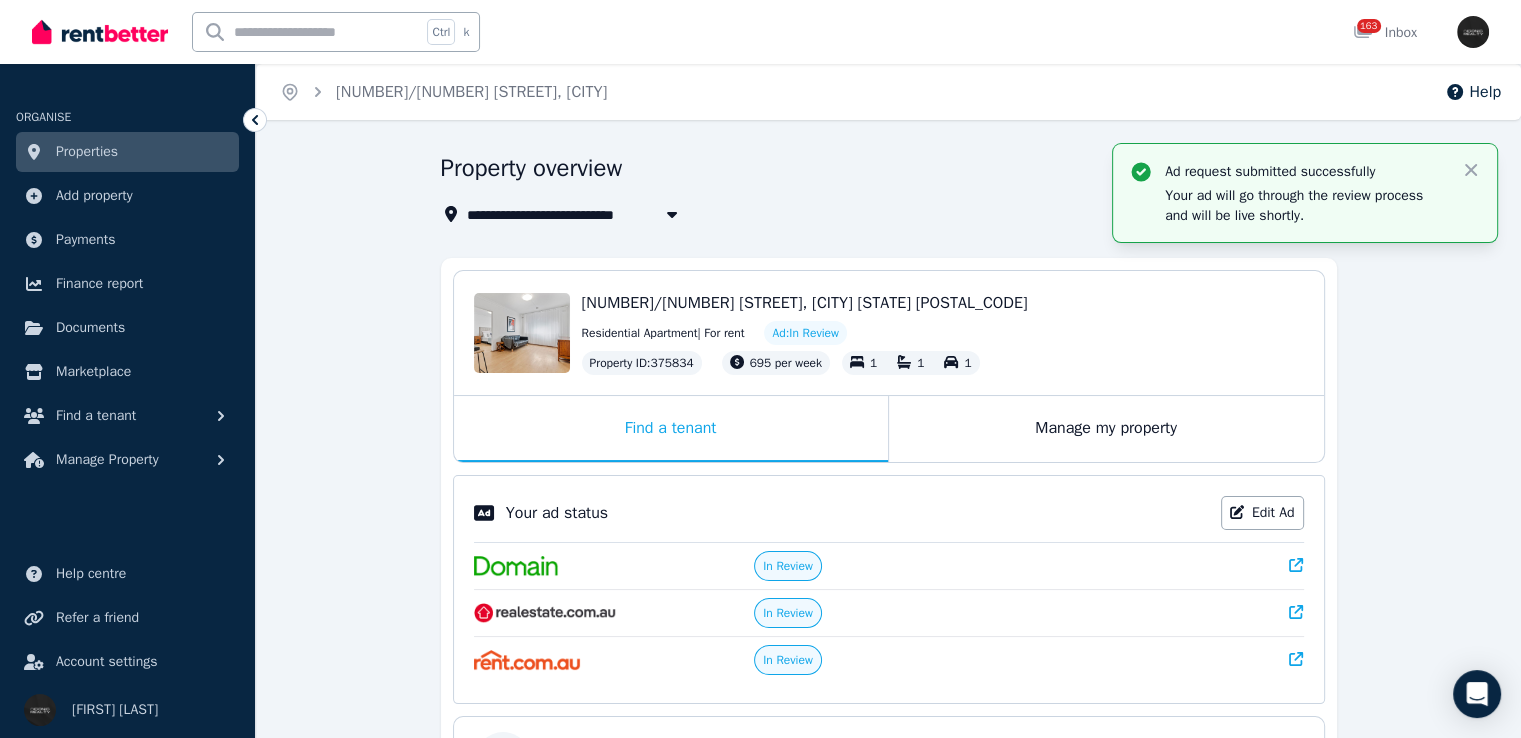 click on "Properties" at bounding box center (127, 152) 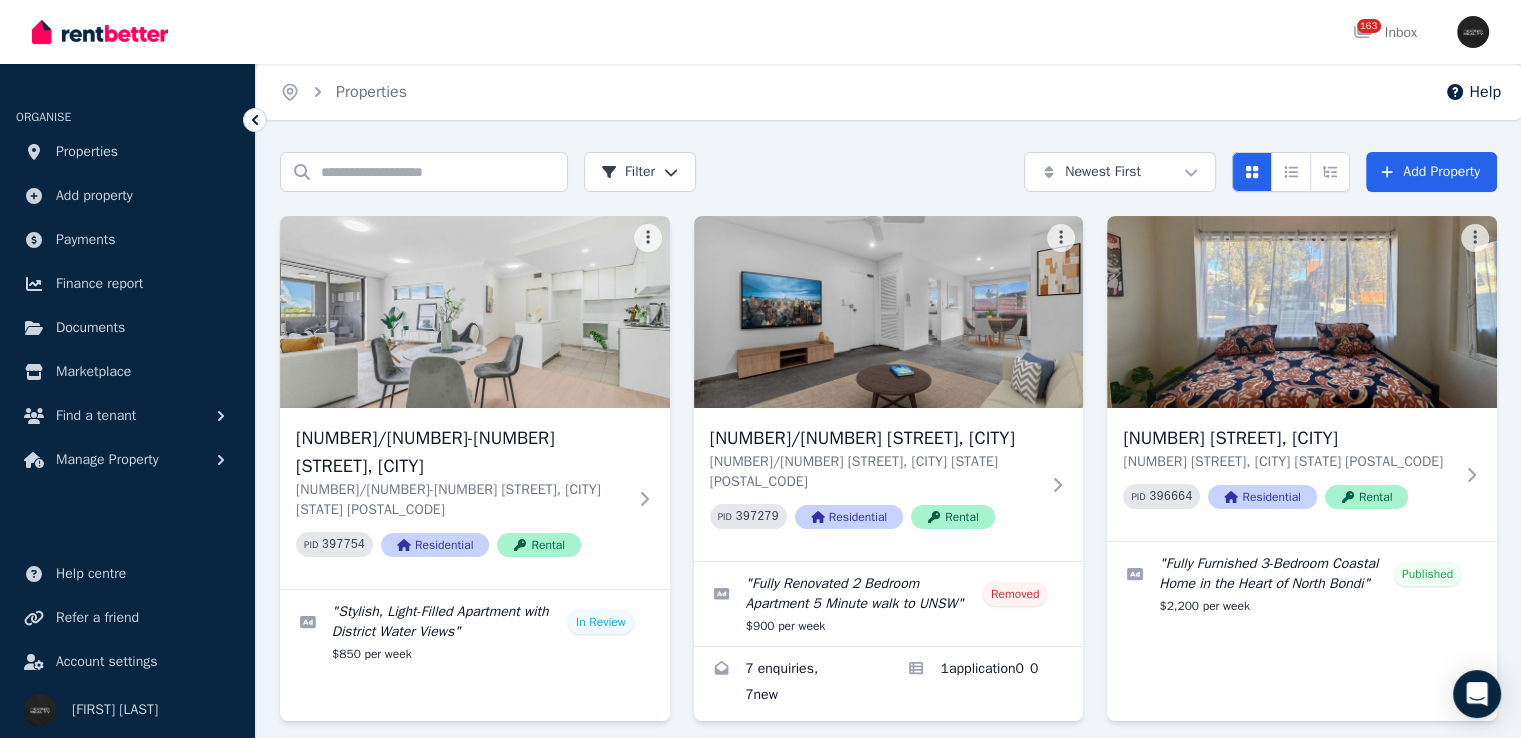 click on "610/26-32 Marsh St, Wolli Creek 610/26-32 Marsh St, Wolli Creek NSW 2205 PID   397754 Residential Rental" at bounding box center [461, 498] 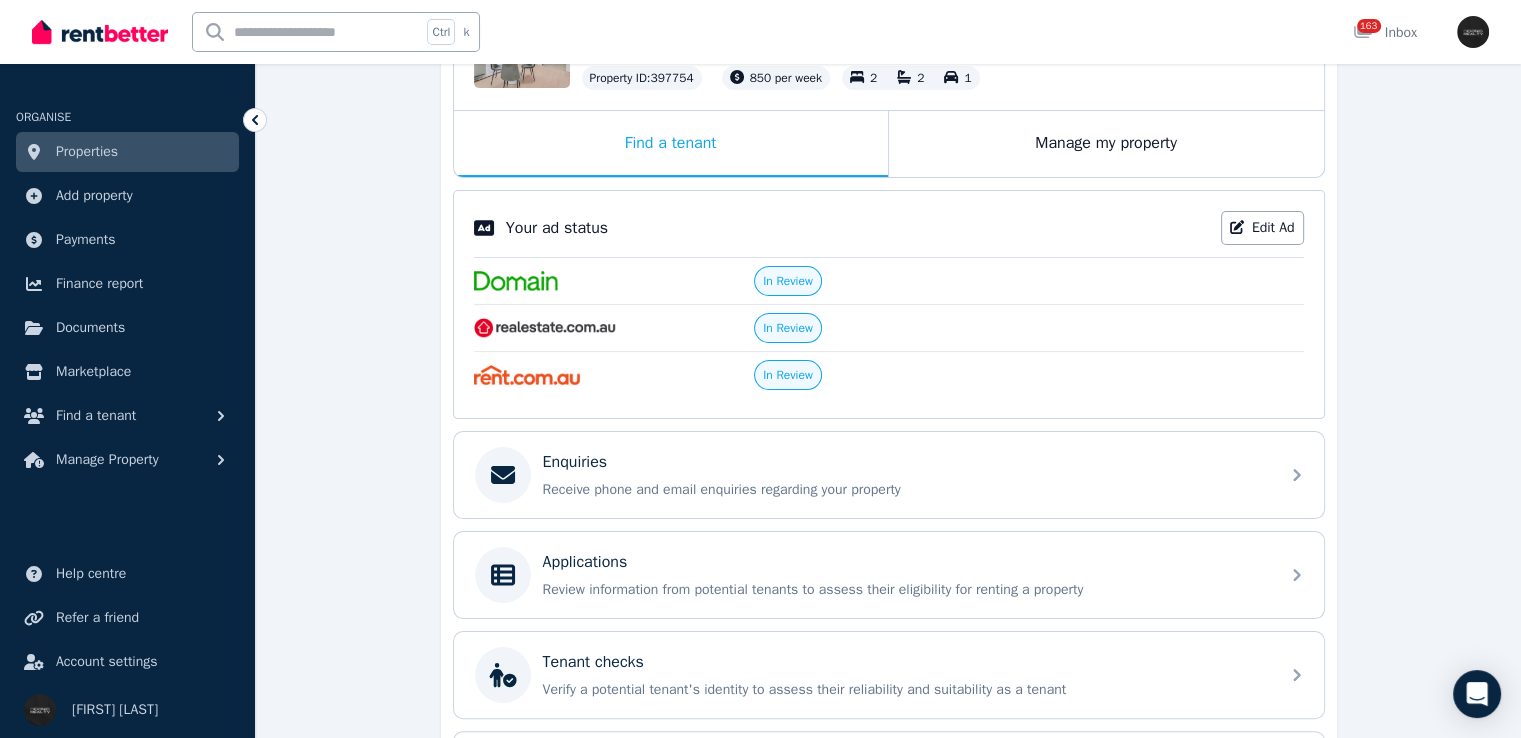 scroll, scrollTop: 348, scrollLeft: 0, axis: vertical 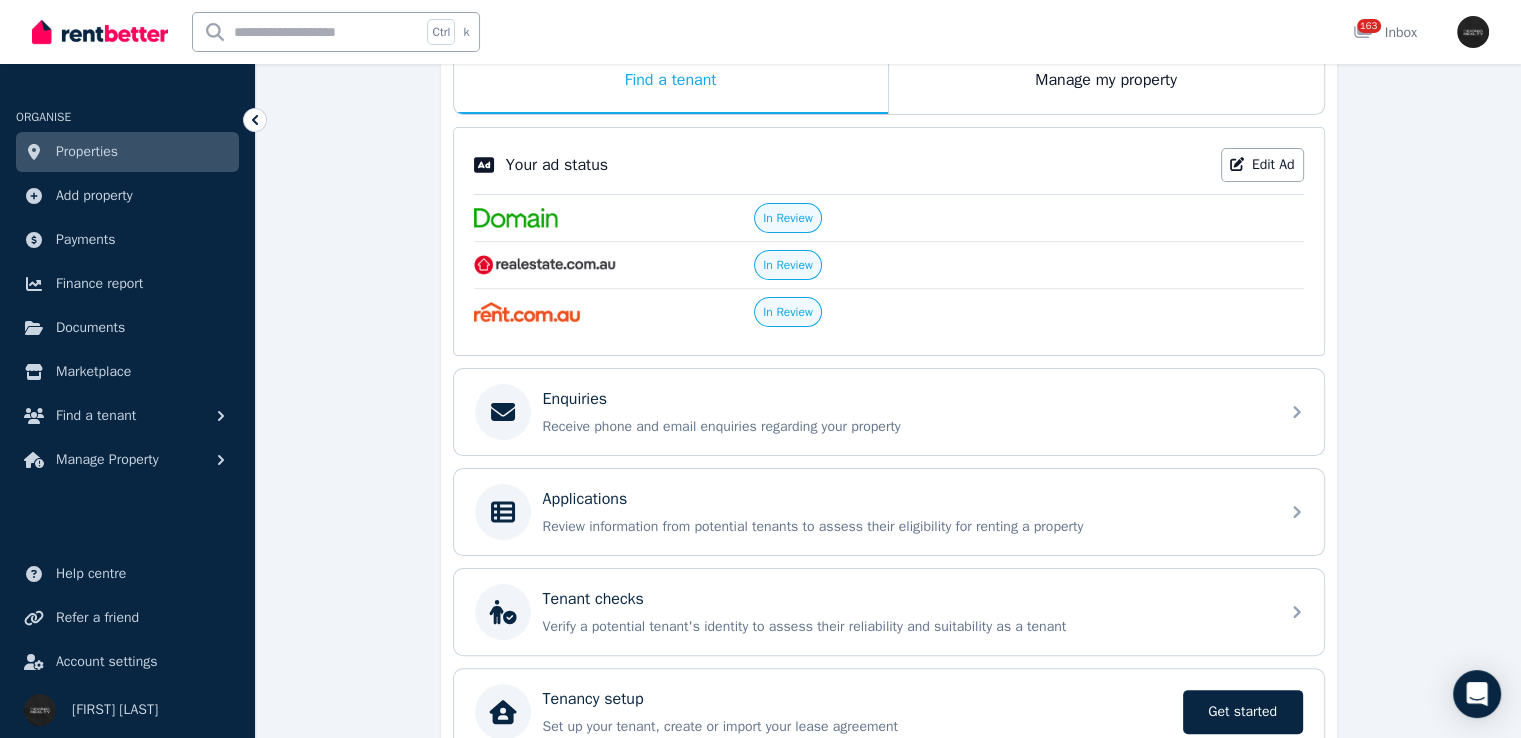 click on "Edit Ad" at bounding box center (1262, 165) 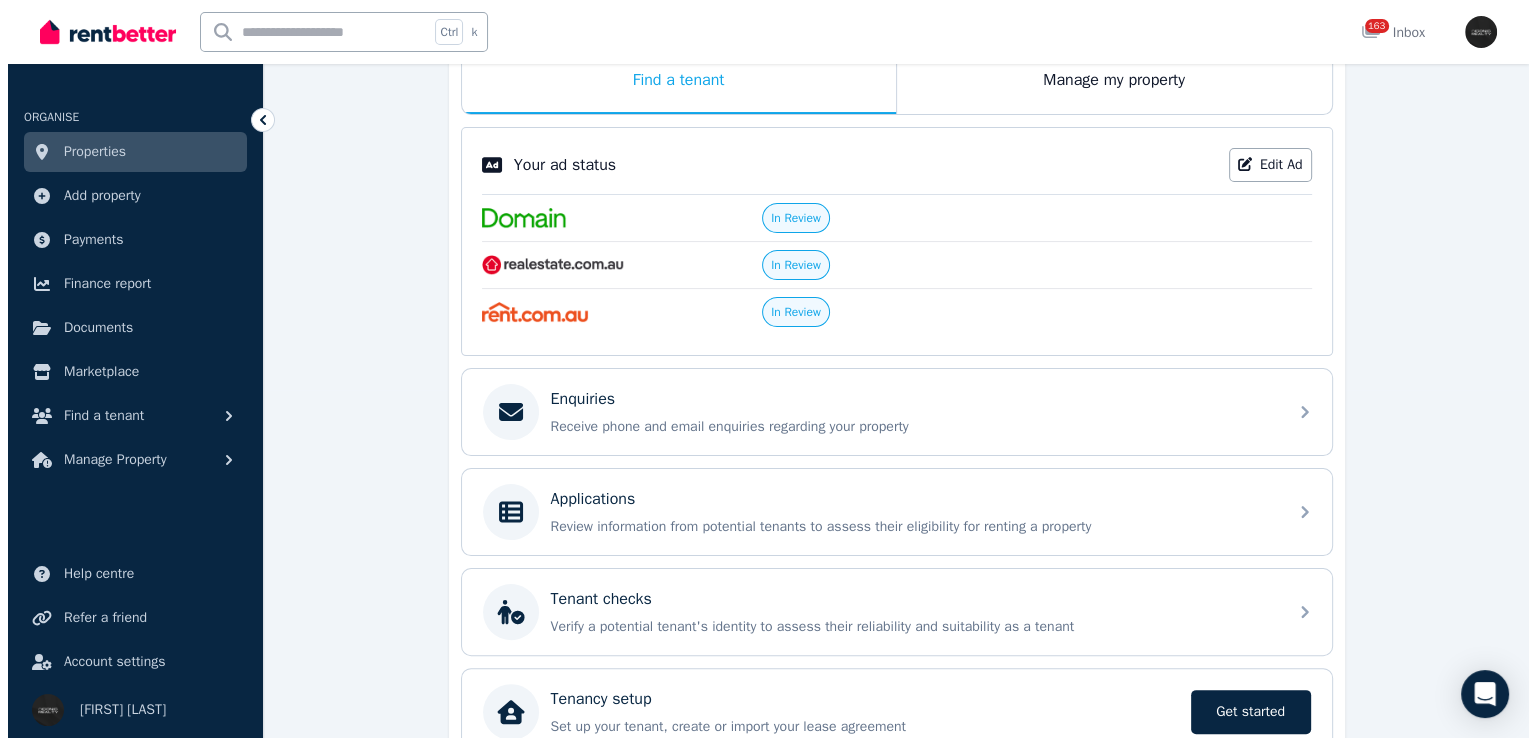 scroll, scrollTop: 0, scrollLeft: 0, axis: both 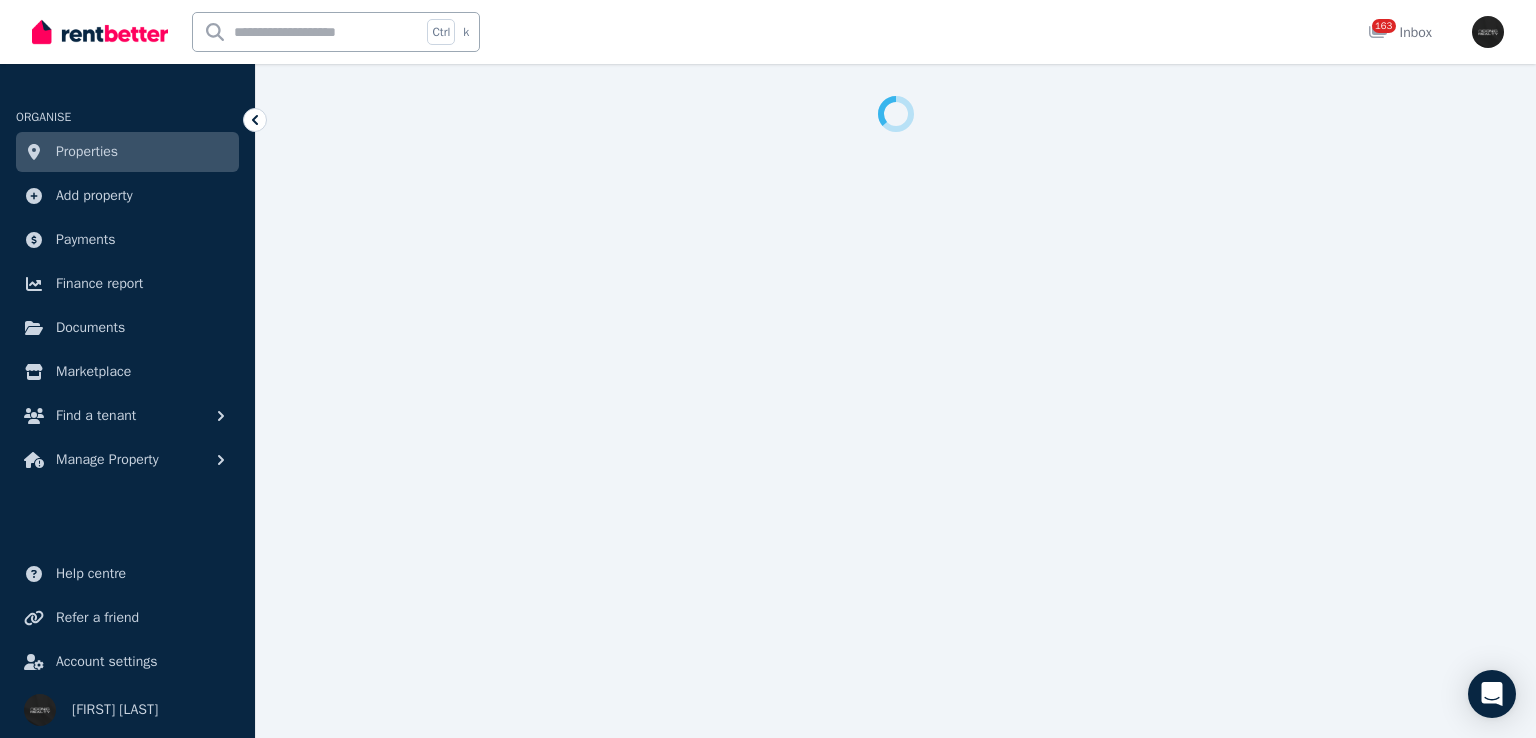 select on "***" 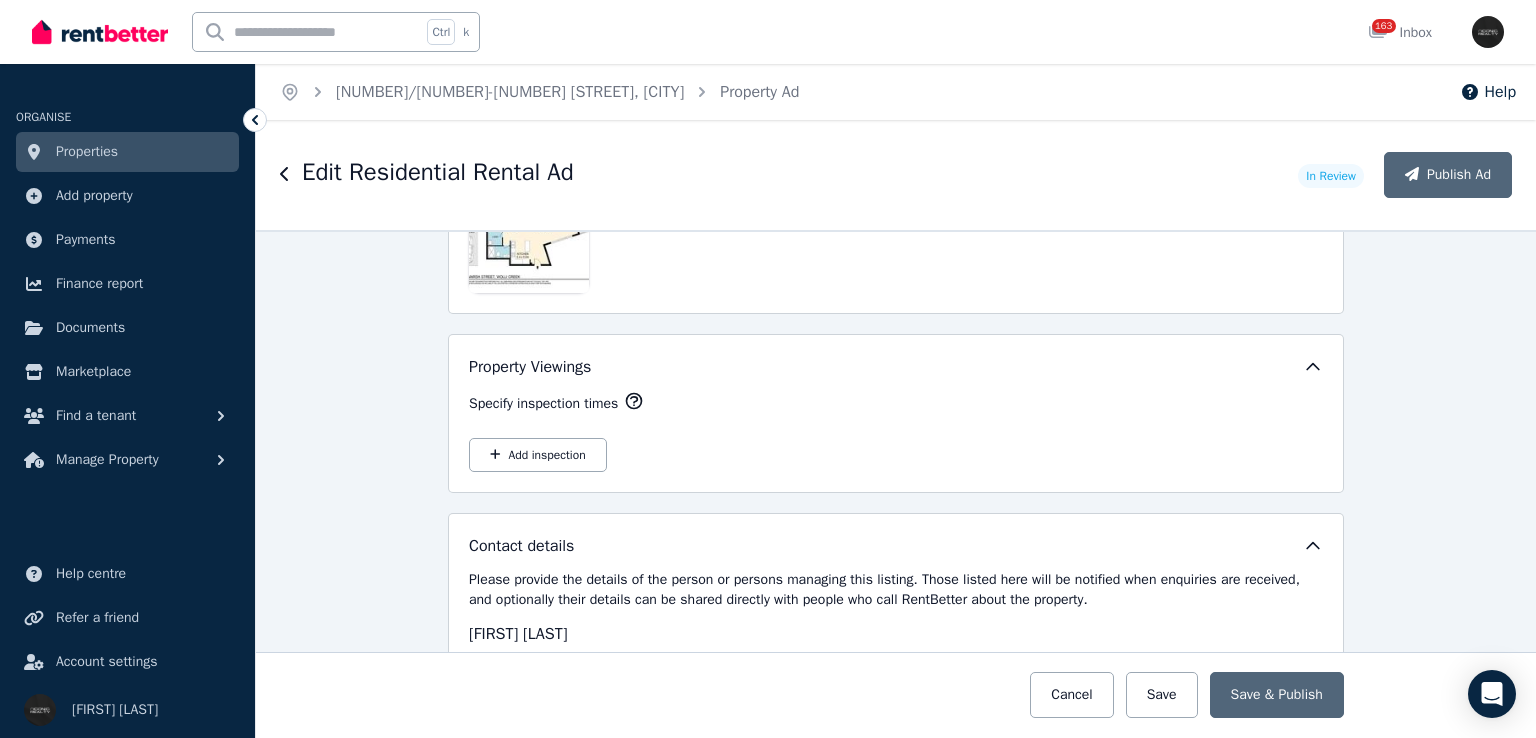 scroll, scrollTop: 3400, scrollLeft: 0, axis: vertical 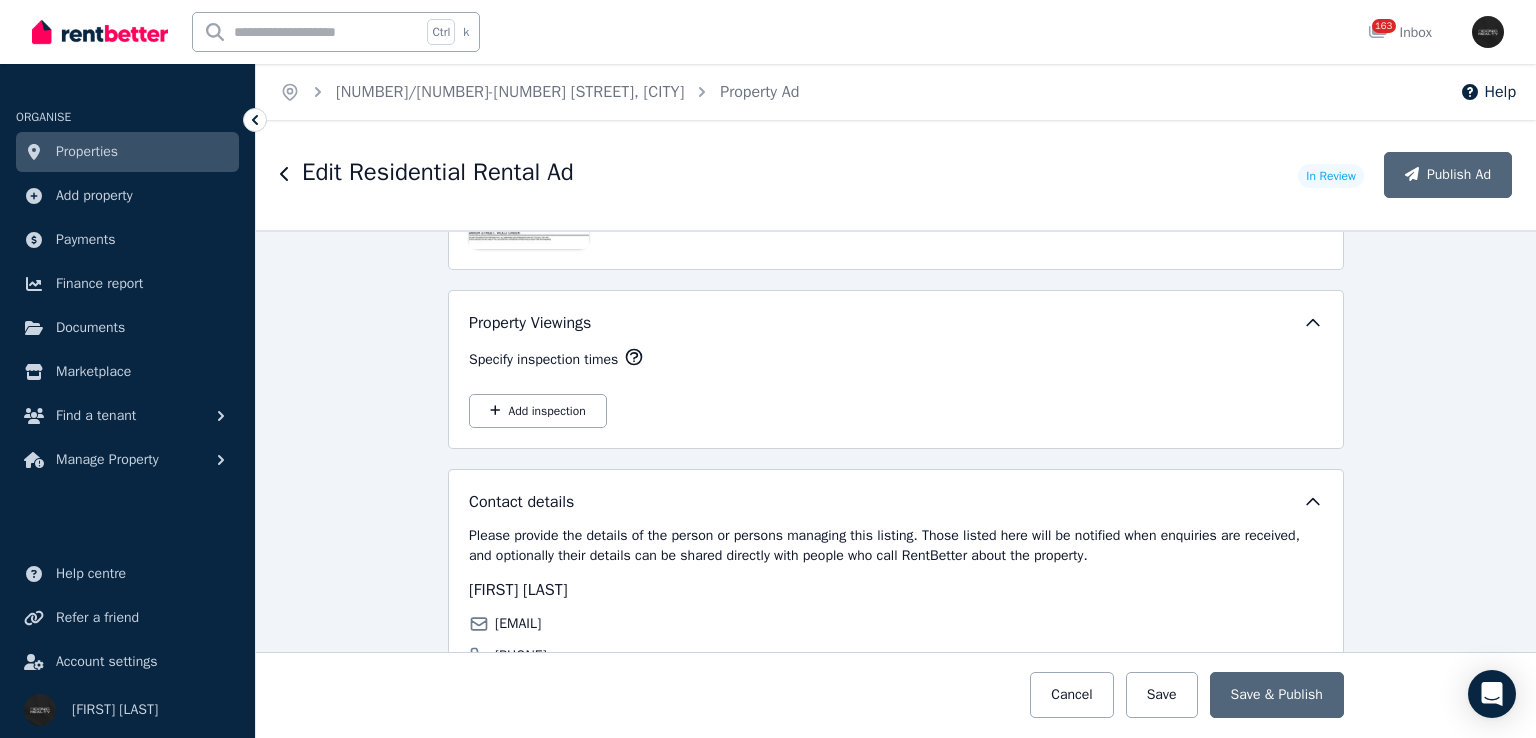 click on "Add inspection" at bounding box center [538, 411] 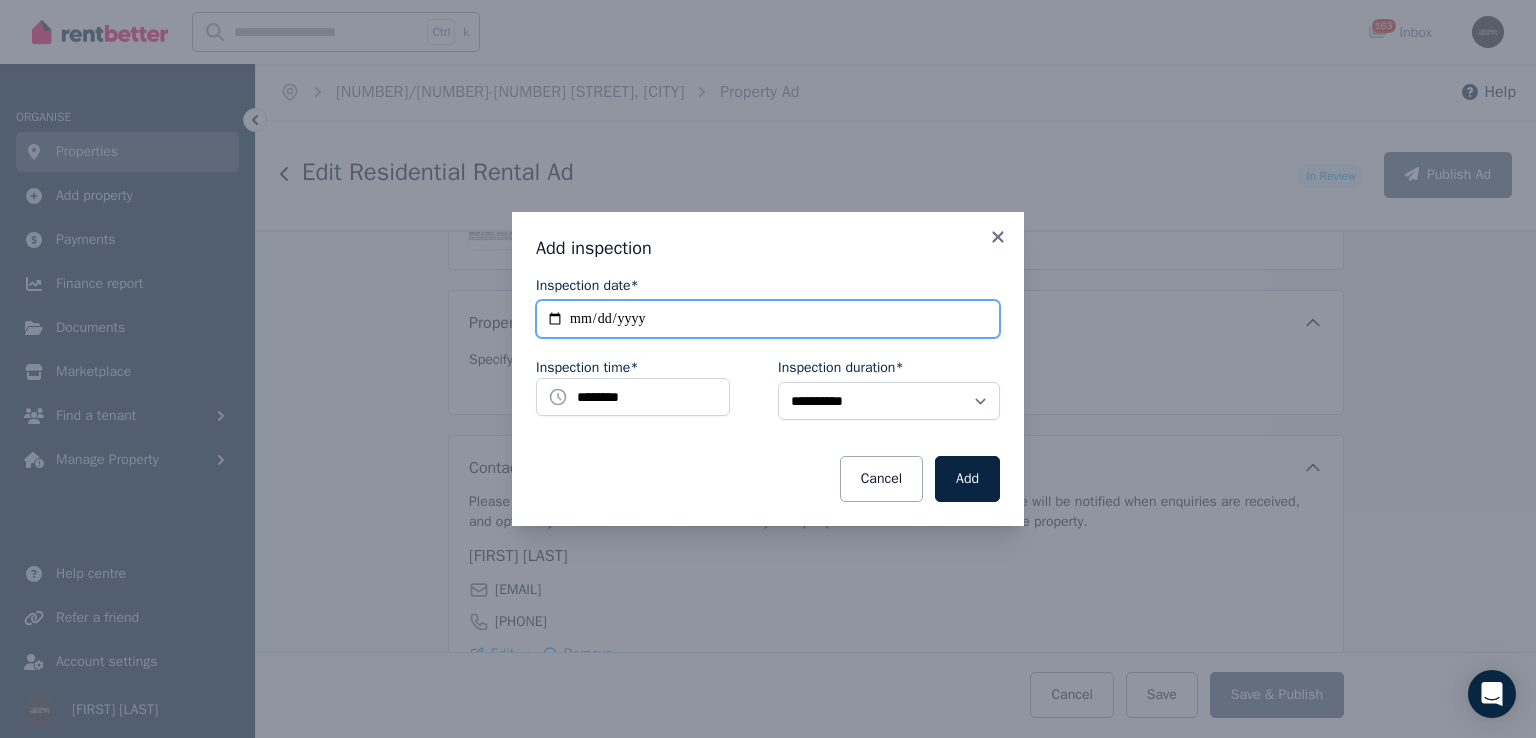 click on "**********" at bounding box center [768, 319] 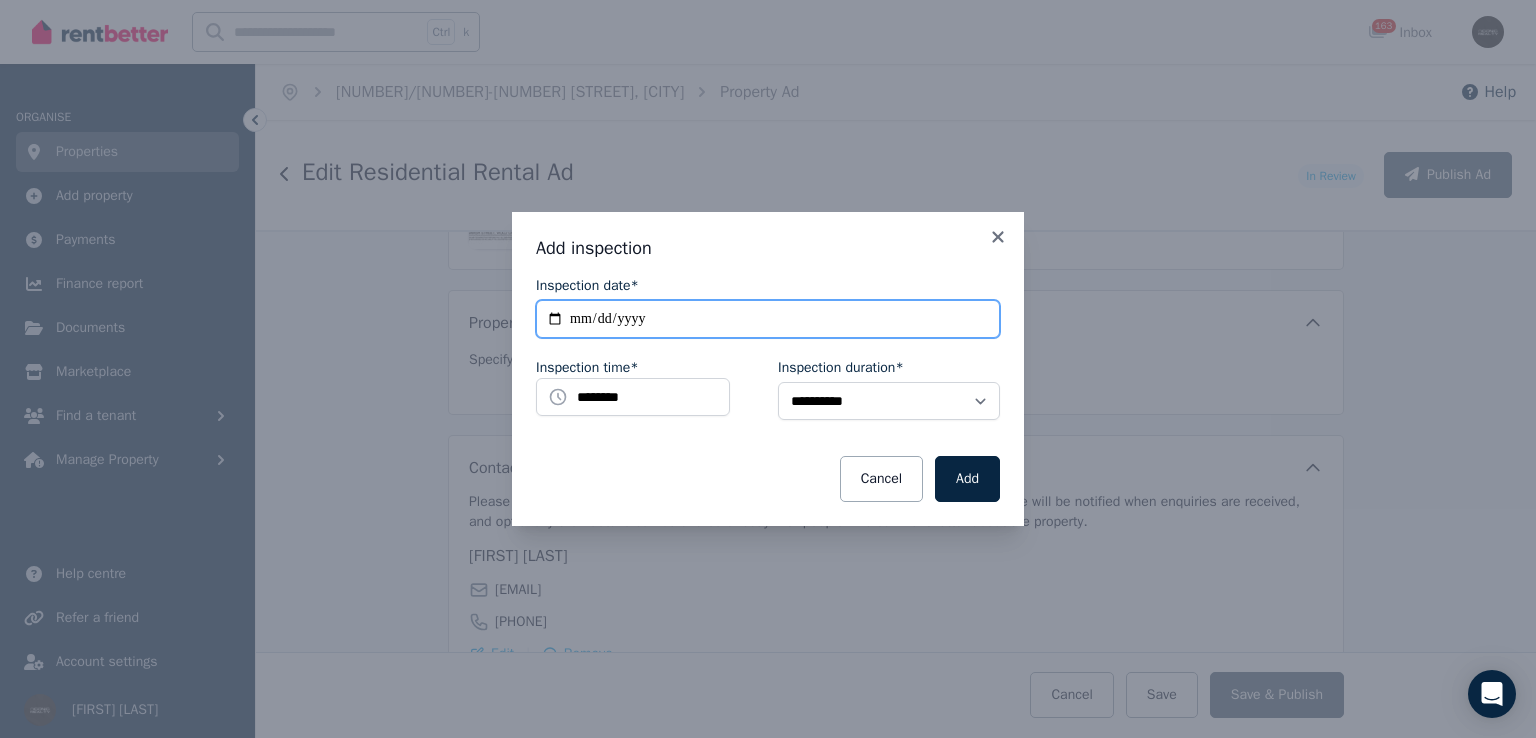 type on "**********" 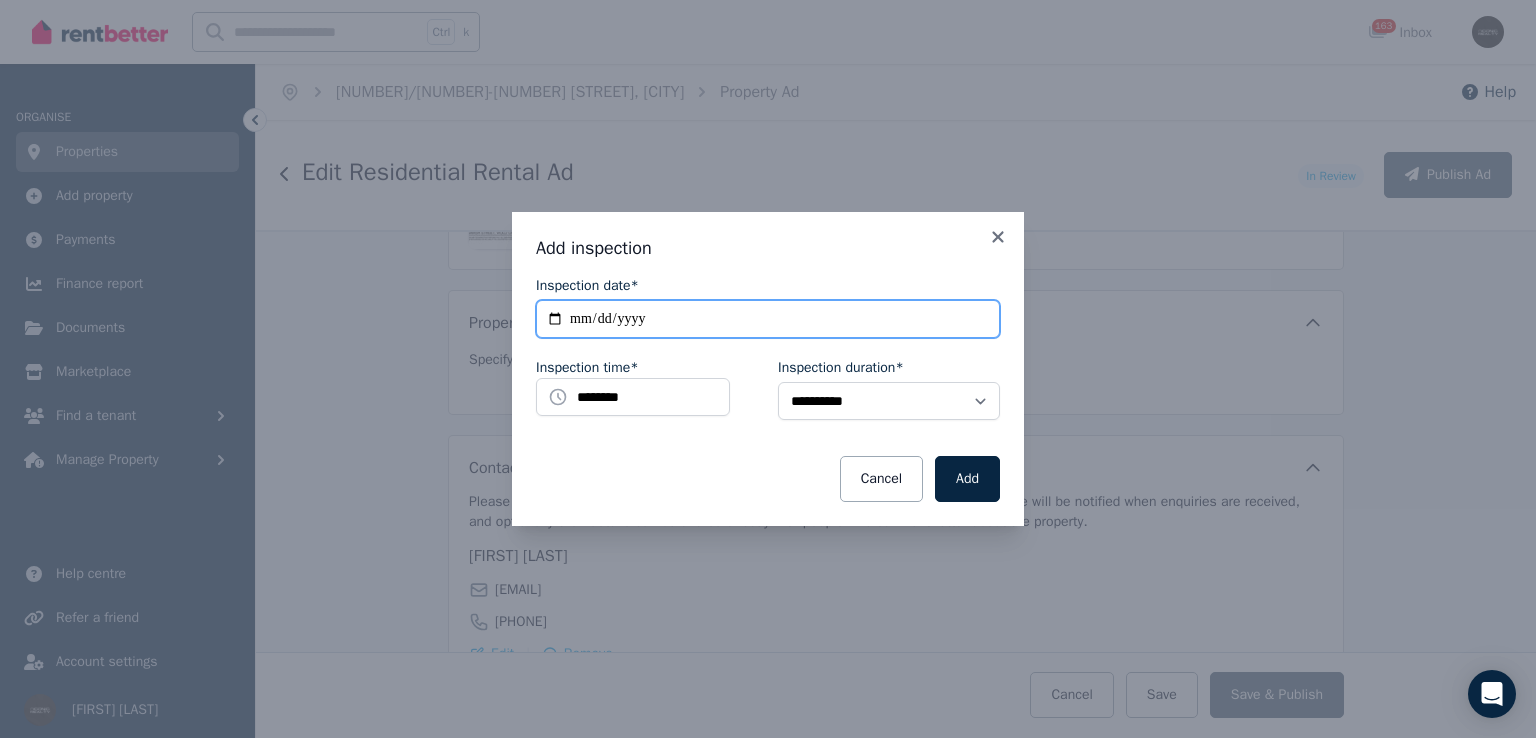 click on "**********" at bounding box center (768, 319) 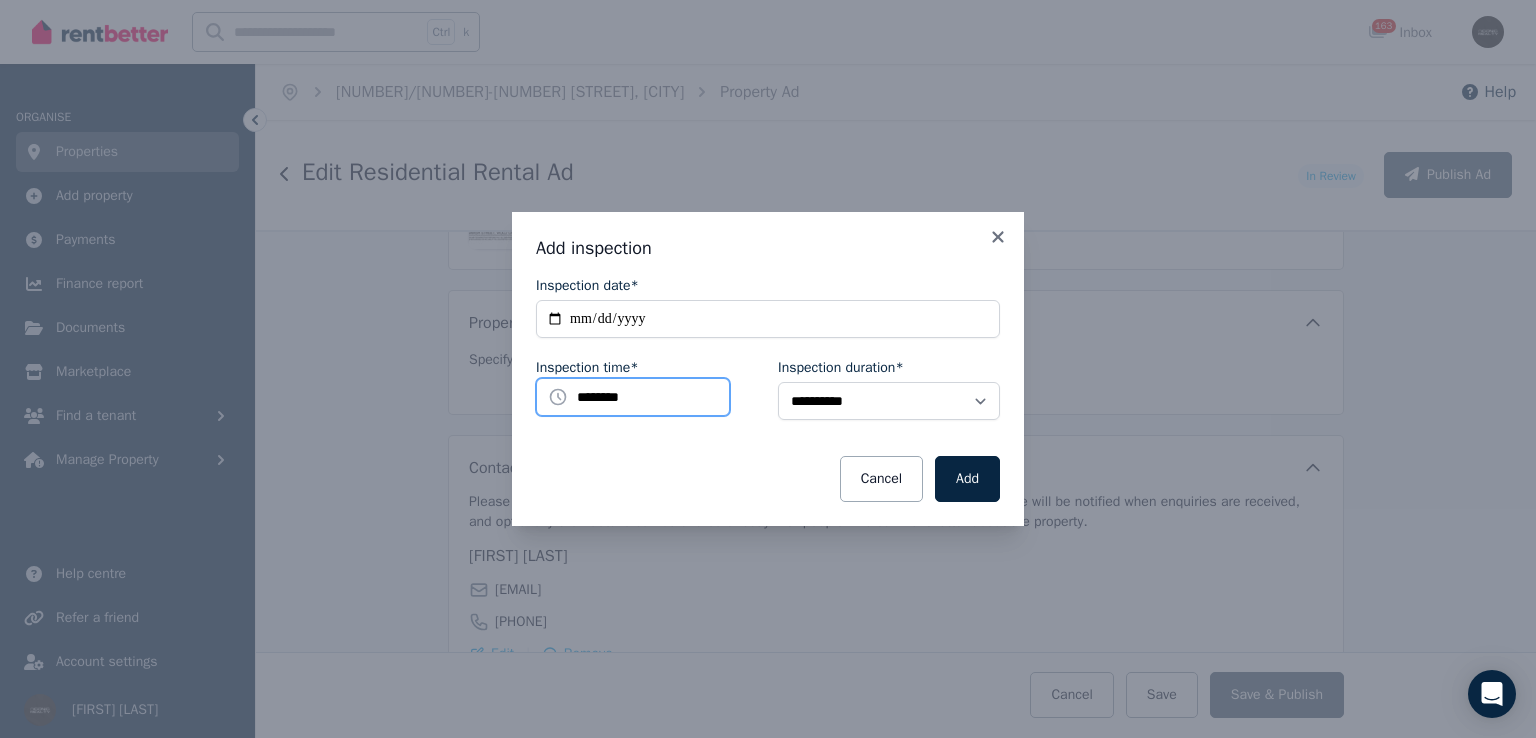 click on "********" at bounding box center (633, 397) 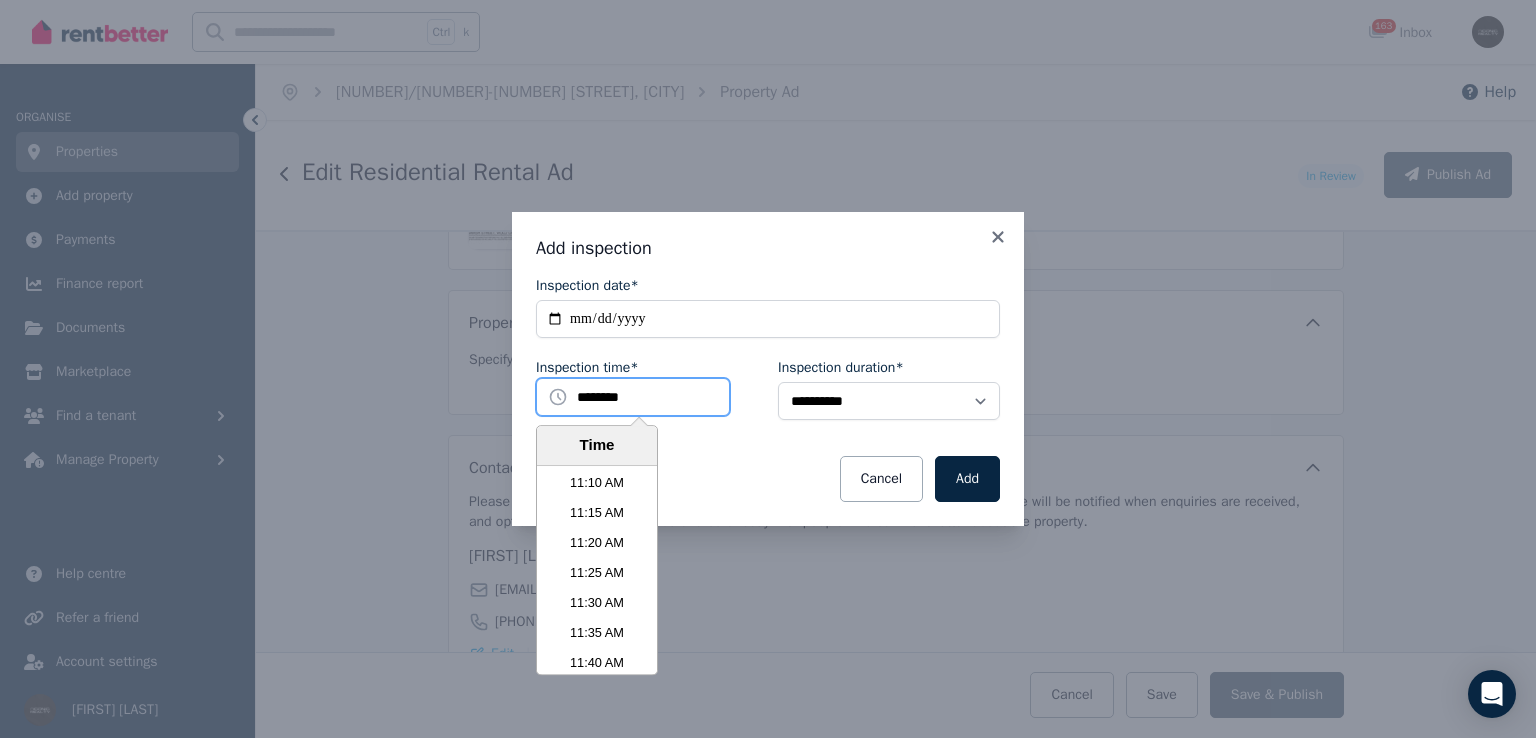 scroll, scrollTop: 4190, scrollLeft: 0, axis: vertical 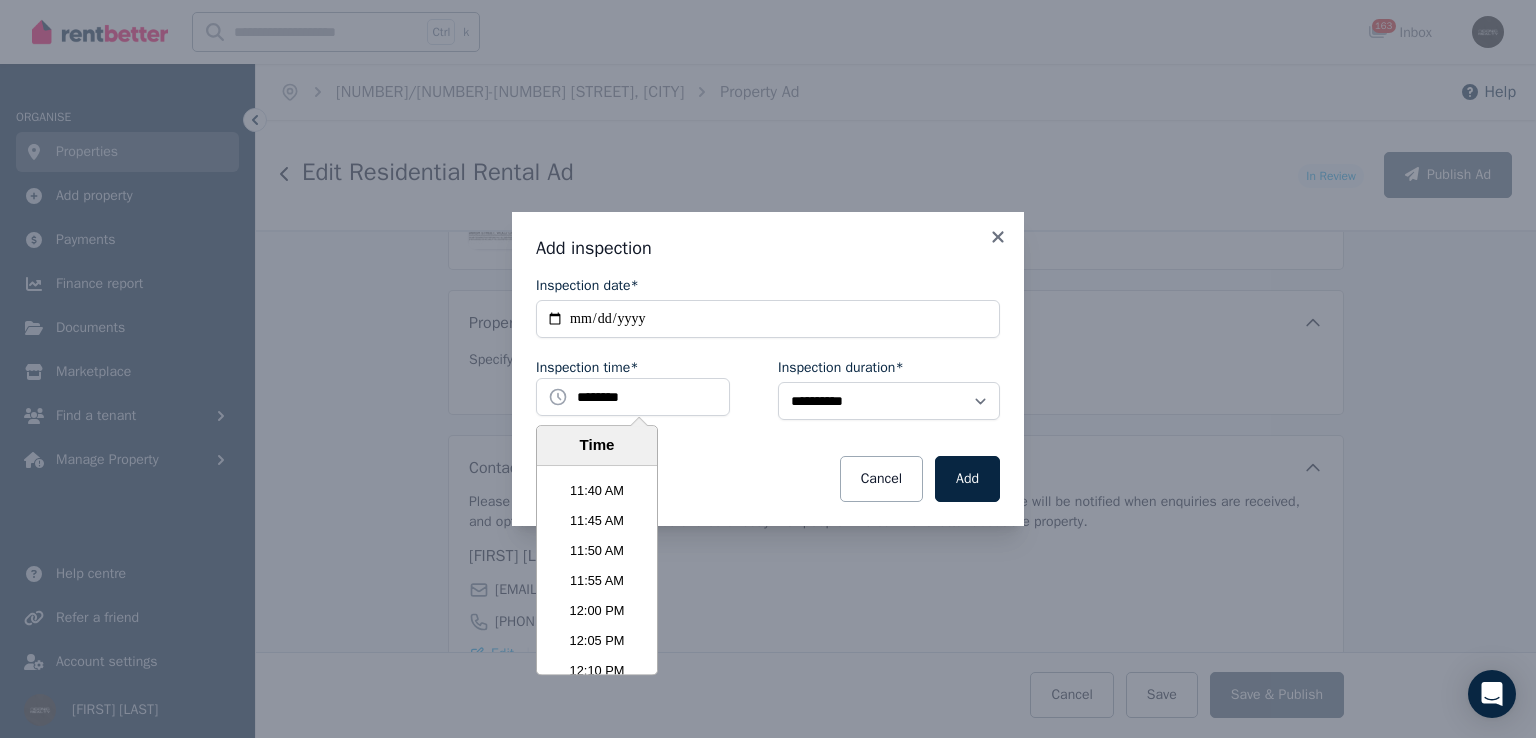 click on "11:45 AM" at bounding box center [597, 521] 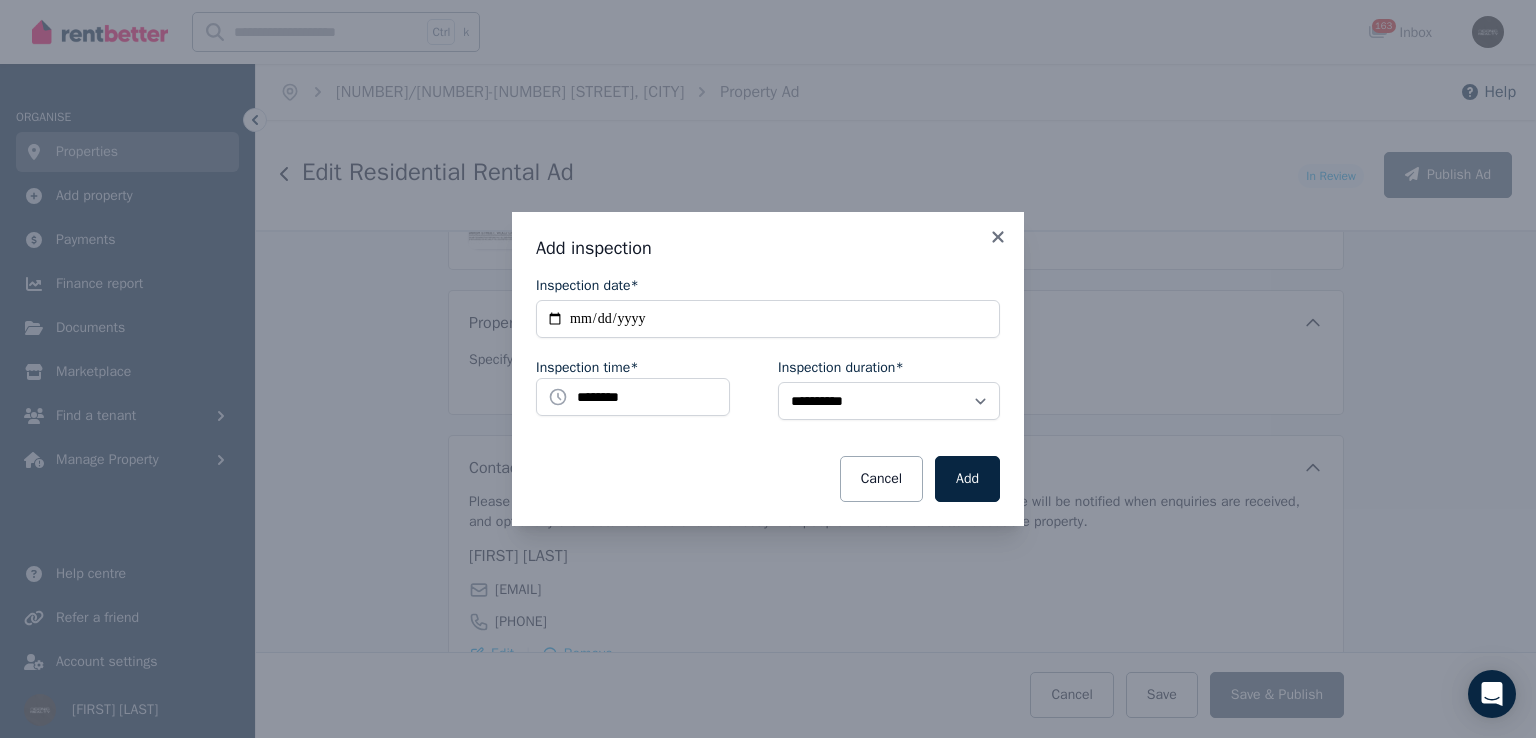 click on "Add" at bounding box center [967, 479] 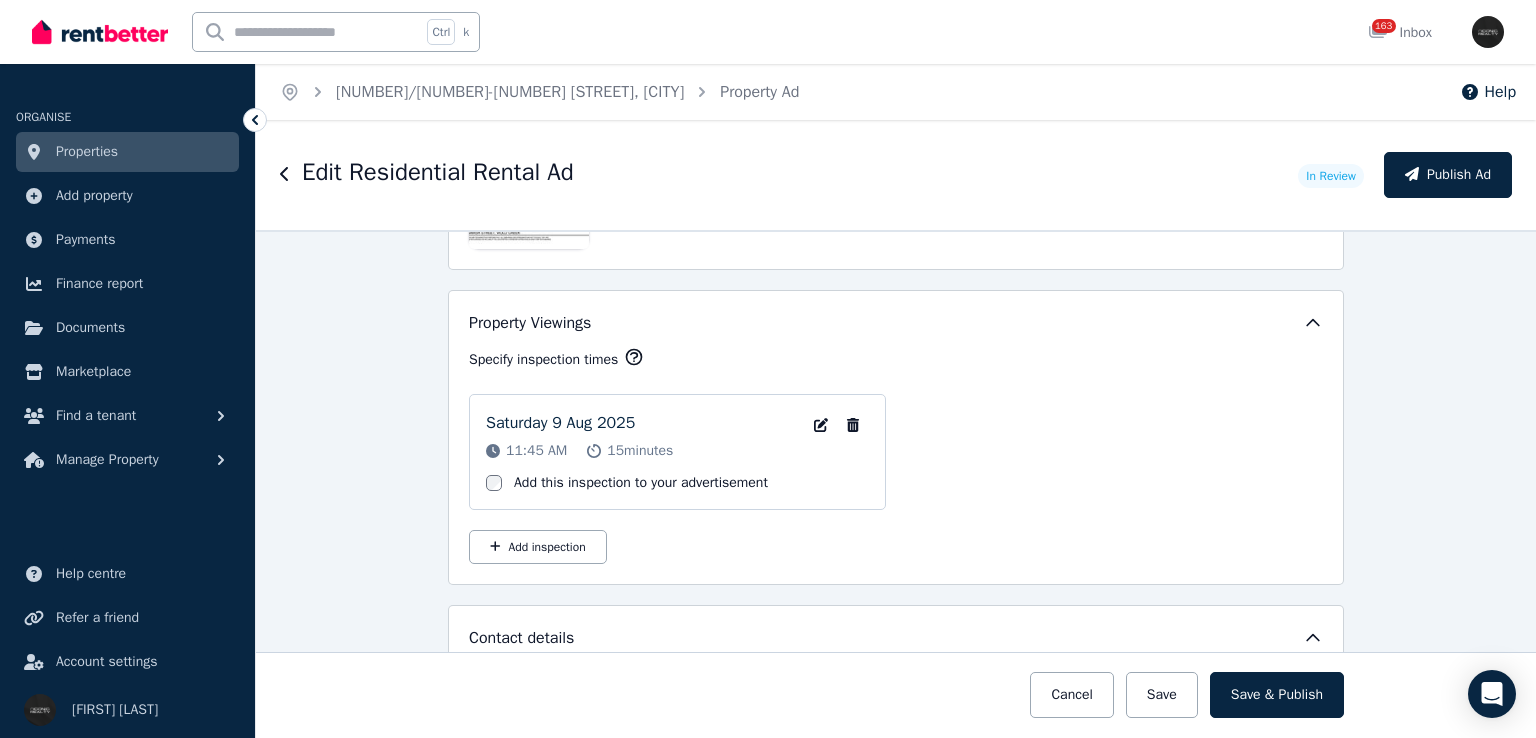 click on "Save & Publish" at bounding box center [1277, 695] 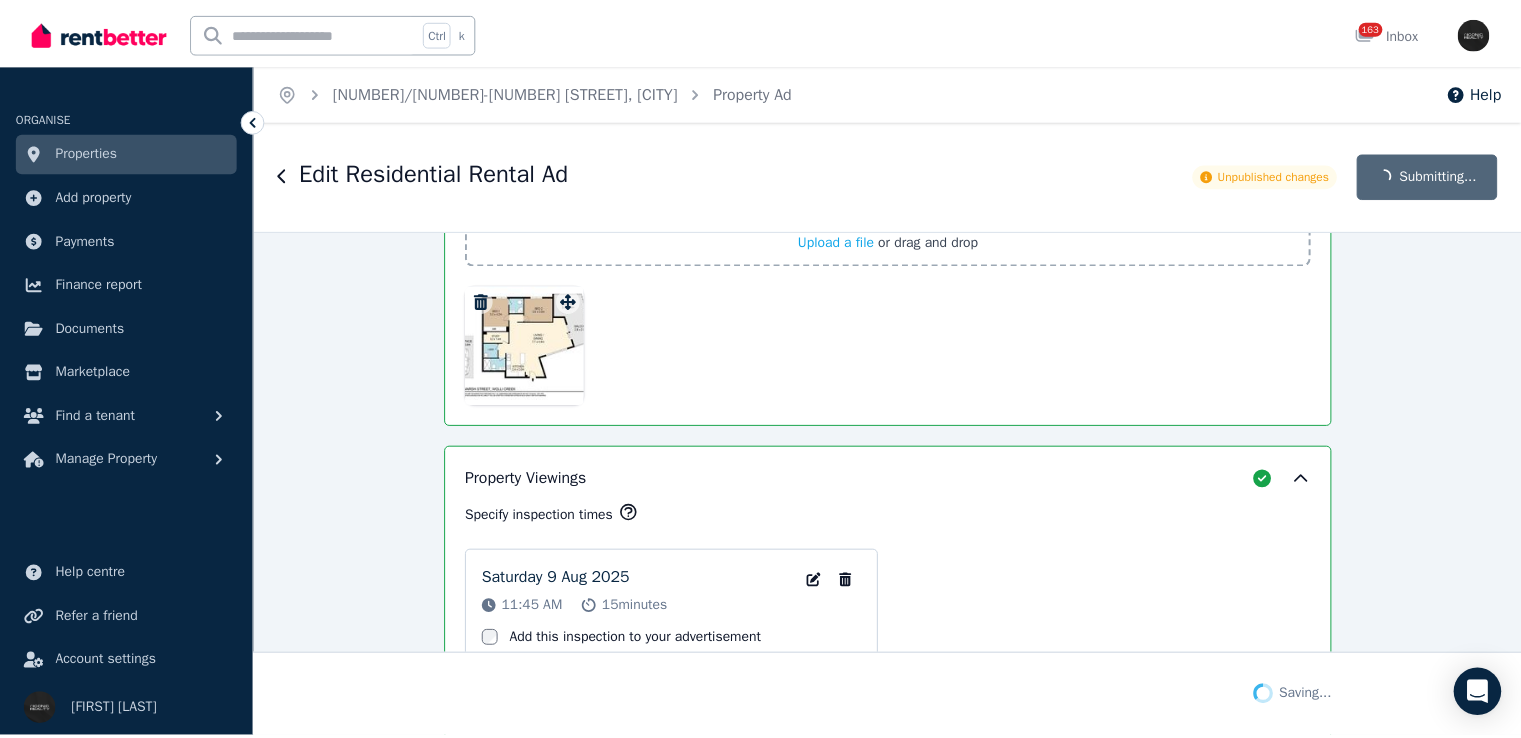scroll, scrollTop: 3556, scrollLeft: 0, axis: vertical 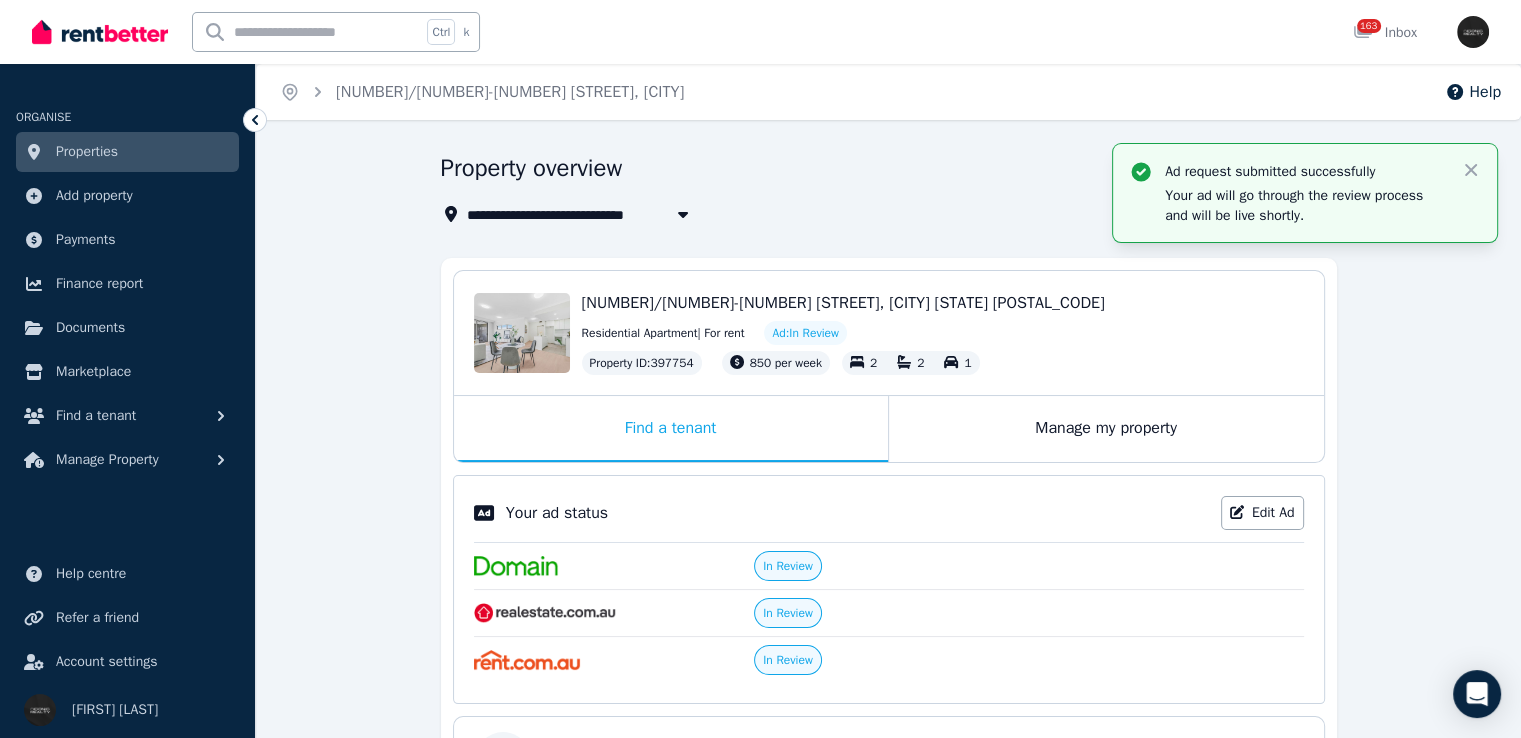 click on "Properties" at bounding box center [127, 152] 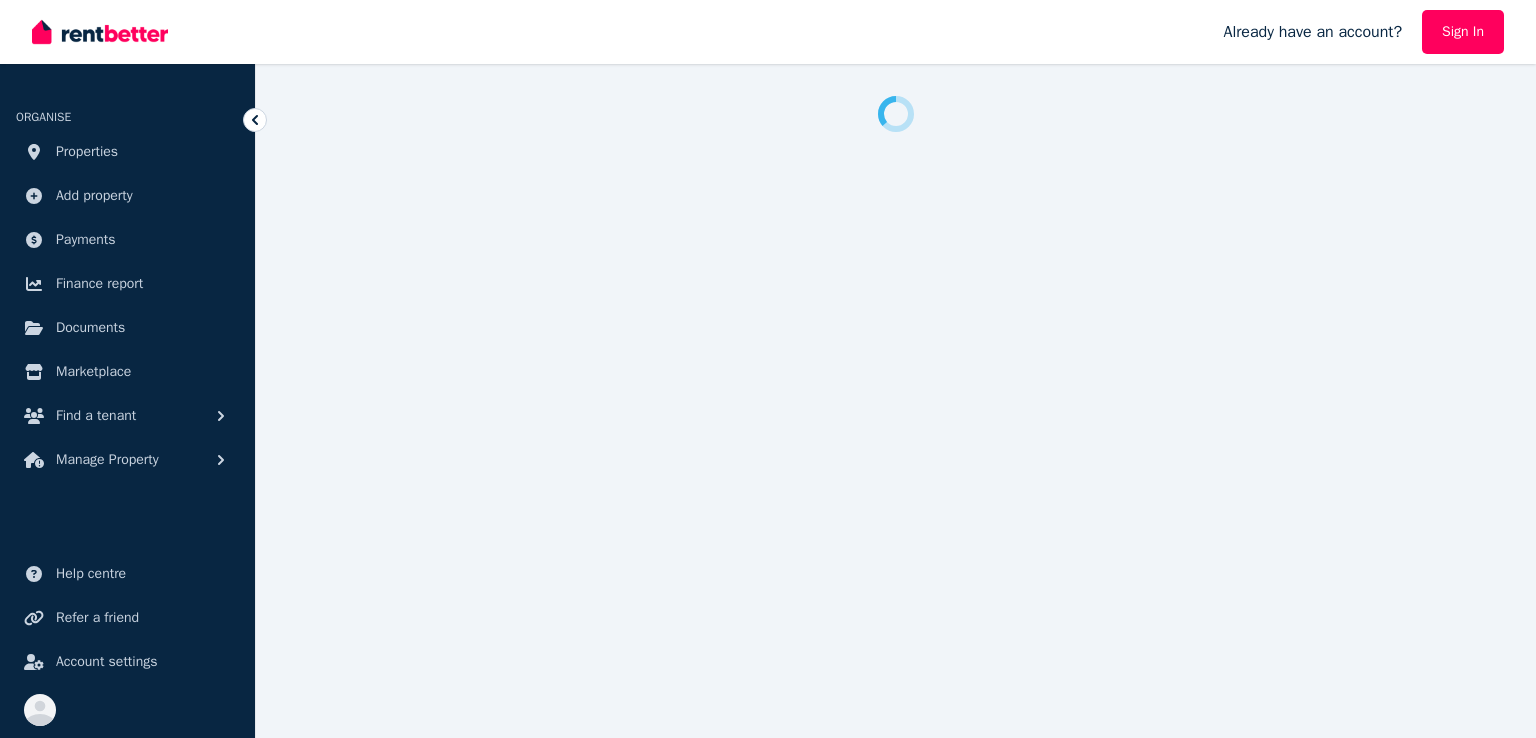 scroll, scrollTop: 0, scrollLeft: 0, axis: both 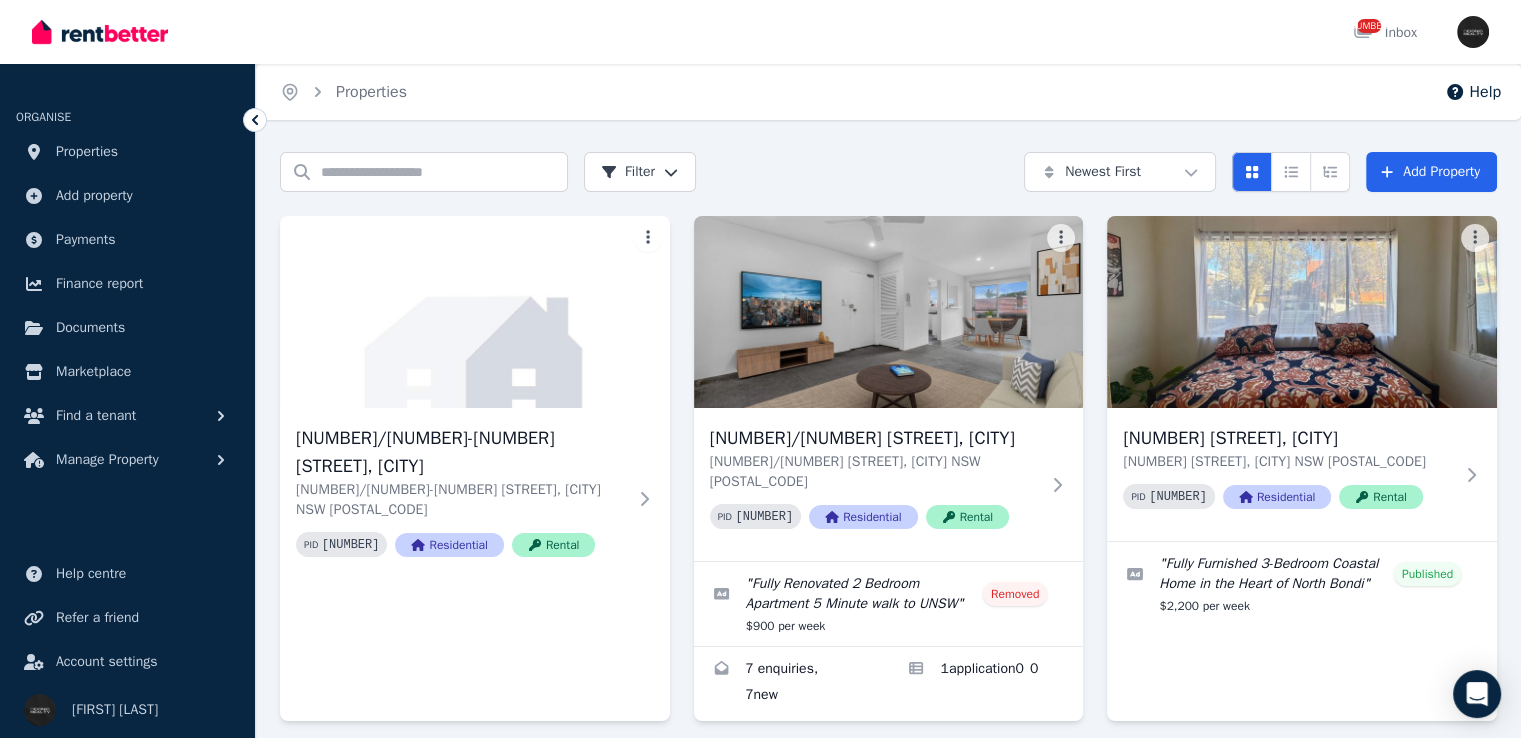 click on "[NUMBER]/[NUMBER] [STREET], [CITY] [NUMBER] [STREET], [CITY] NSW [POSTAL_CODE] PID   [NUMBER] Residential Rental" at bounding box center (889, 484) 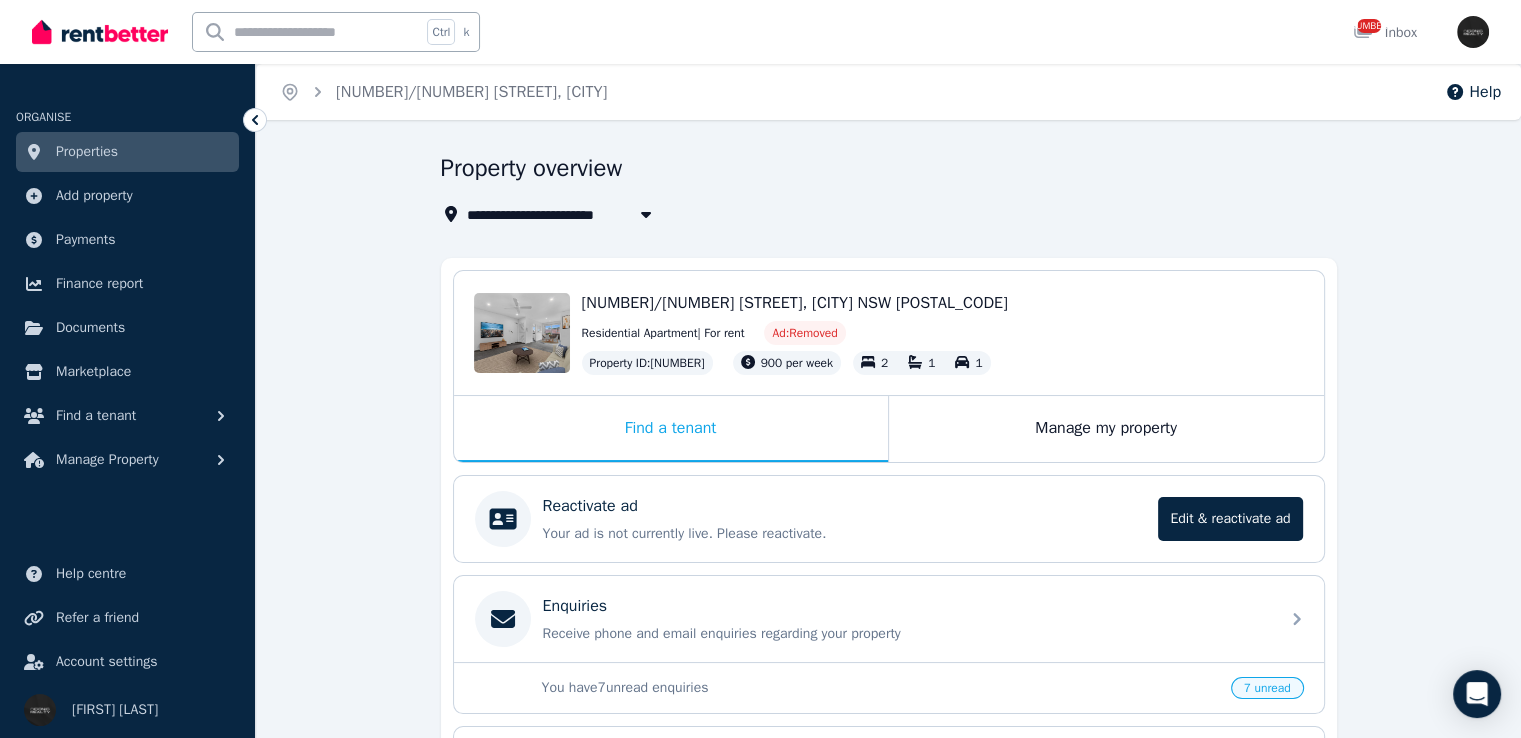 click on "Edit & reactivate ad" at bounding box center (1230, 519) 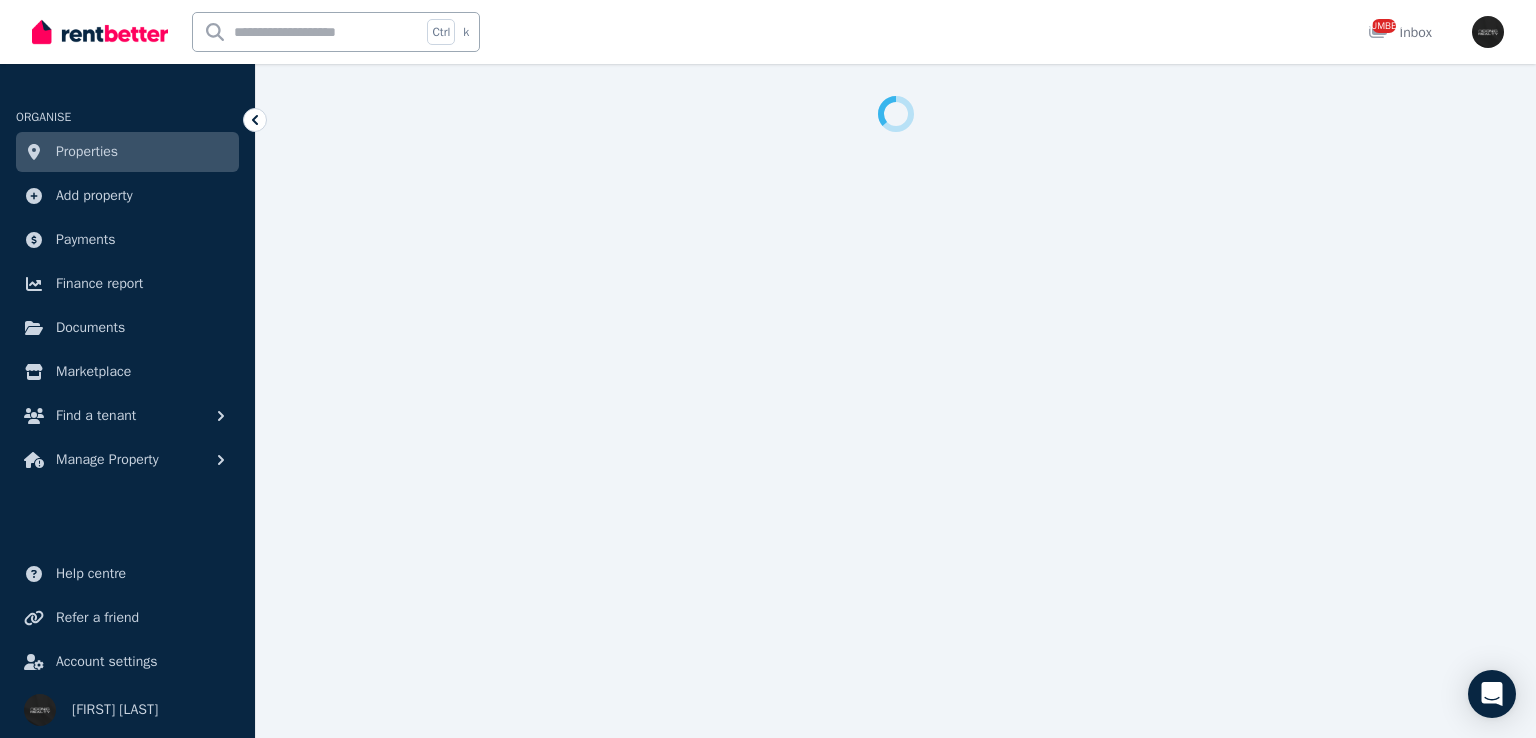 select on "**********" 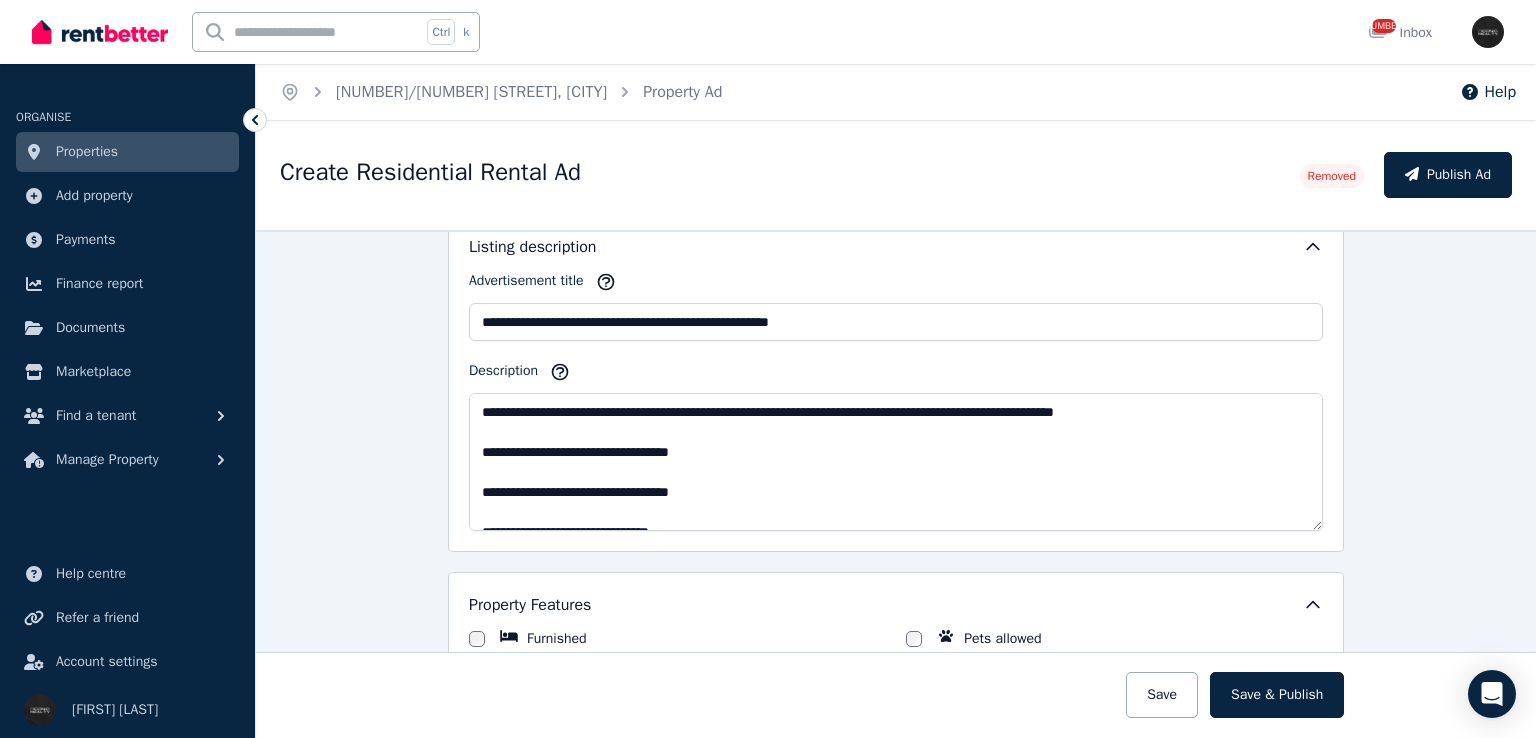 scroll, scrollTop: 1000, scrollLeft: 0, axis: vertical 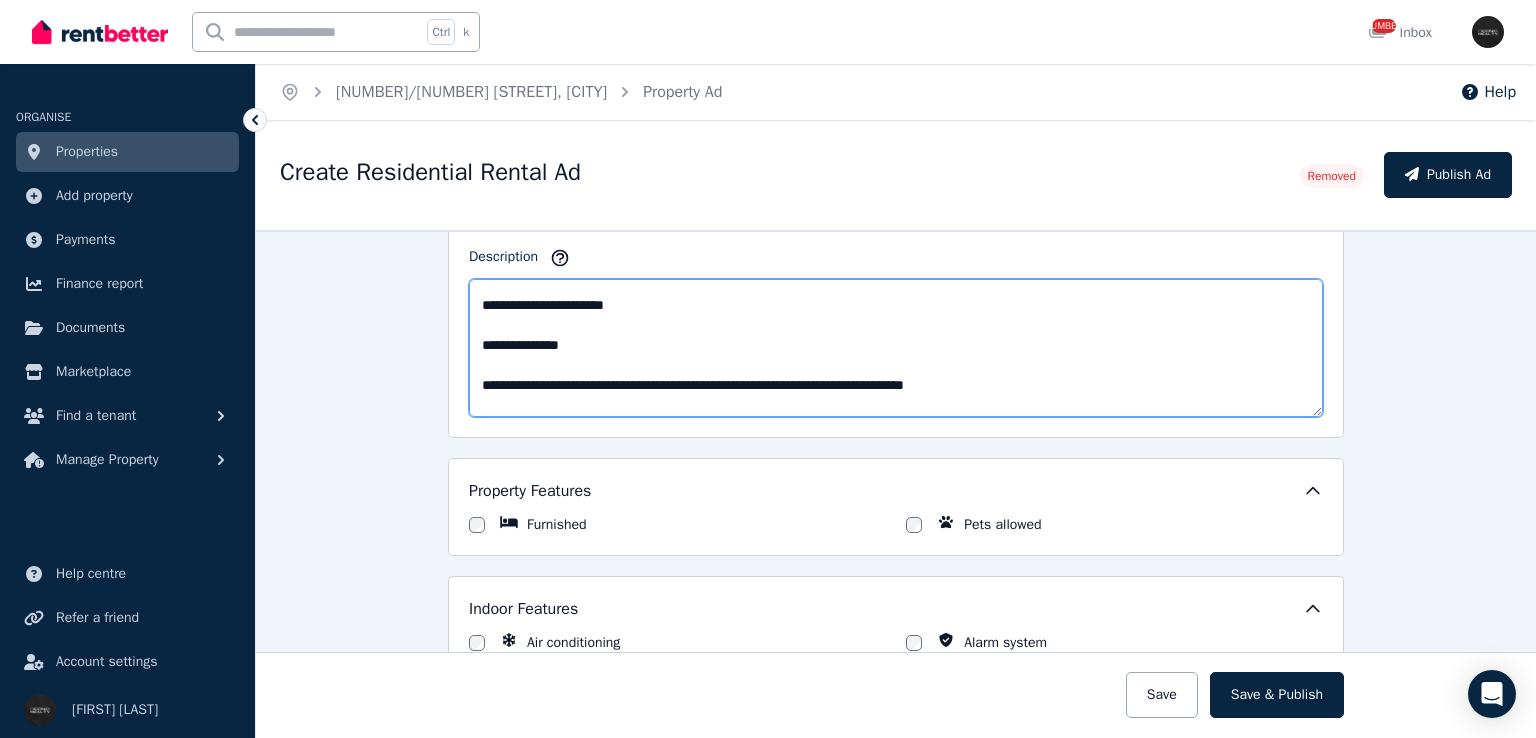 drag, startPoint x: 1117, startPoint y: 397, endPoint x: 466, endPoint y: 375, distance: 651.37164 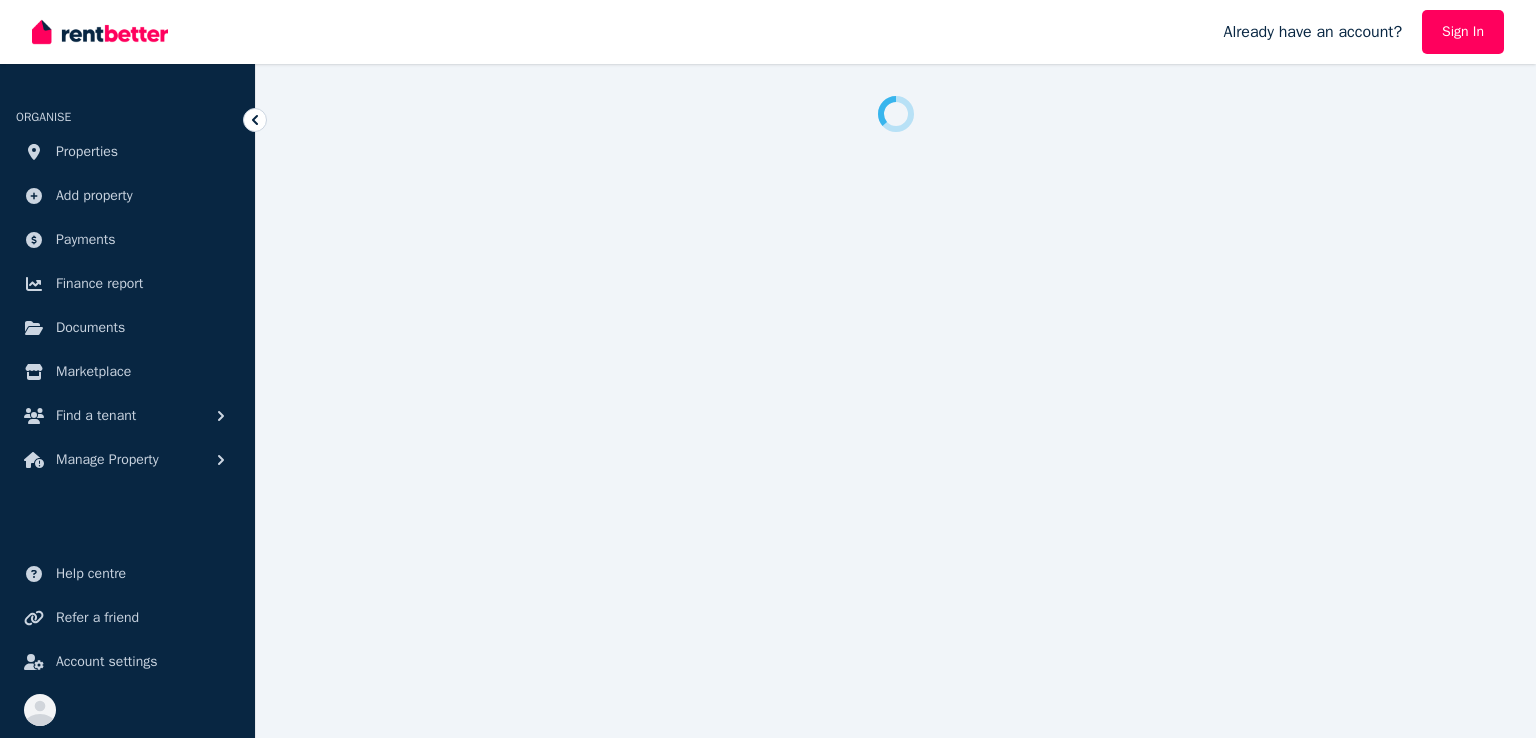 scroll, scrollTop: 0, scrollLeft: 0, axis: both 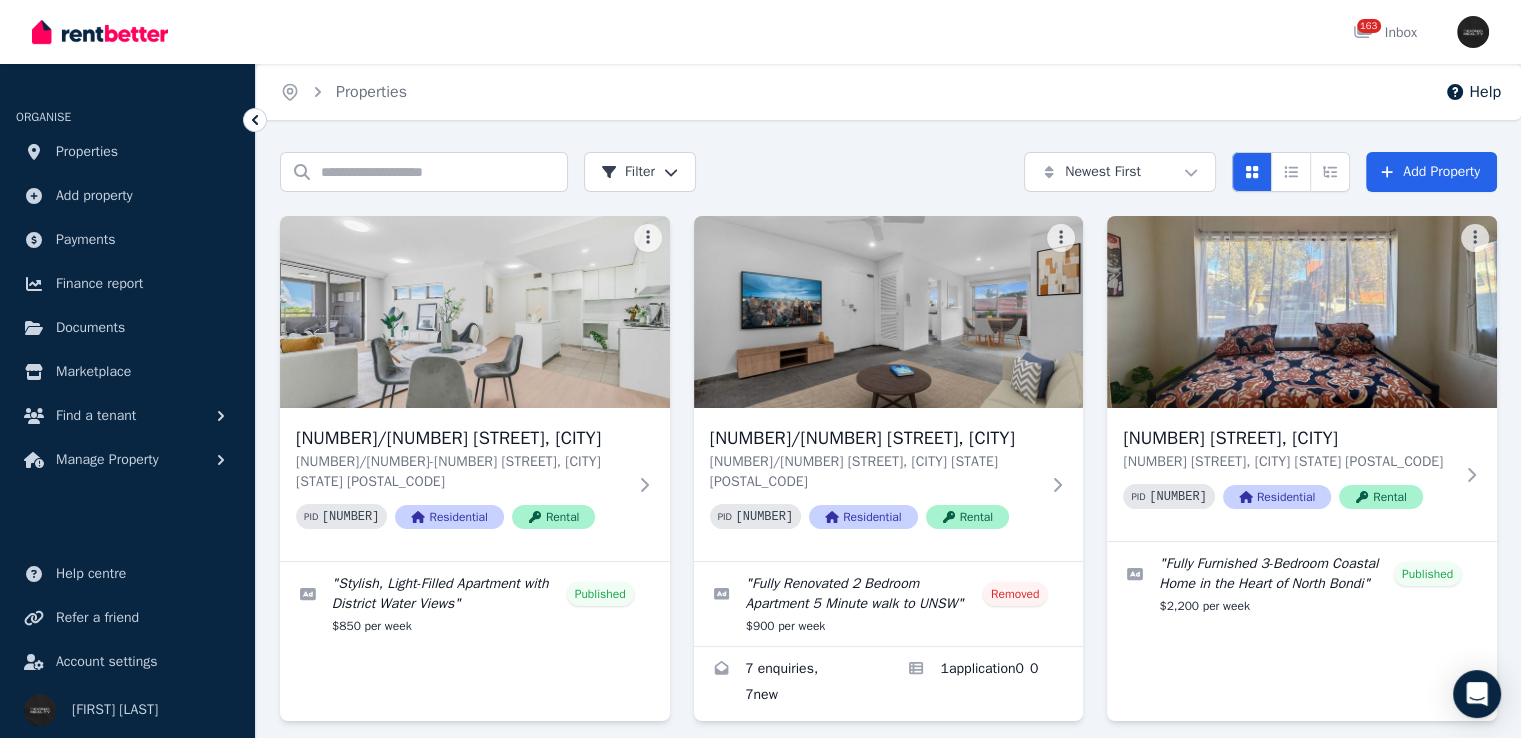 click on "[NUMBER]/[NUMBER]-[NUMBER] [STREET], [CITY] NSW [POSTAL_CODE]" at bounding box center [461, 472] 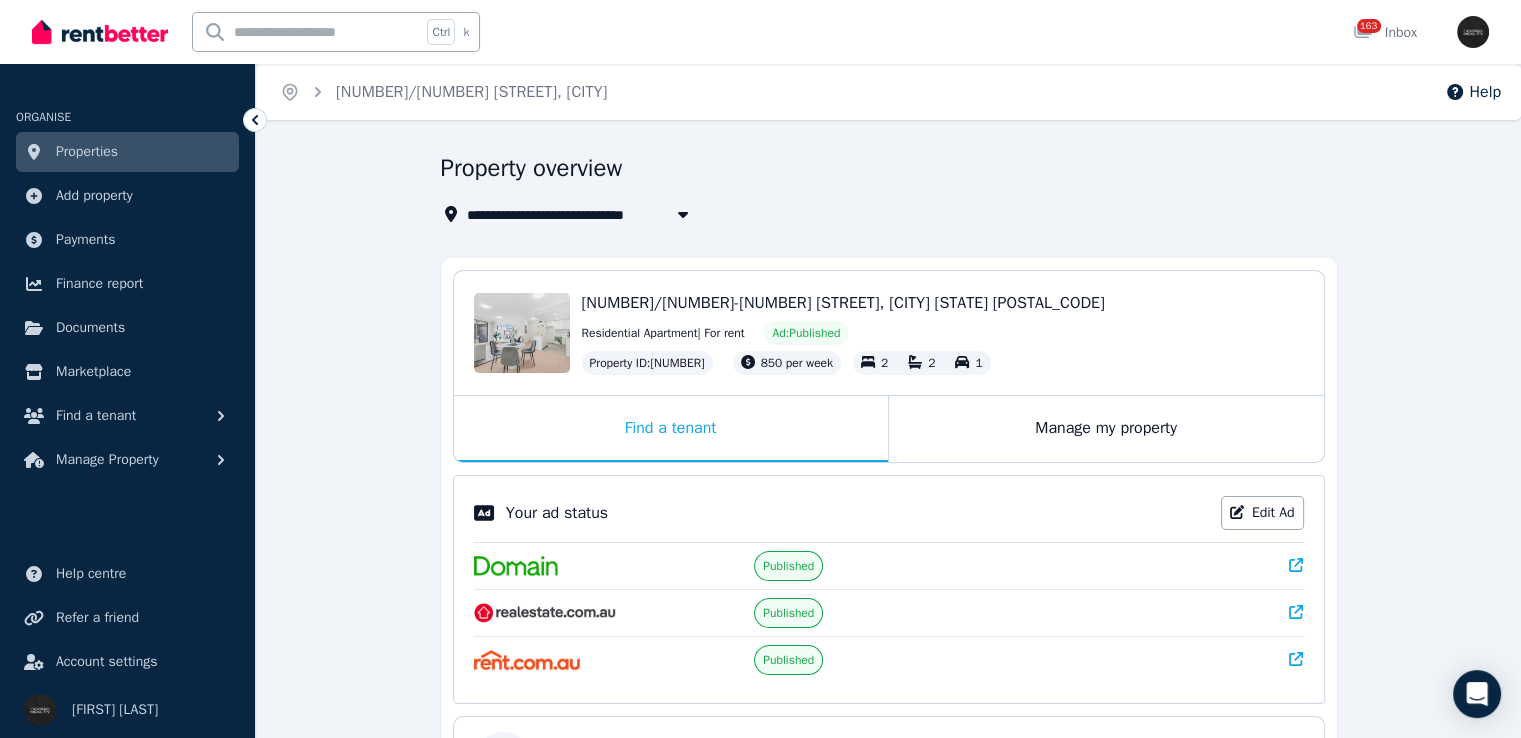 click 